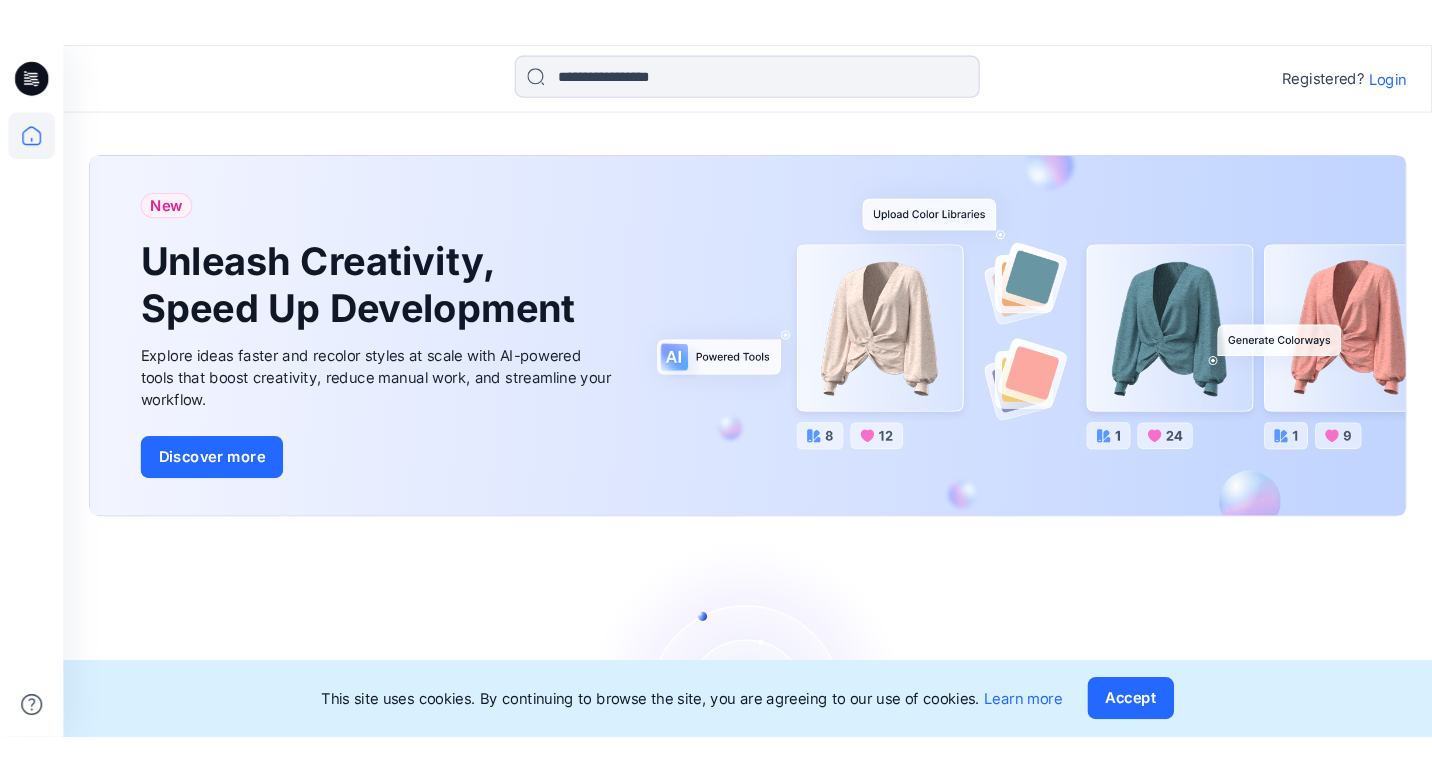 scroll, scrollTop: 0, scrollLeft: 0, axis: both 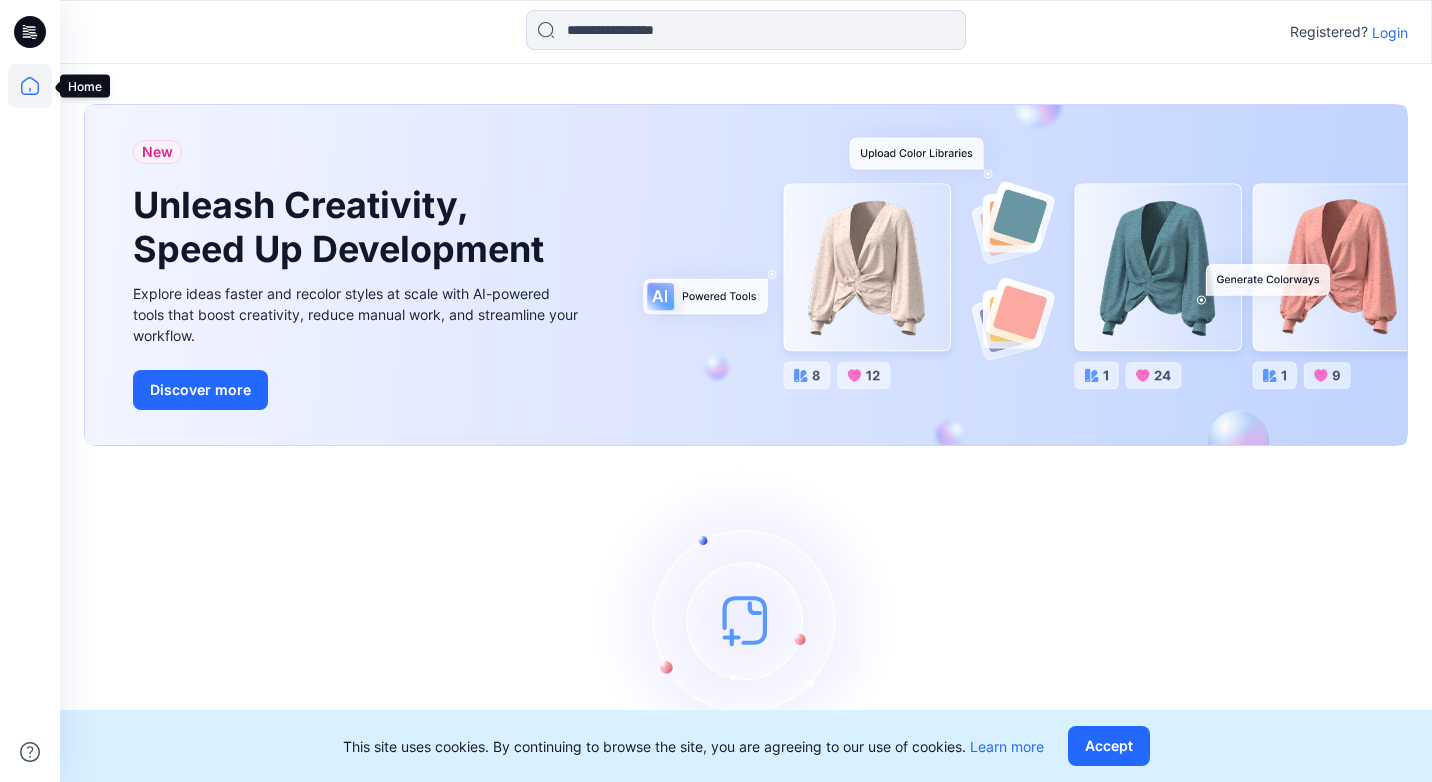 click 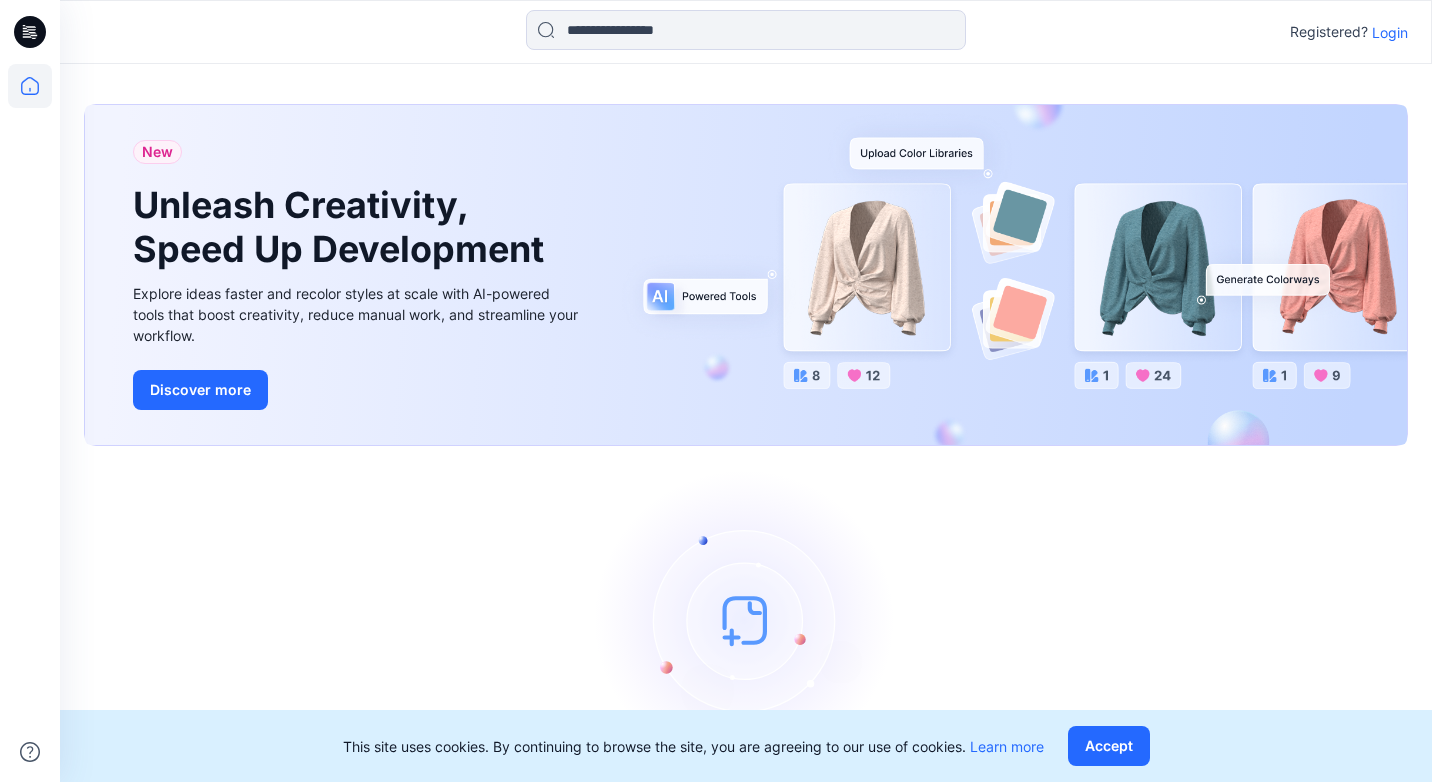 click on "Login" at bounding box center [1390, 32] 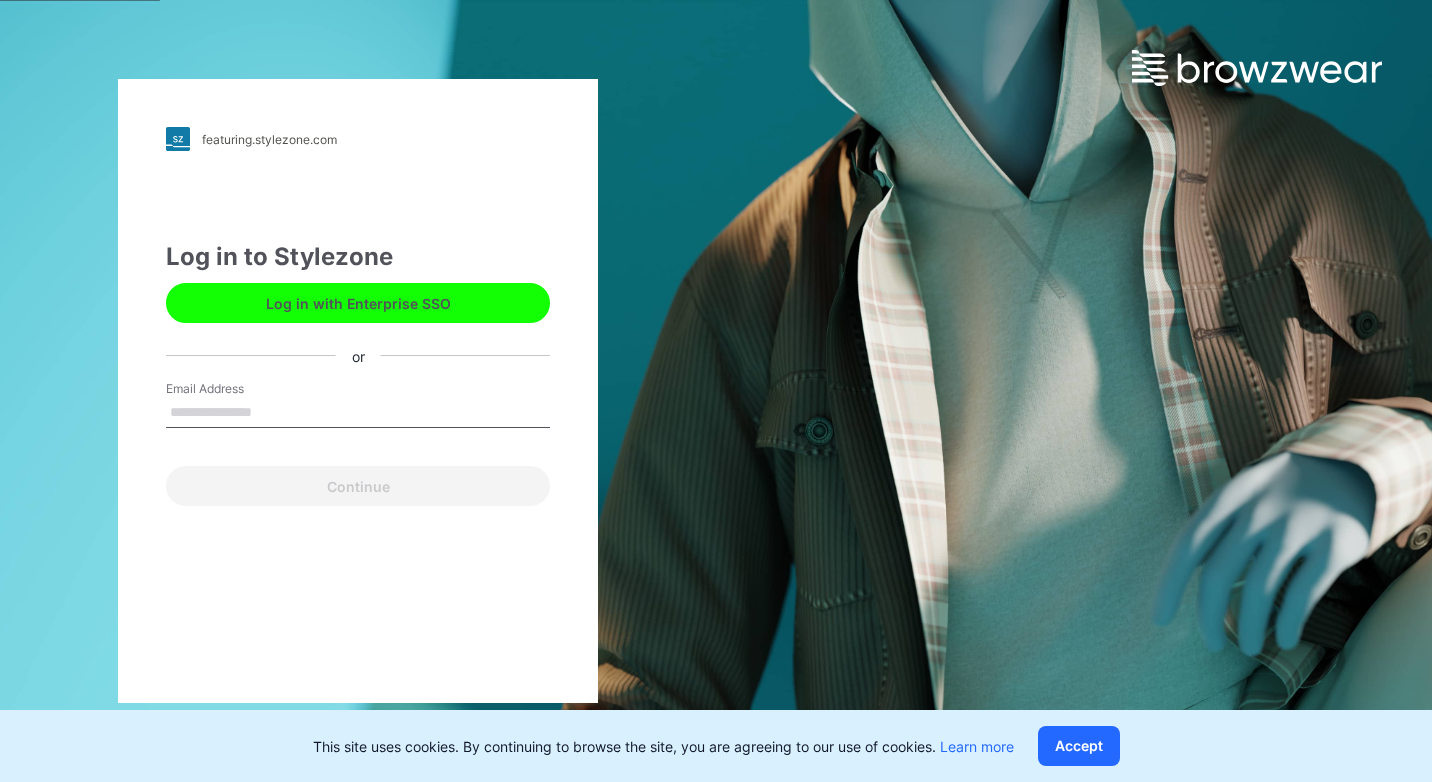 click on "Email Address" at bounding box center (358, 413) 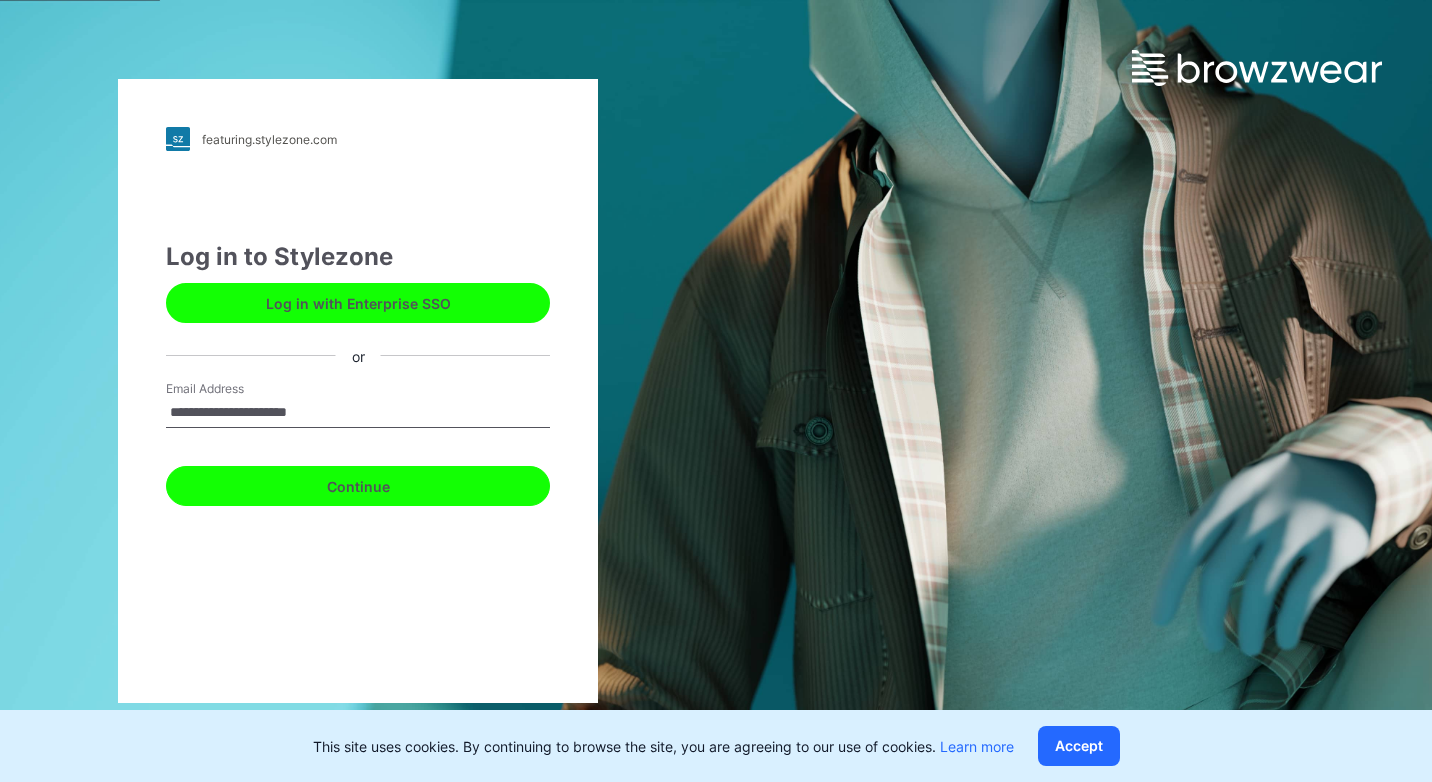 click on "Continue" at bounding box center [358, 486] 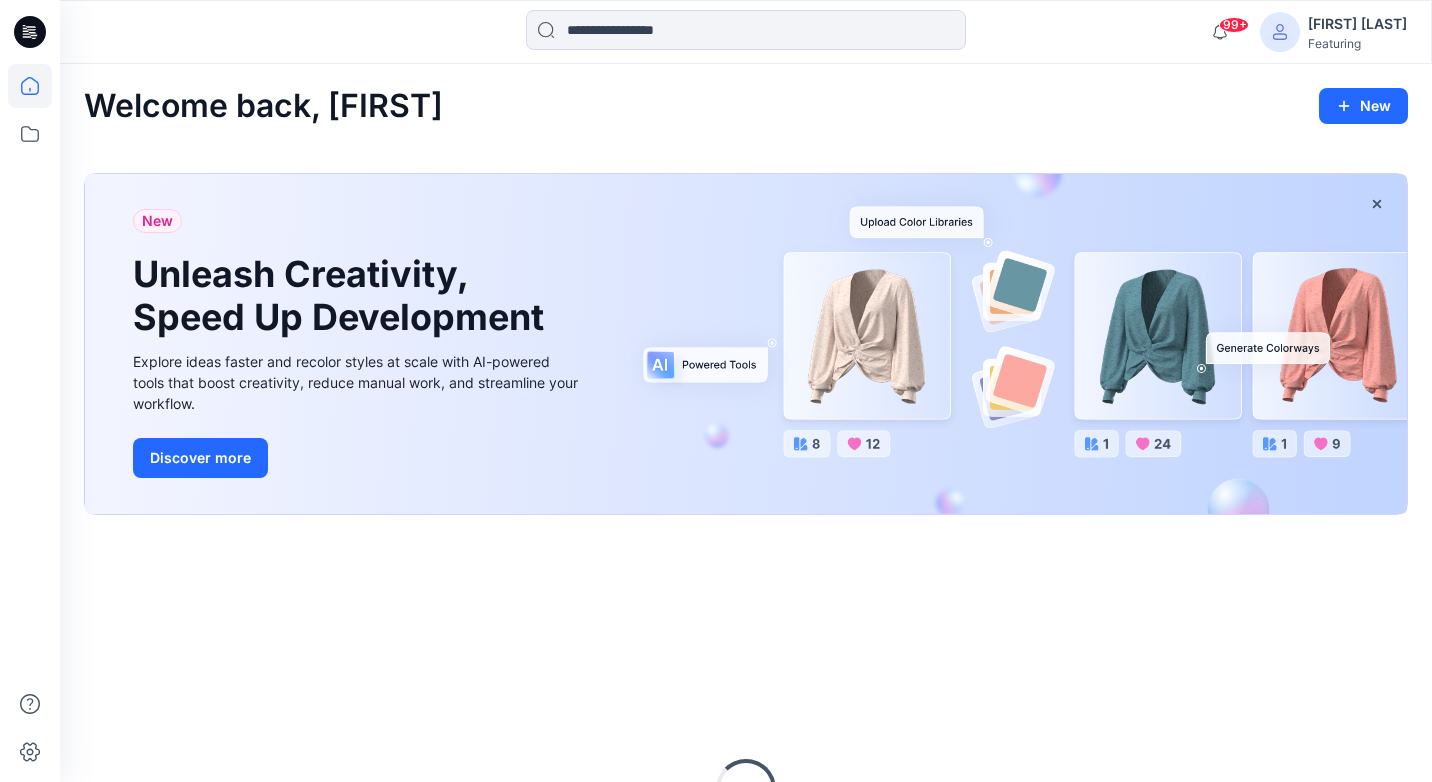 scroll, scrollTop: 0, scrollLeft: 0, axis: both 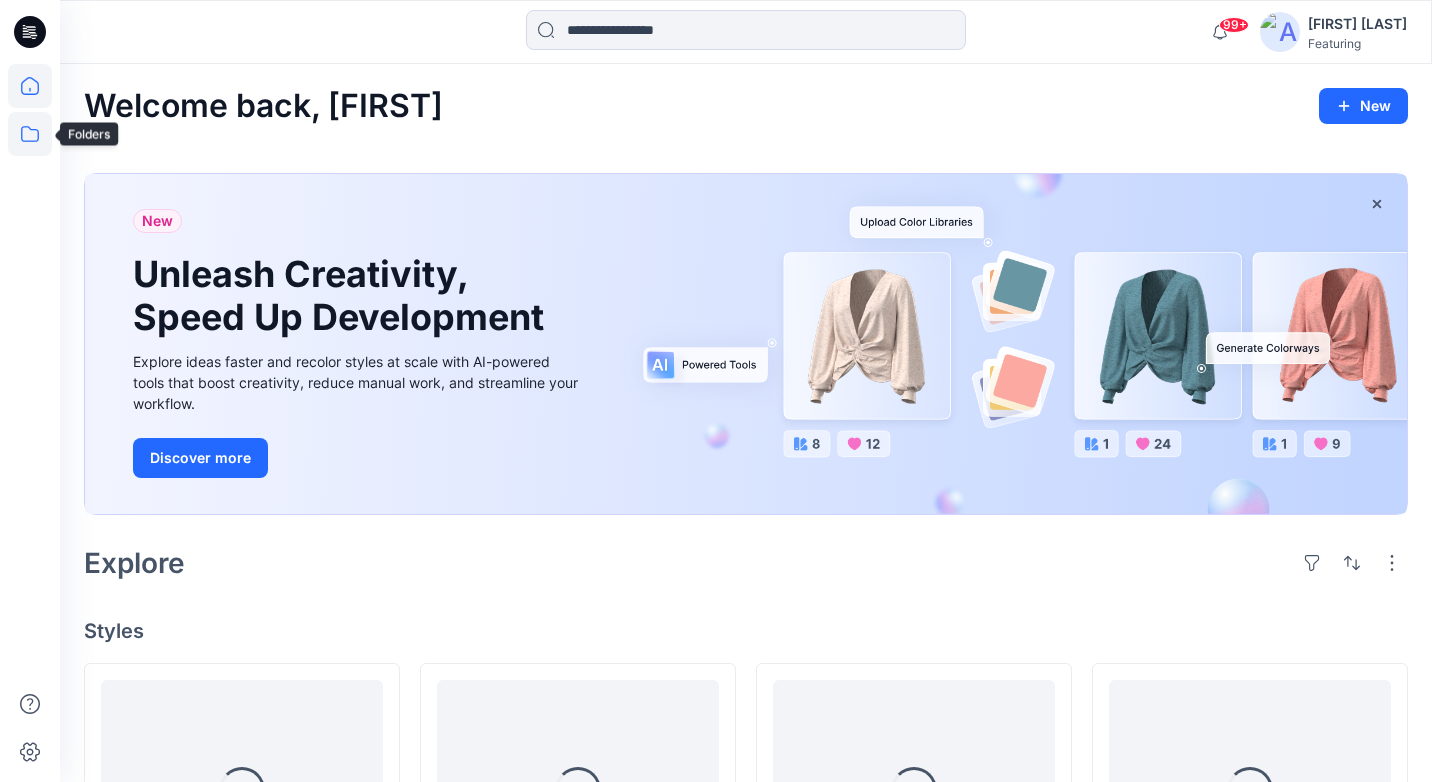 click 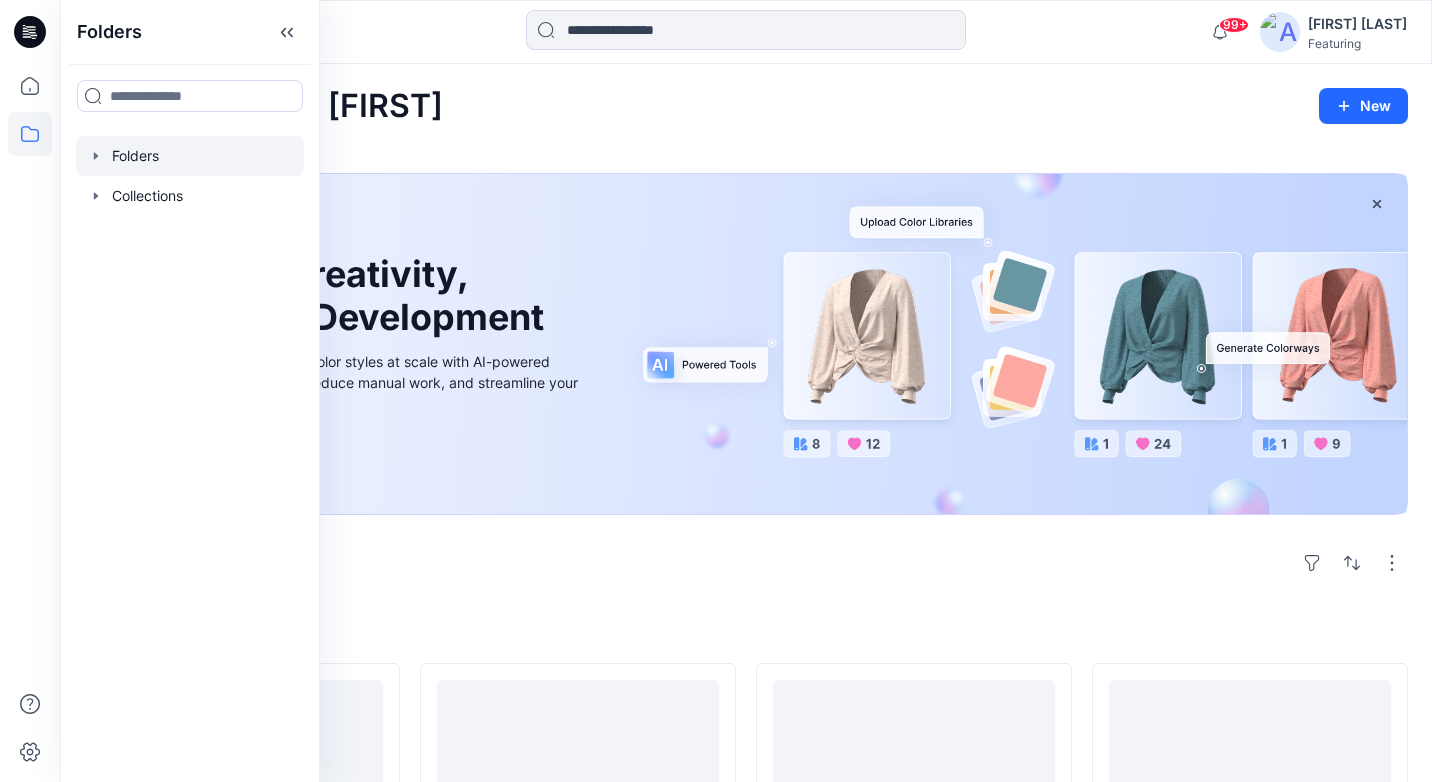 click at bounding box center (190, 156) 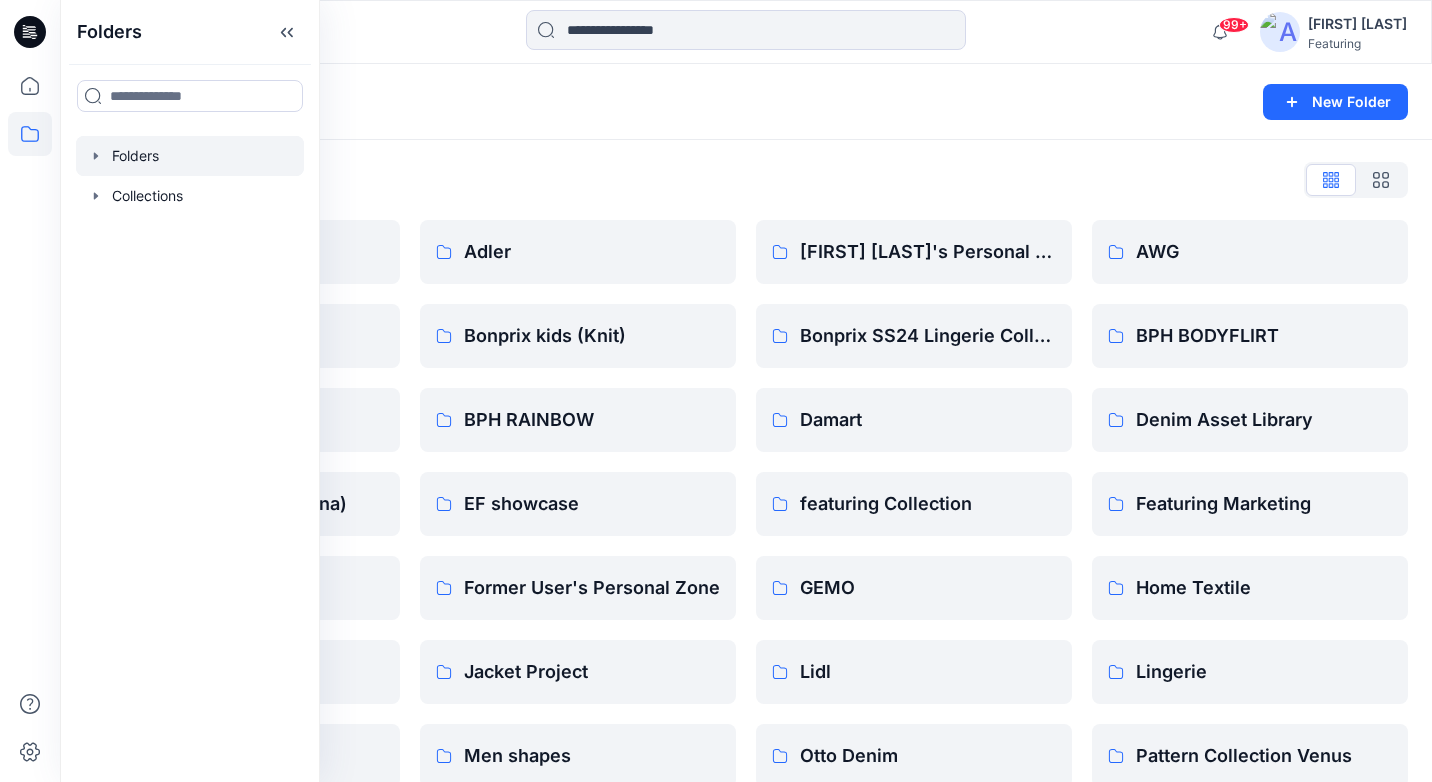 click on "Folders" at bounding box center (668, 102) 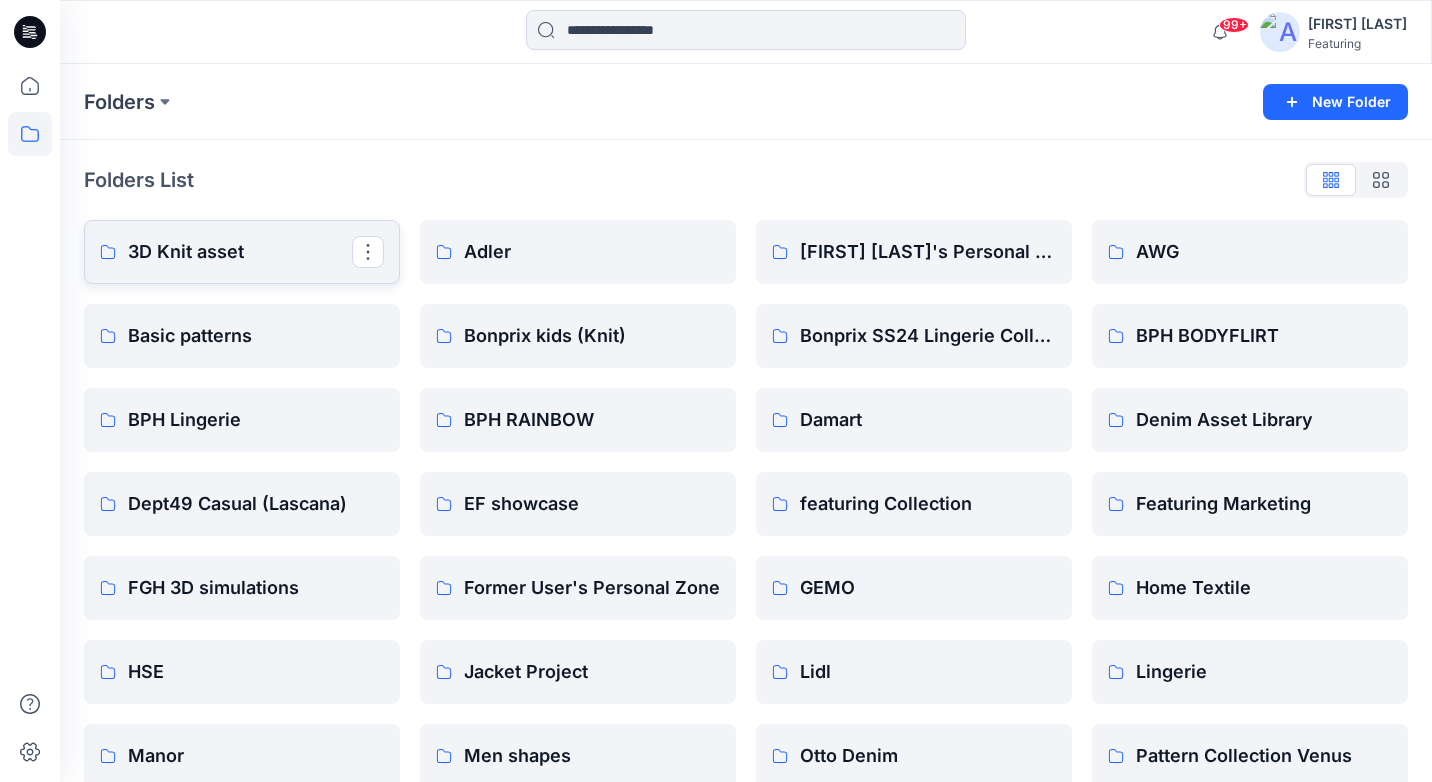 click on "3D Knit asset" at bounding box center (240, 252) 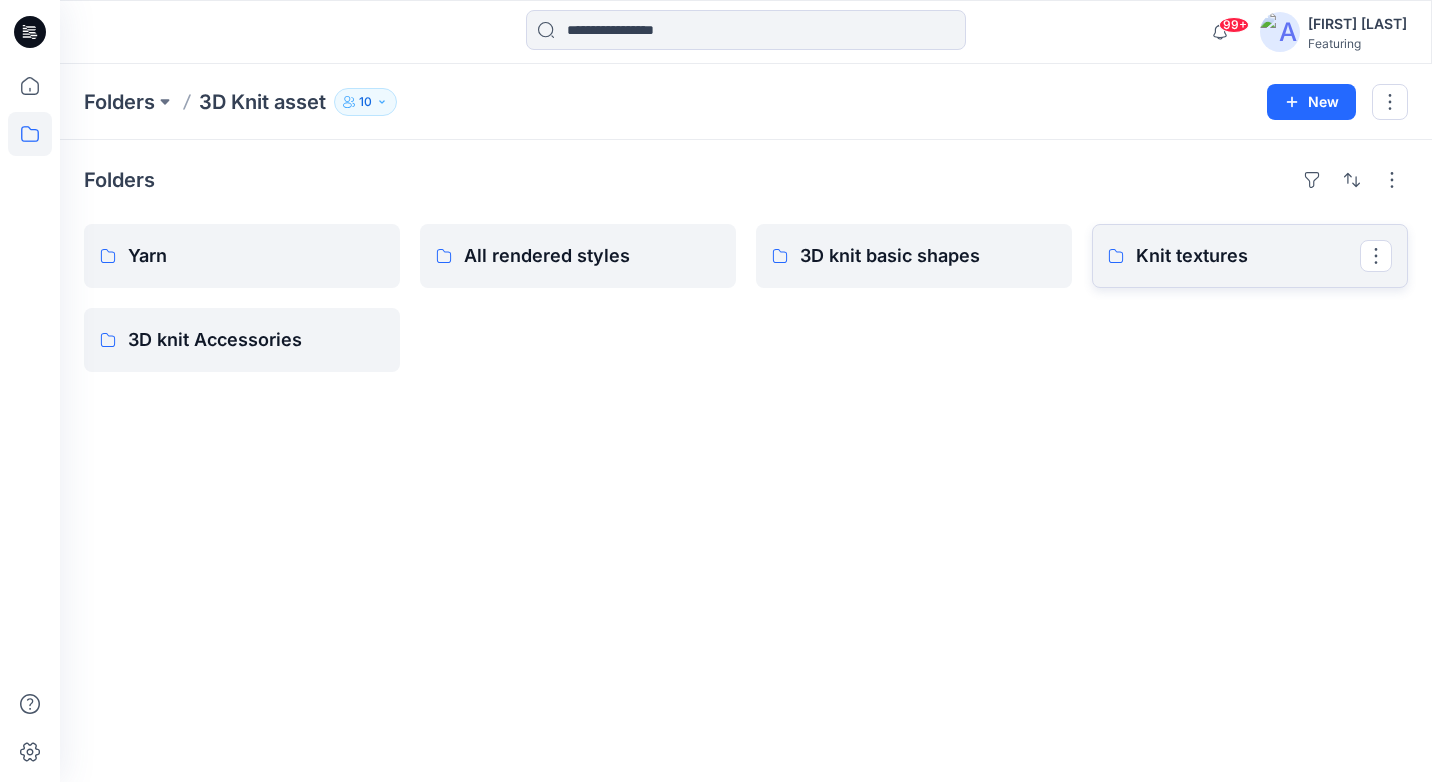 click on "Knit textures" at bounding box center (1248, 256) 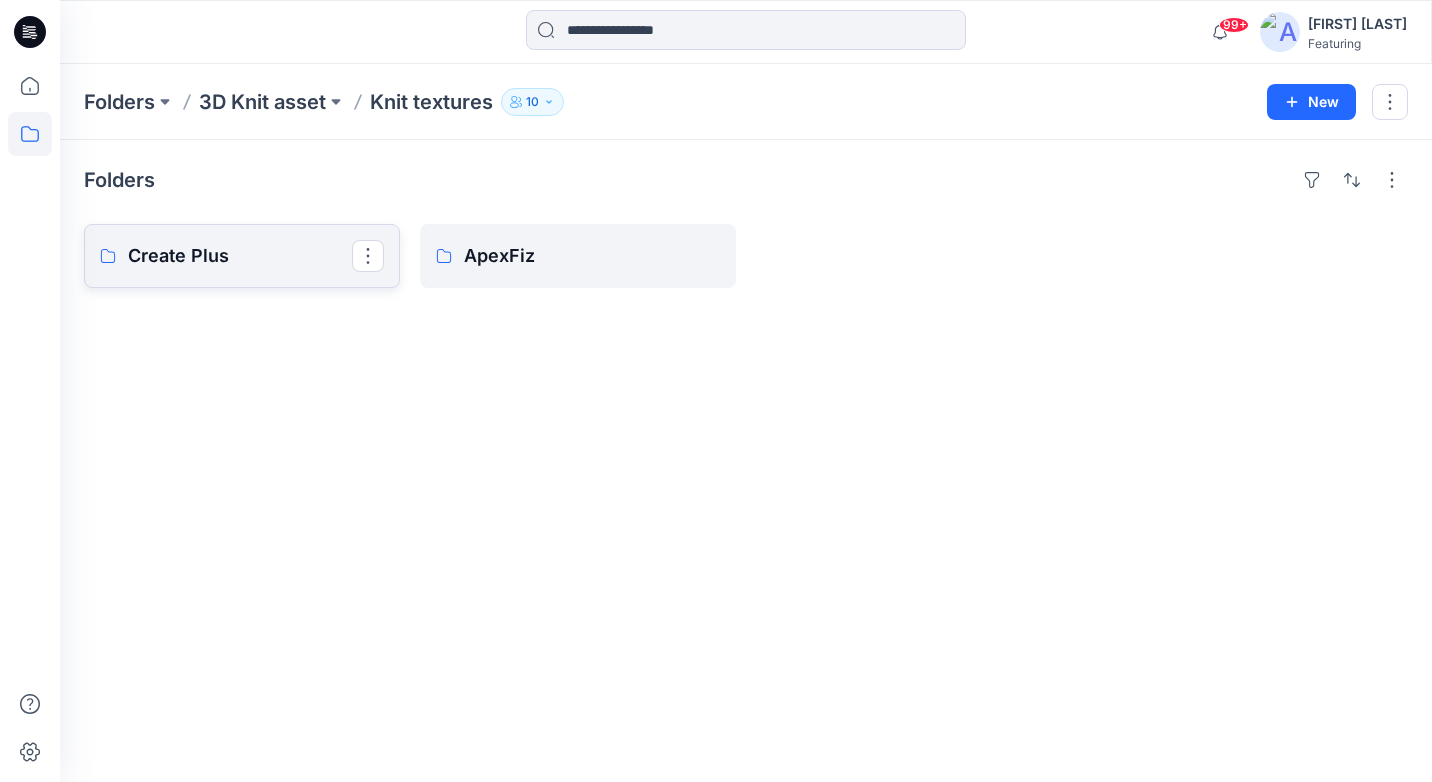 click on "Create Plus" at bounding box center (242, 256) 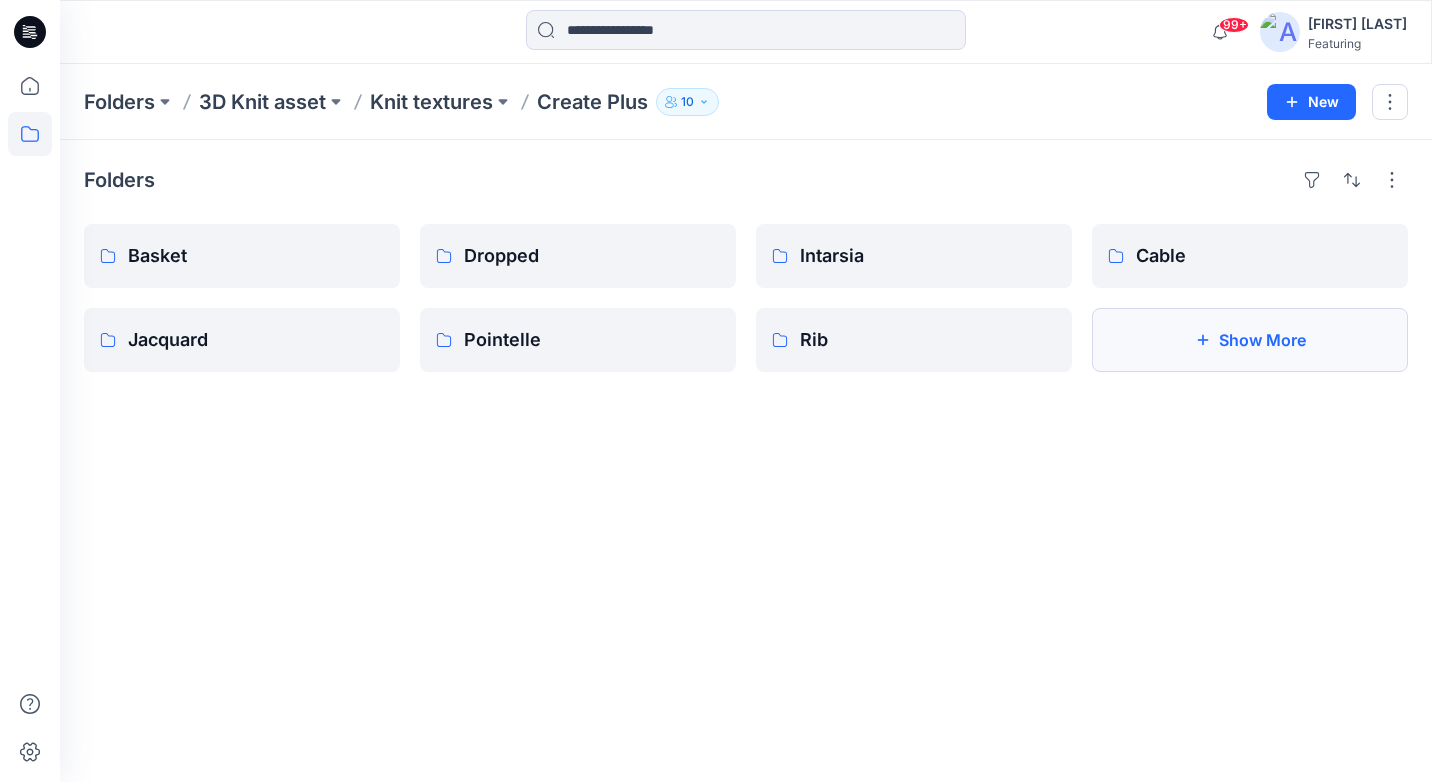 click on "Show More" at bounding box center (1250, 340) 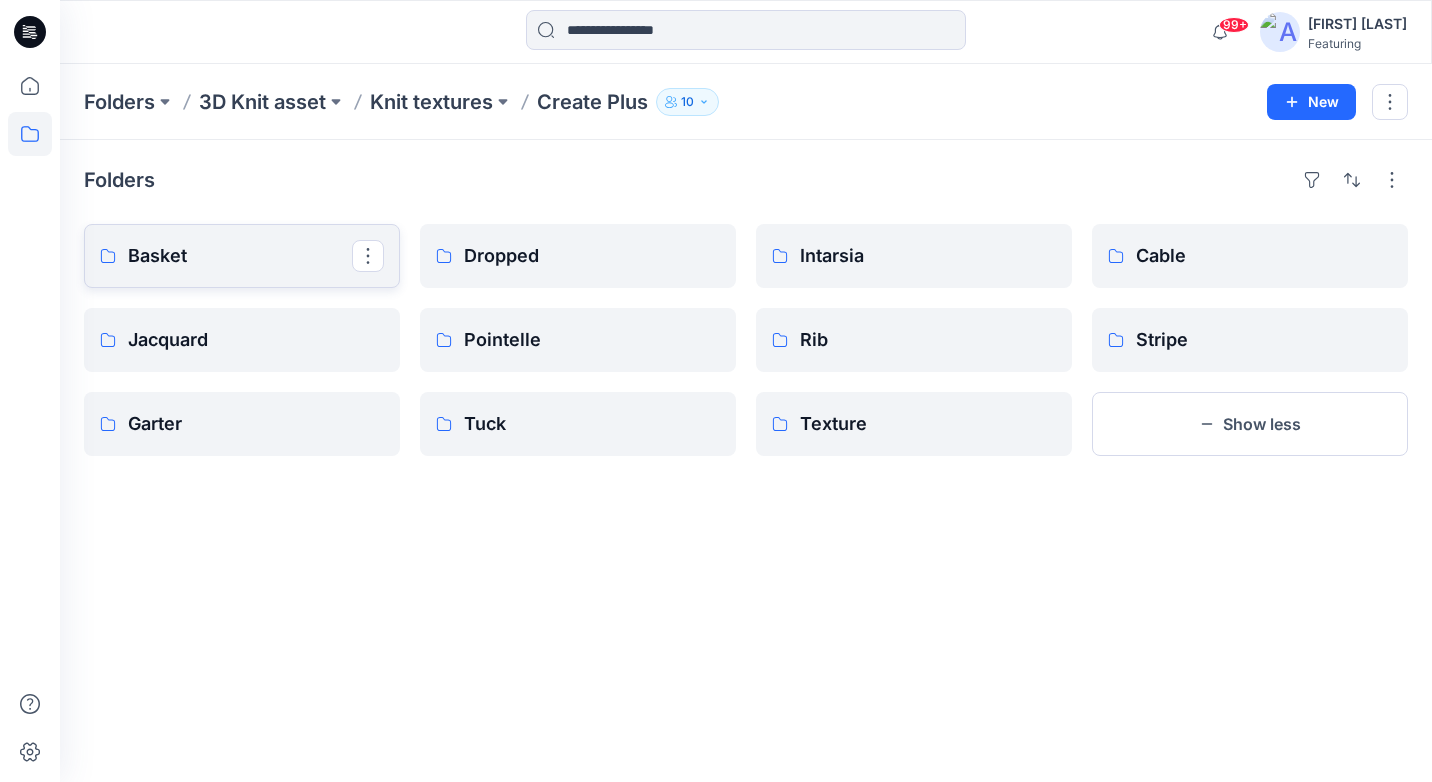 click on "Basket" at bounding box center (240, 256) 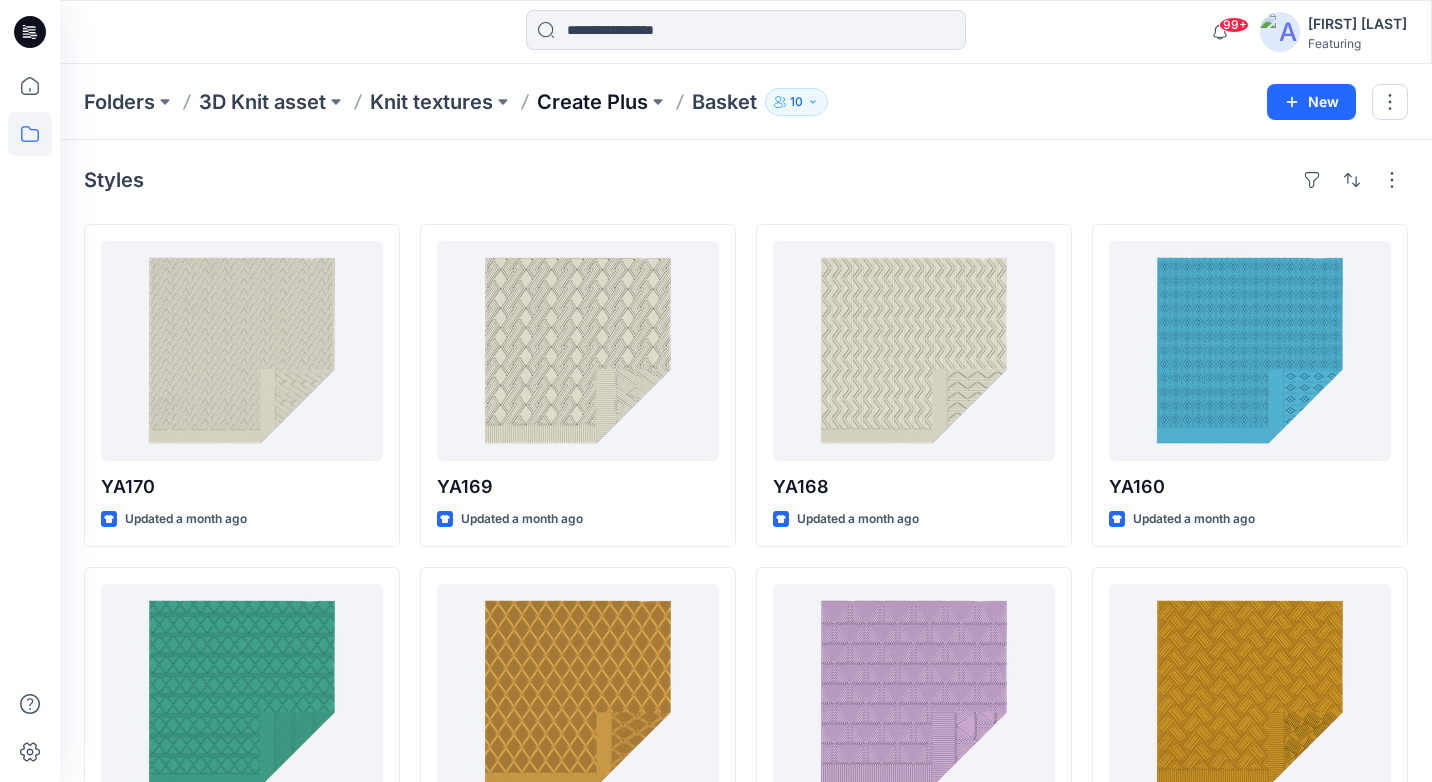 click on "Create Plus" at bounding box center (592, 102) 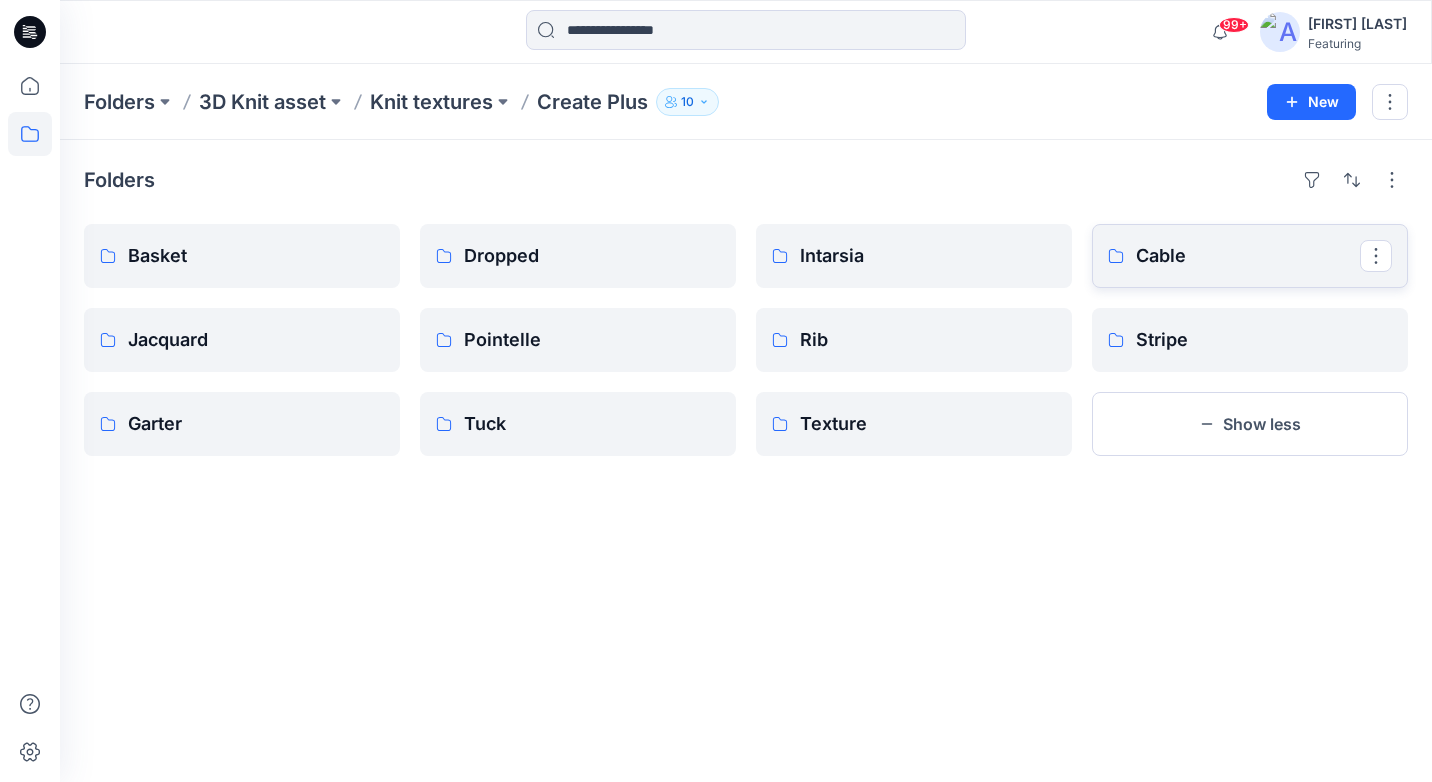 click on "Cable" at bounding box center (1248, 256) 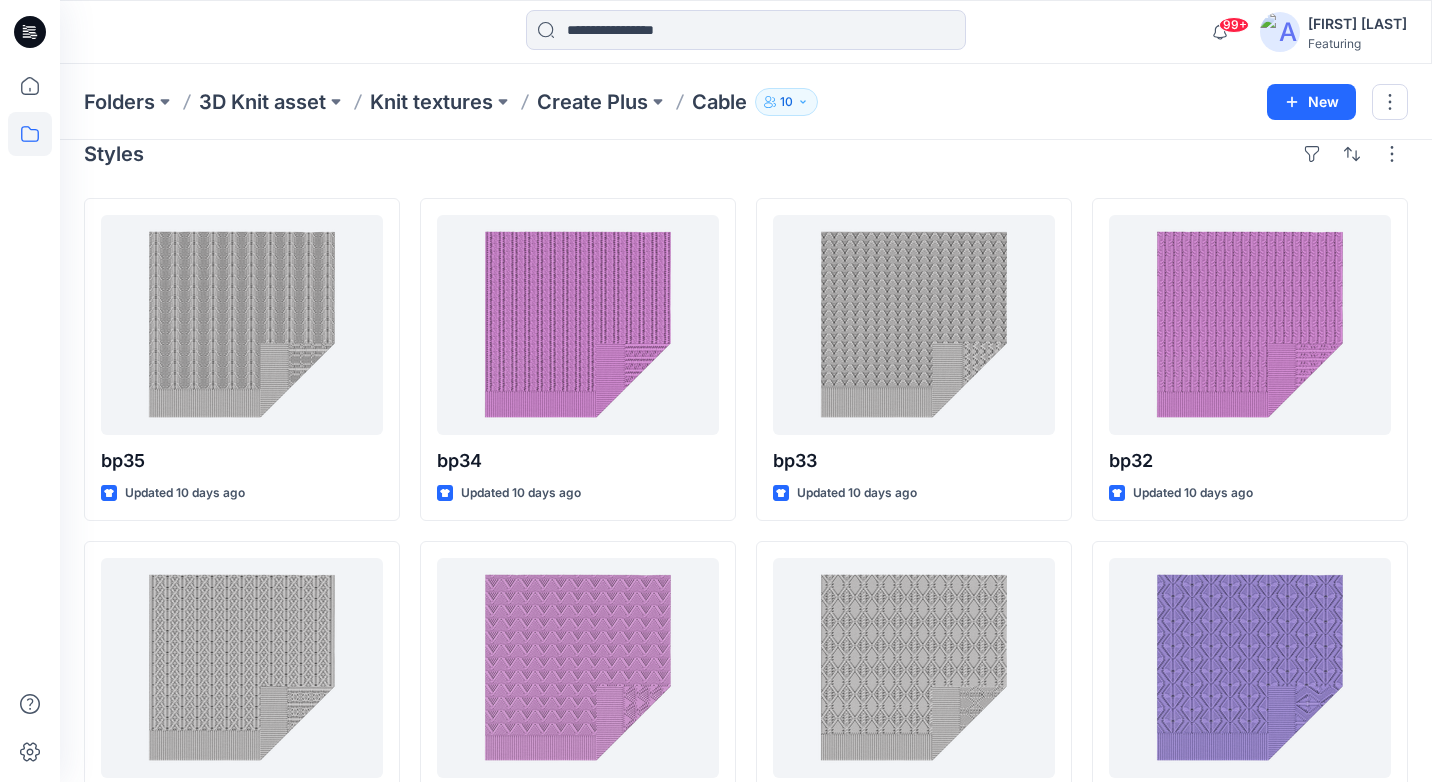 scroll, scrollTop: 18, scrollLeft: 0, axis: vertical 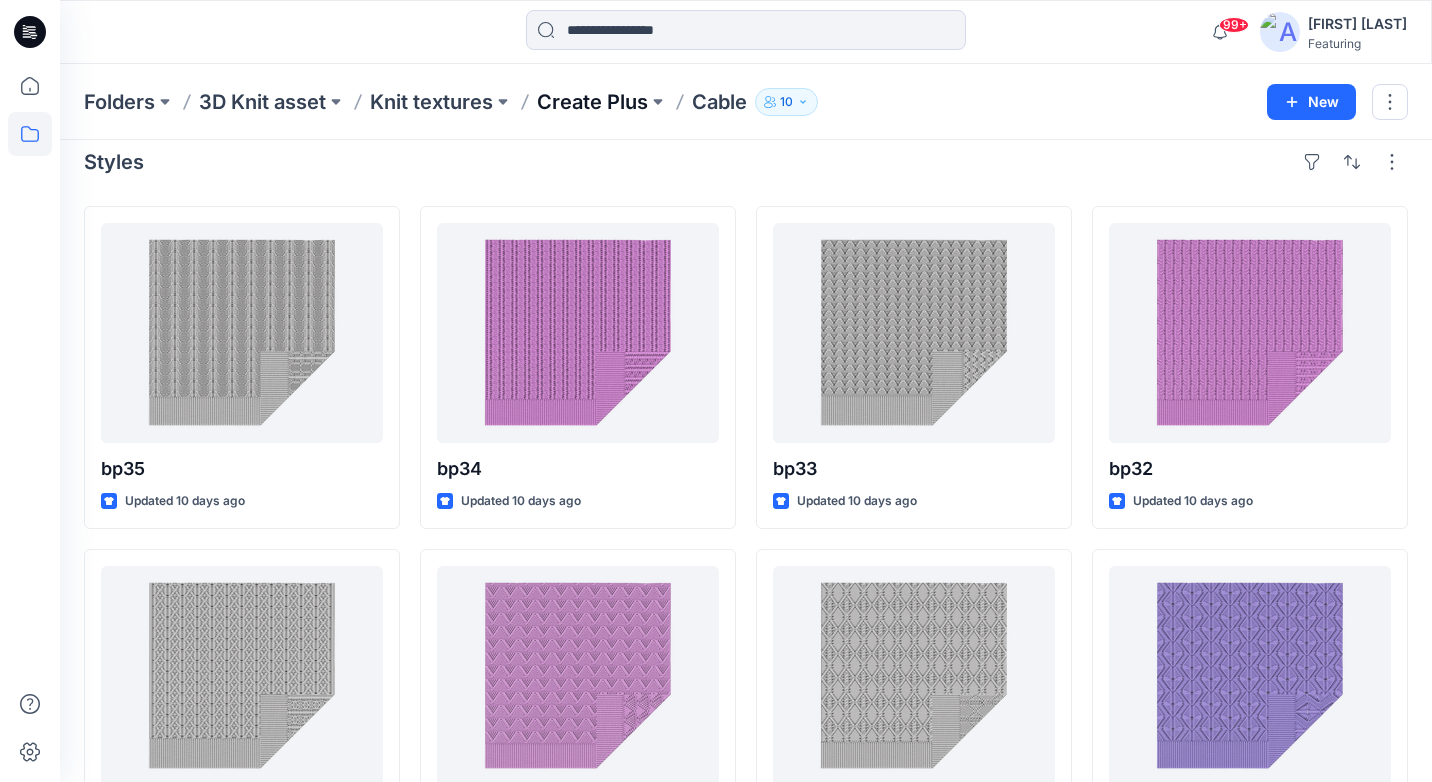 click on "Create Plus" at bounding box center (592, 102) 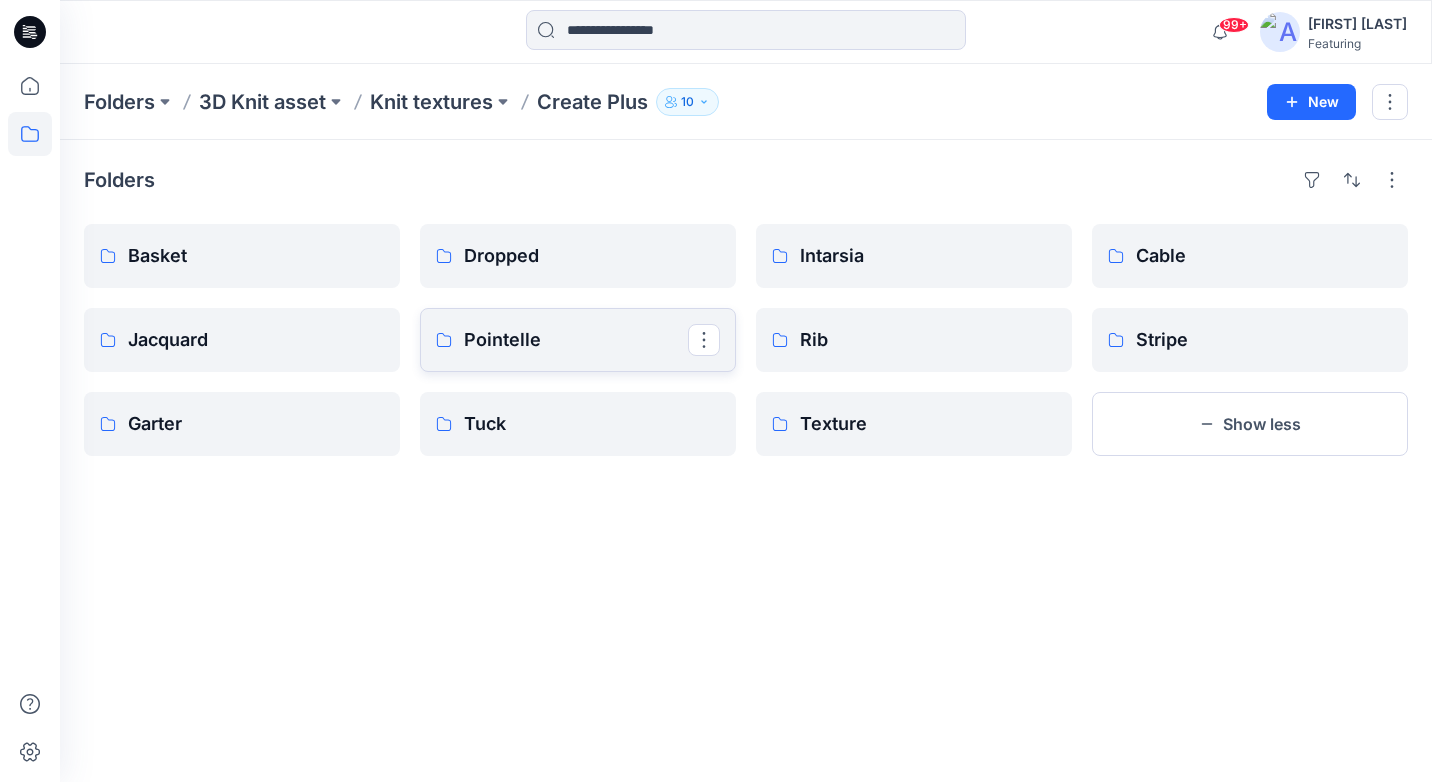 click on "Pointelle" at bounding box center (576, 340) 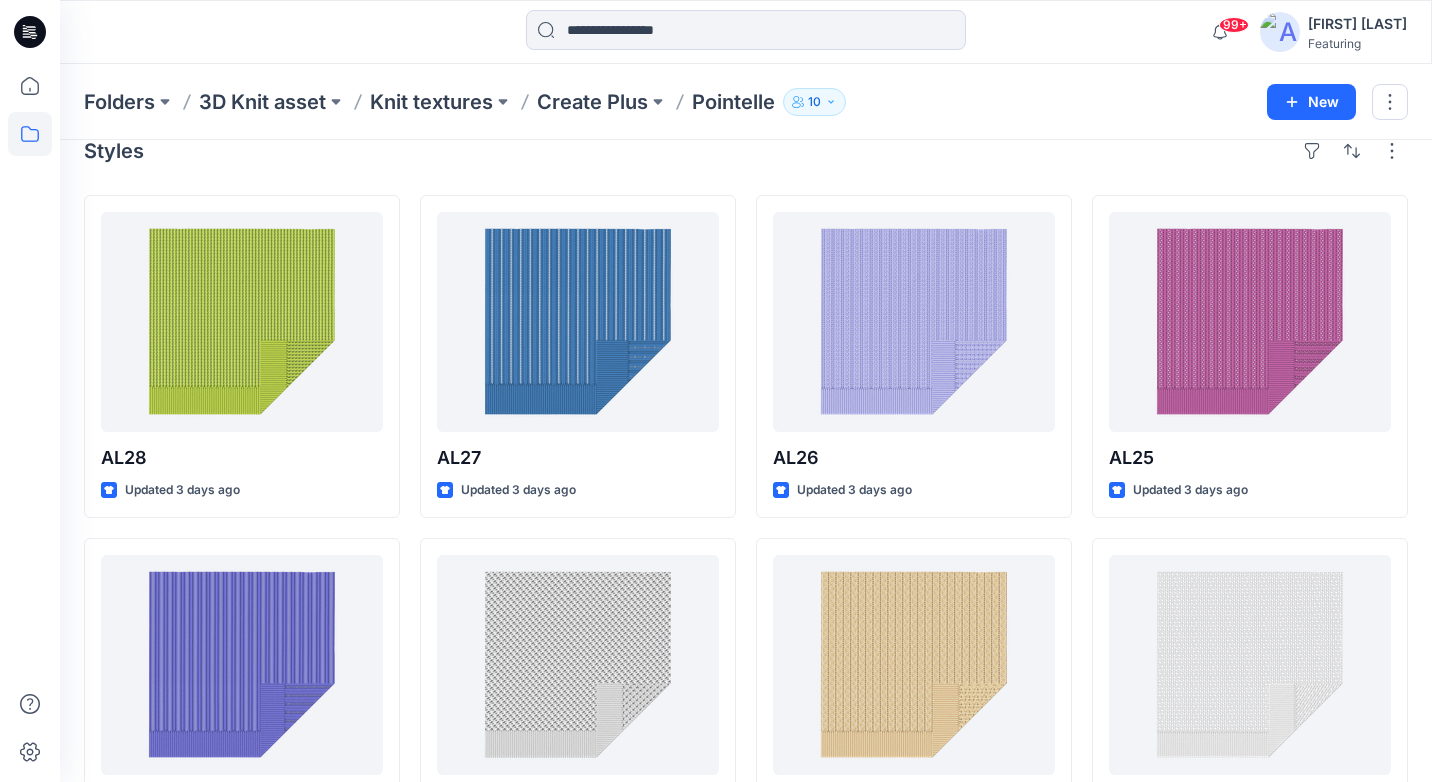 scroll, scrollTop: 0, scrollLeft: 0, axis: both 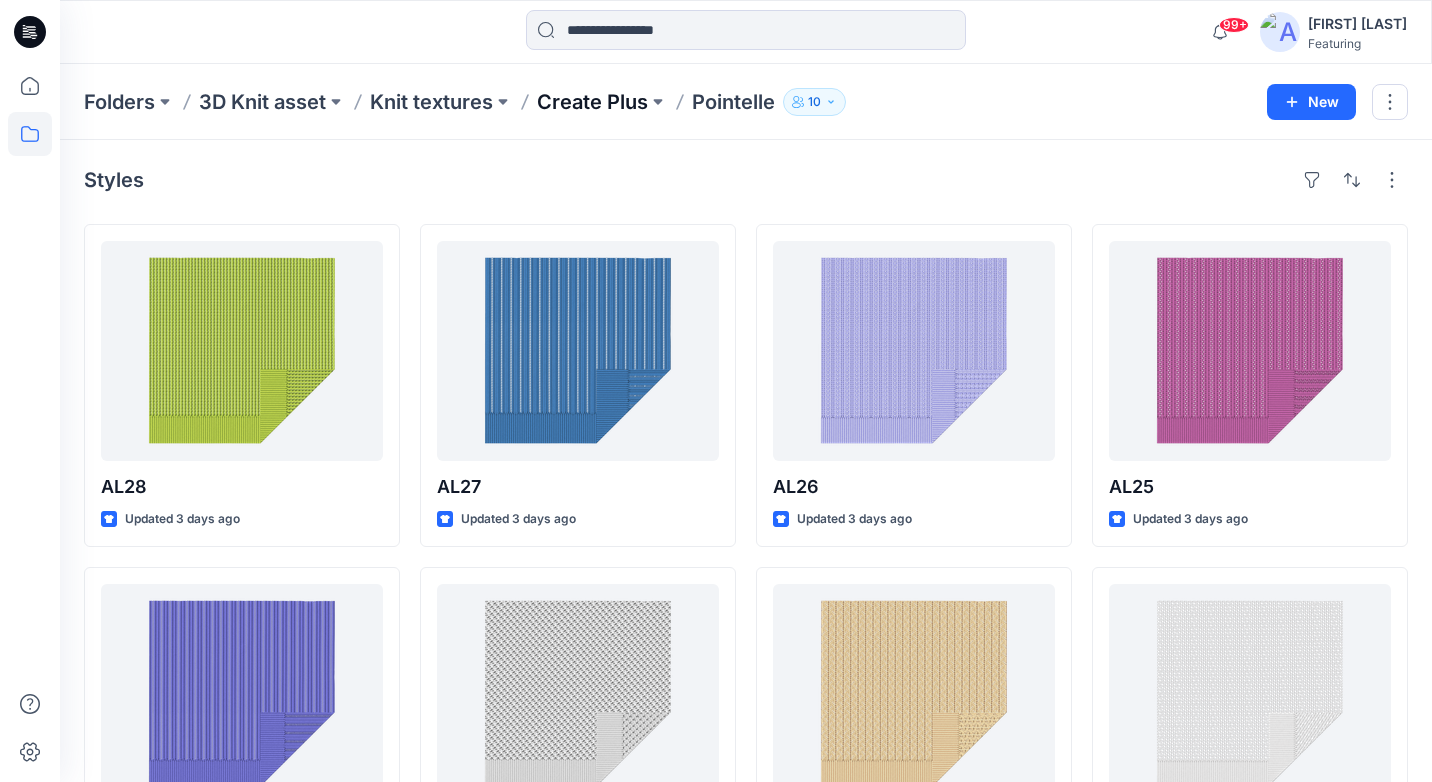 click on "Create Plus" at bounding box center [592, 102] 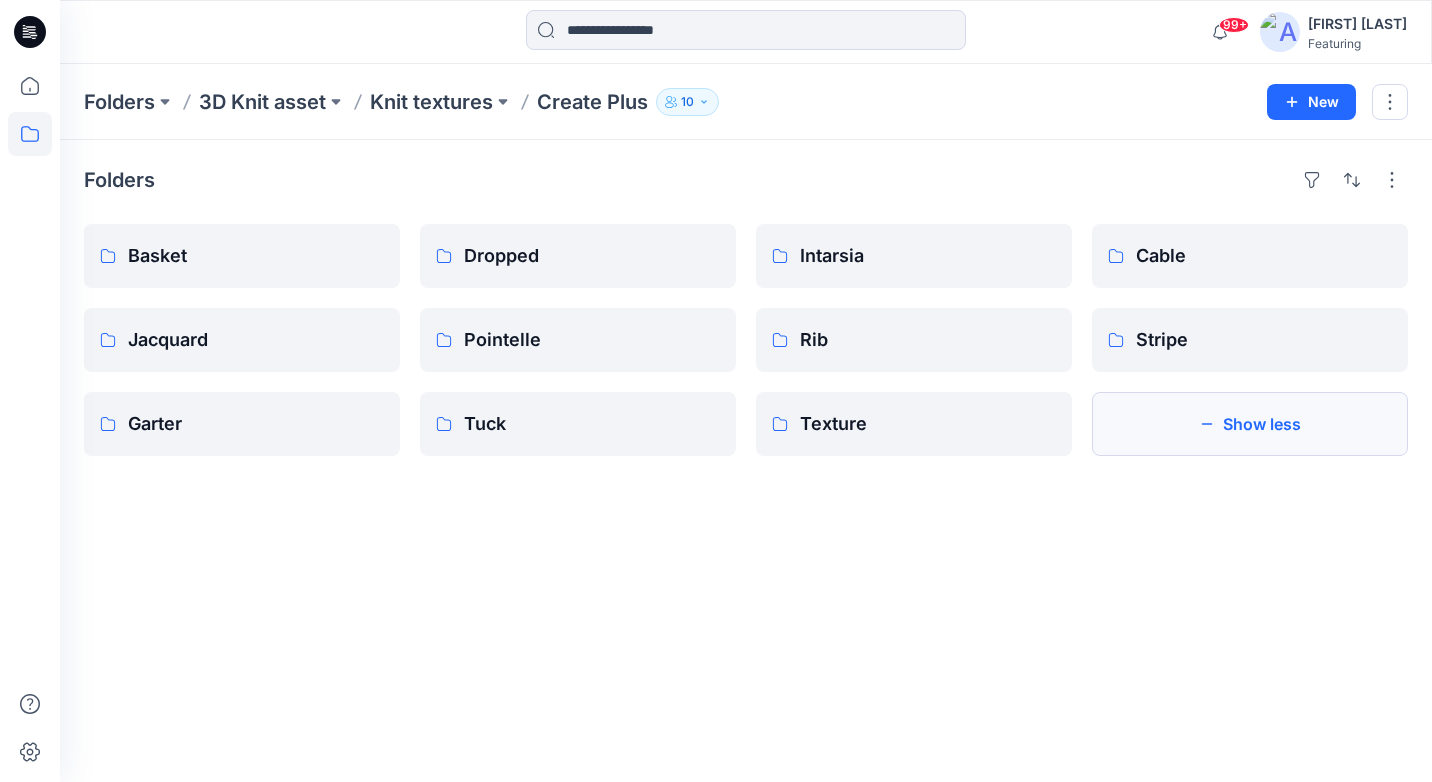 click on "Show less" at bounding box center [1250, 424] 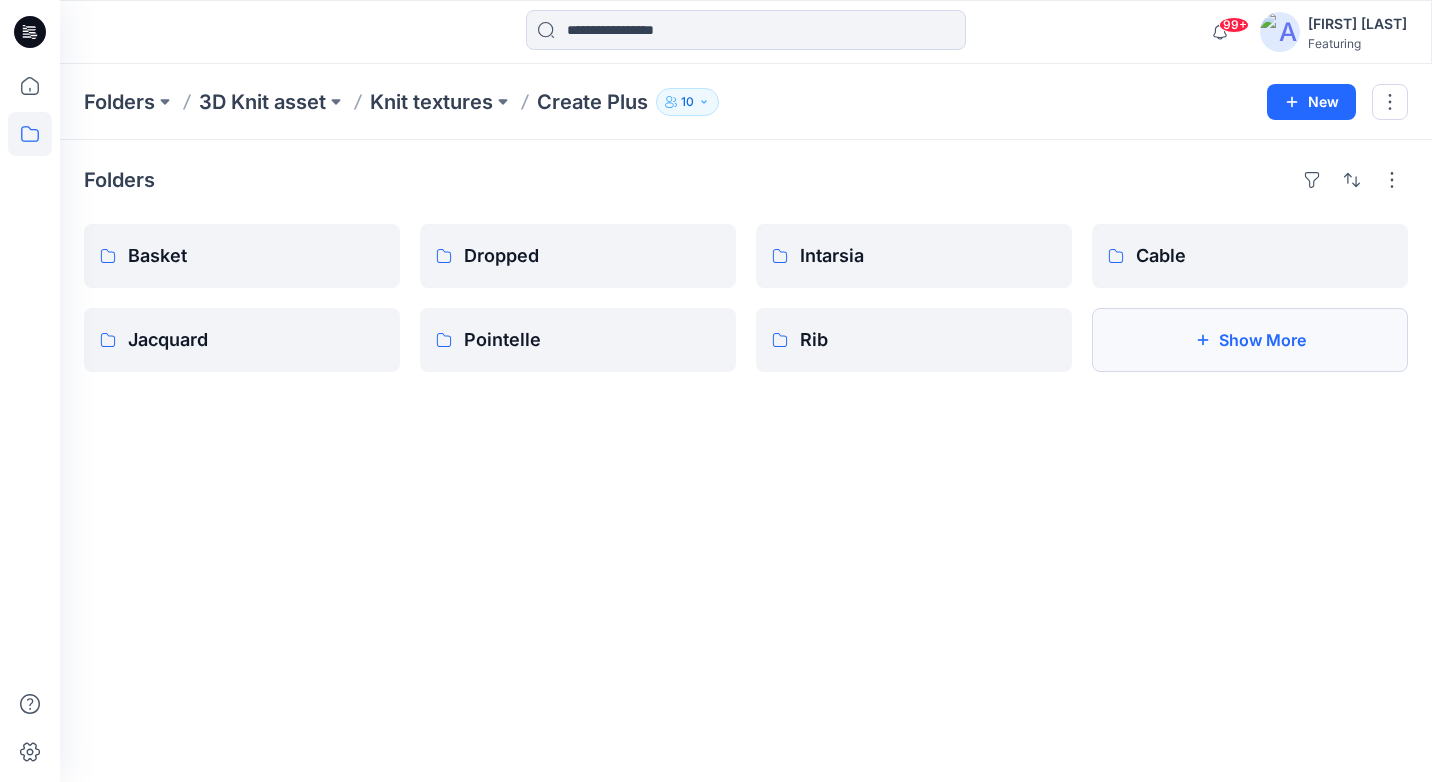 click on "Show More" at bounding box center [1250, 340] 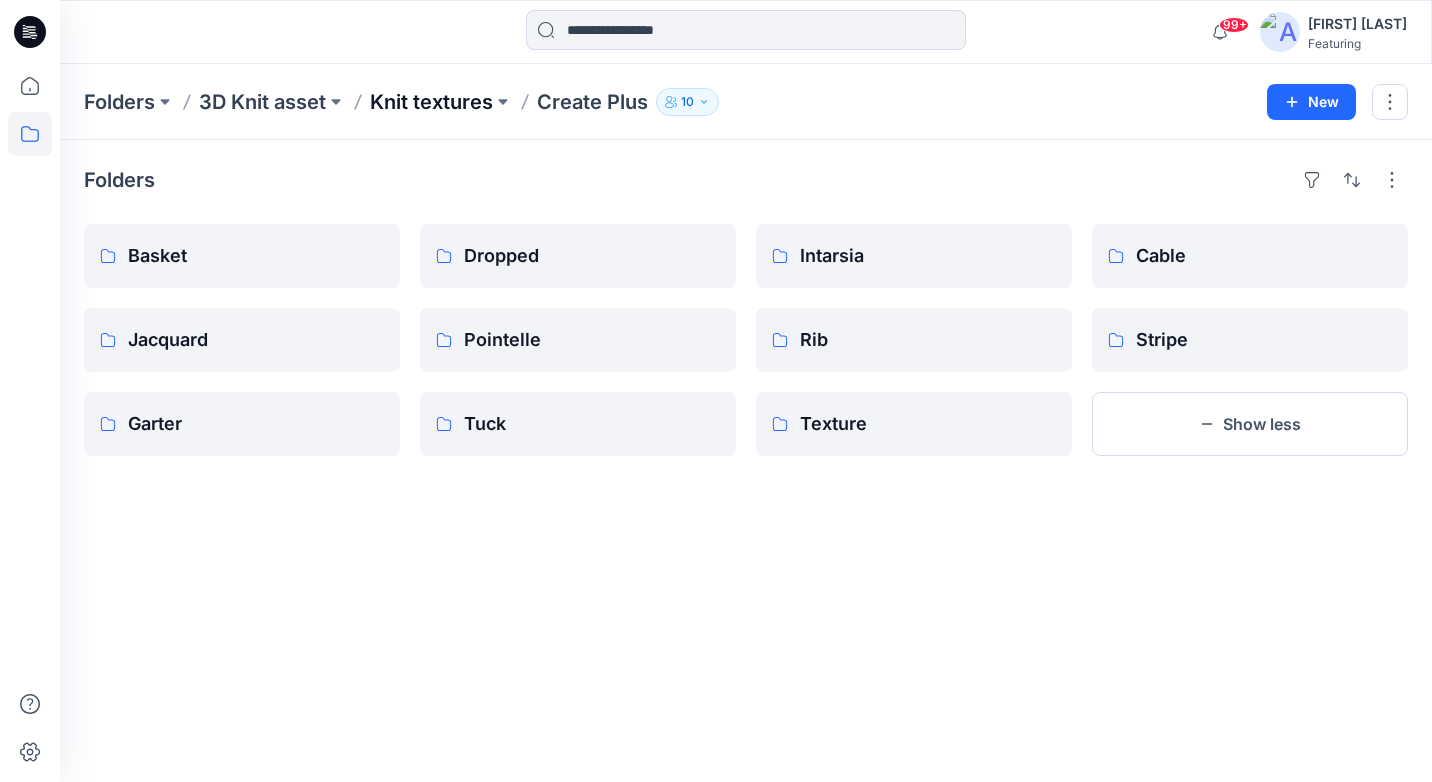 click on "Knit textures" at bounding box center [431, 102] 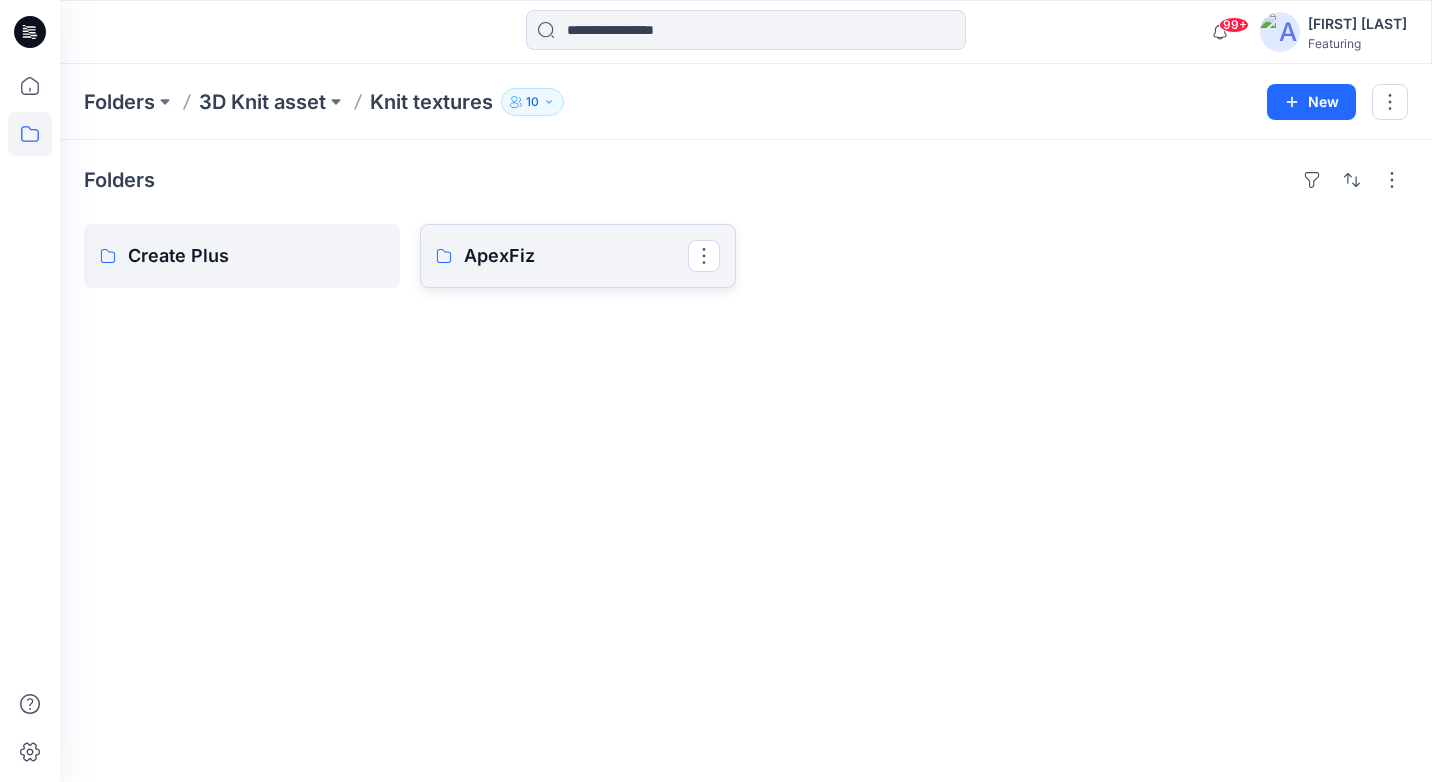 click on "ApexFiz" at bounding box center (576, 256) 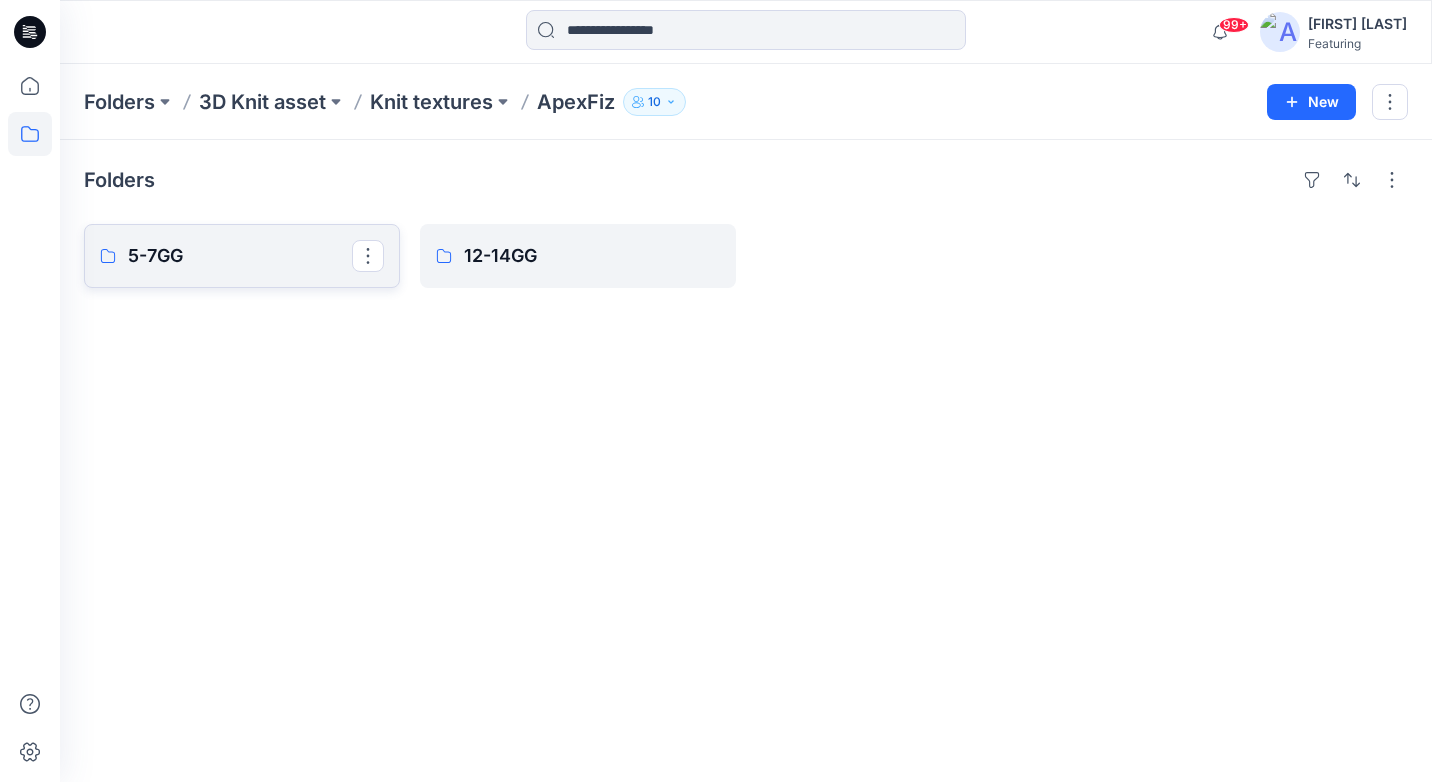 click on "5-7GG" at bounding box center (240, 256) 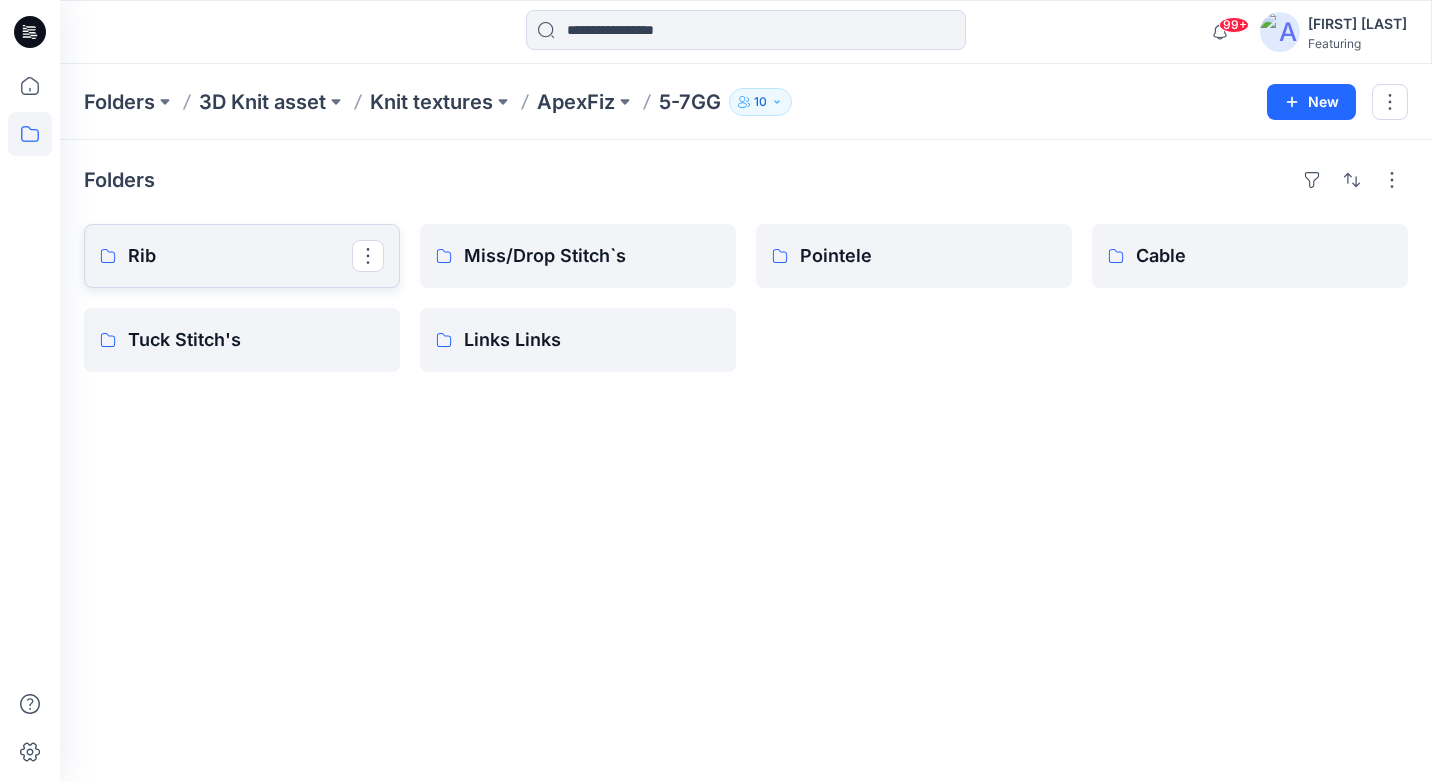 click on "Rib" at bounding box center (240, 256) 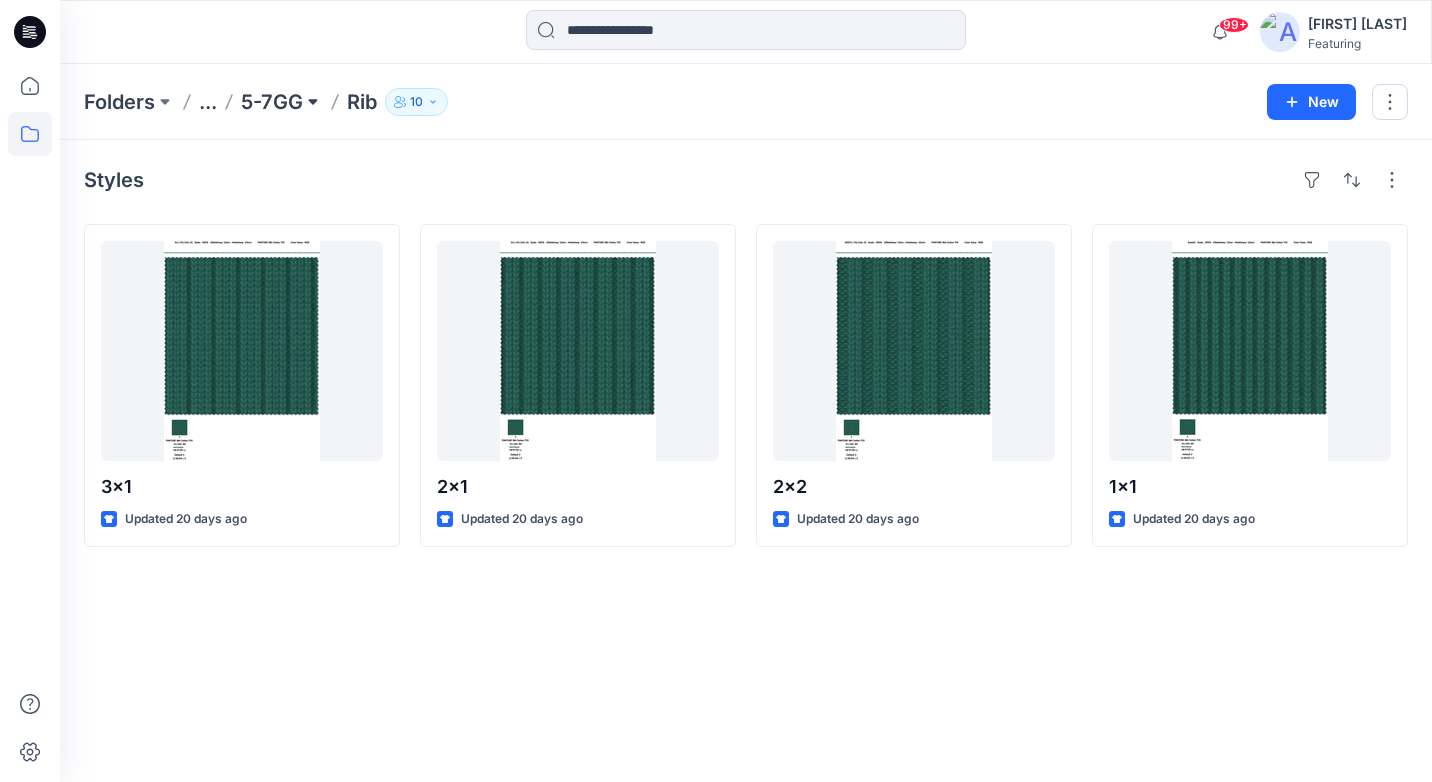 click at bounding box center (313, 102) 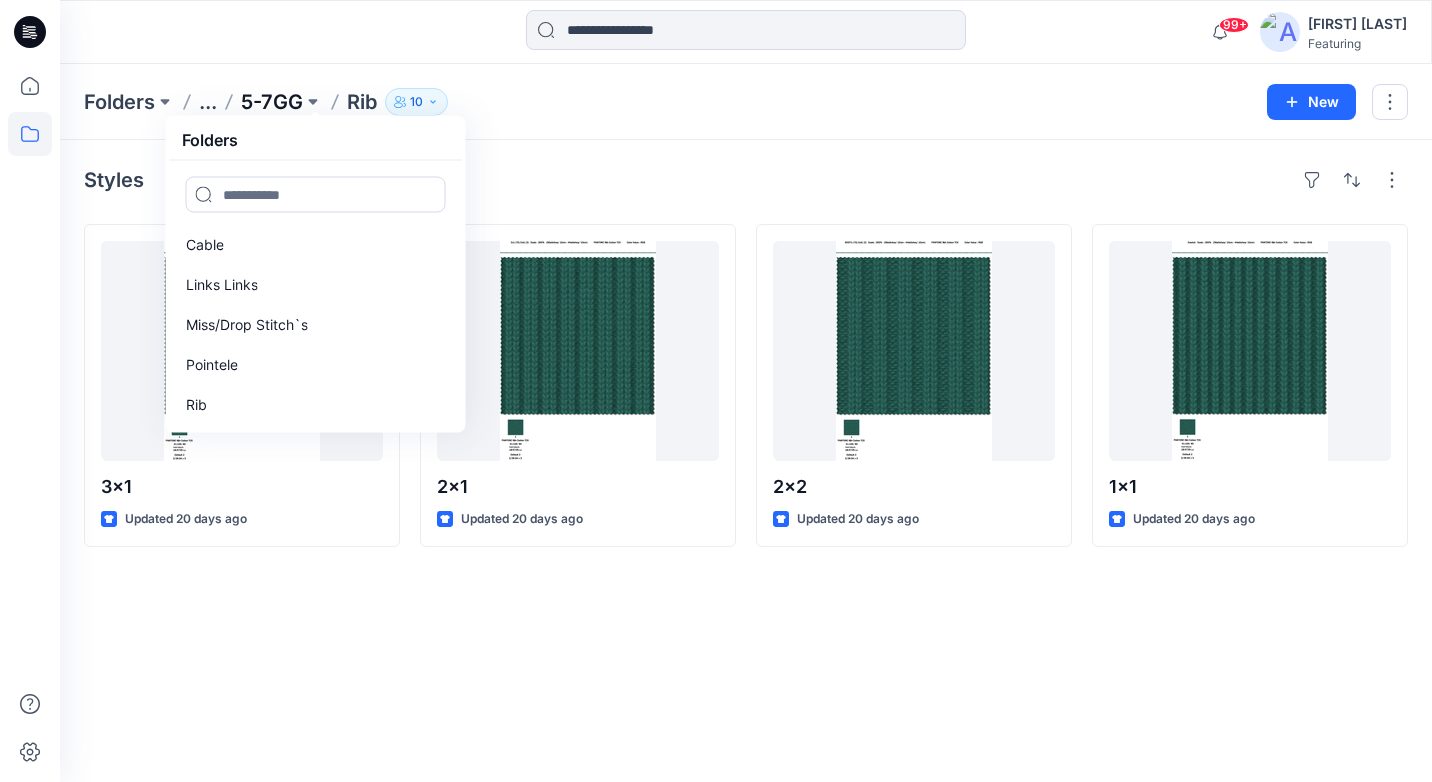 click on "5-7GG" at bounding box center [272, 102] 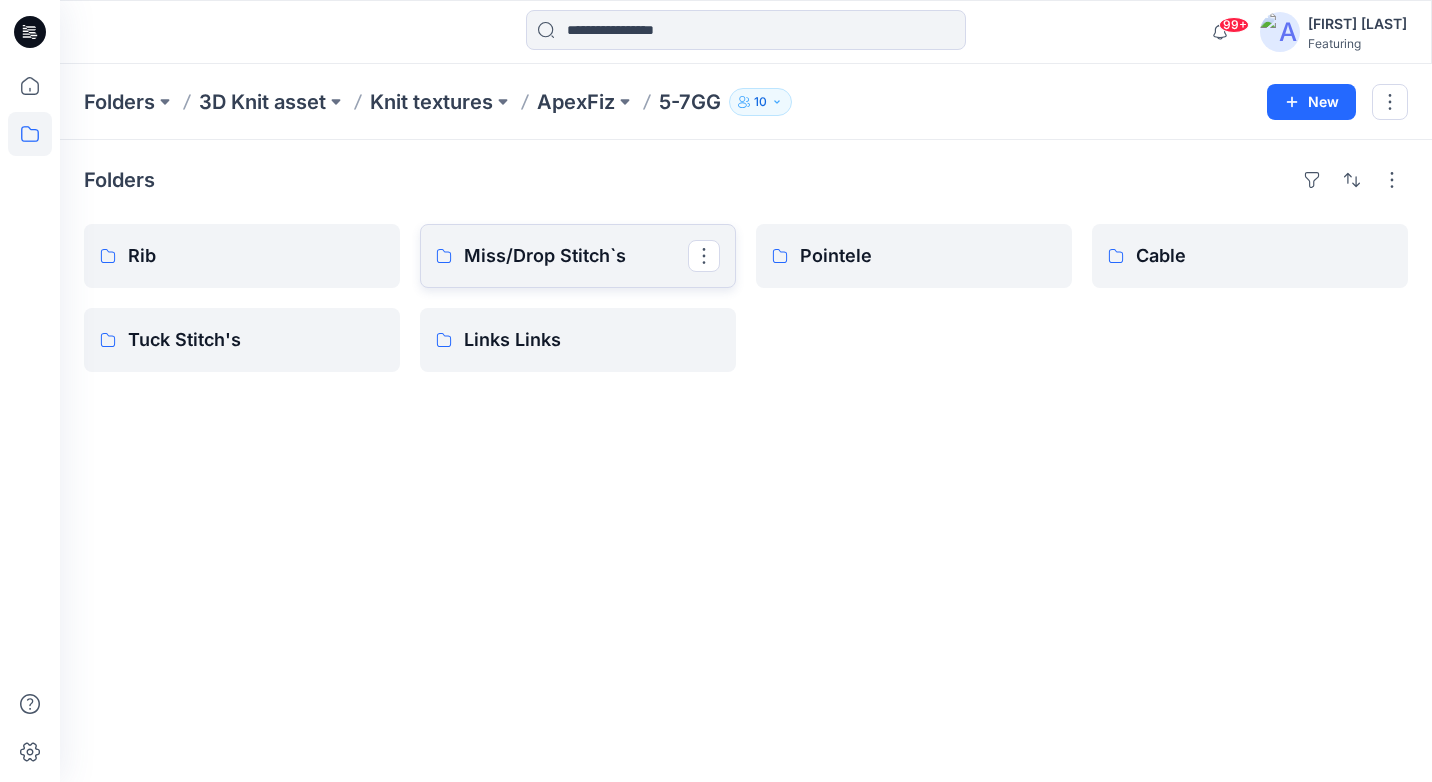 click on "Miss/Drop Stitch`s" at bounding box center (576, 256) 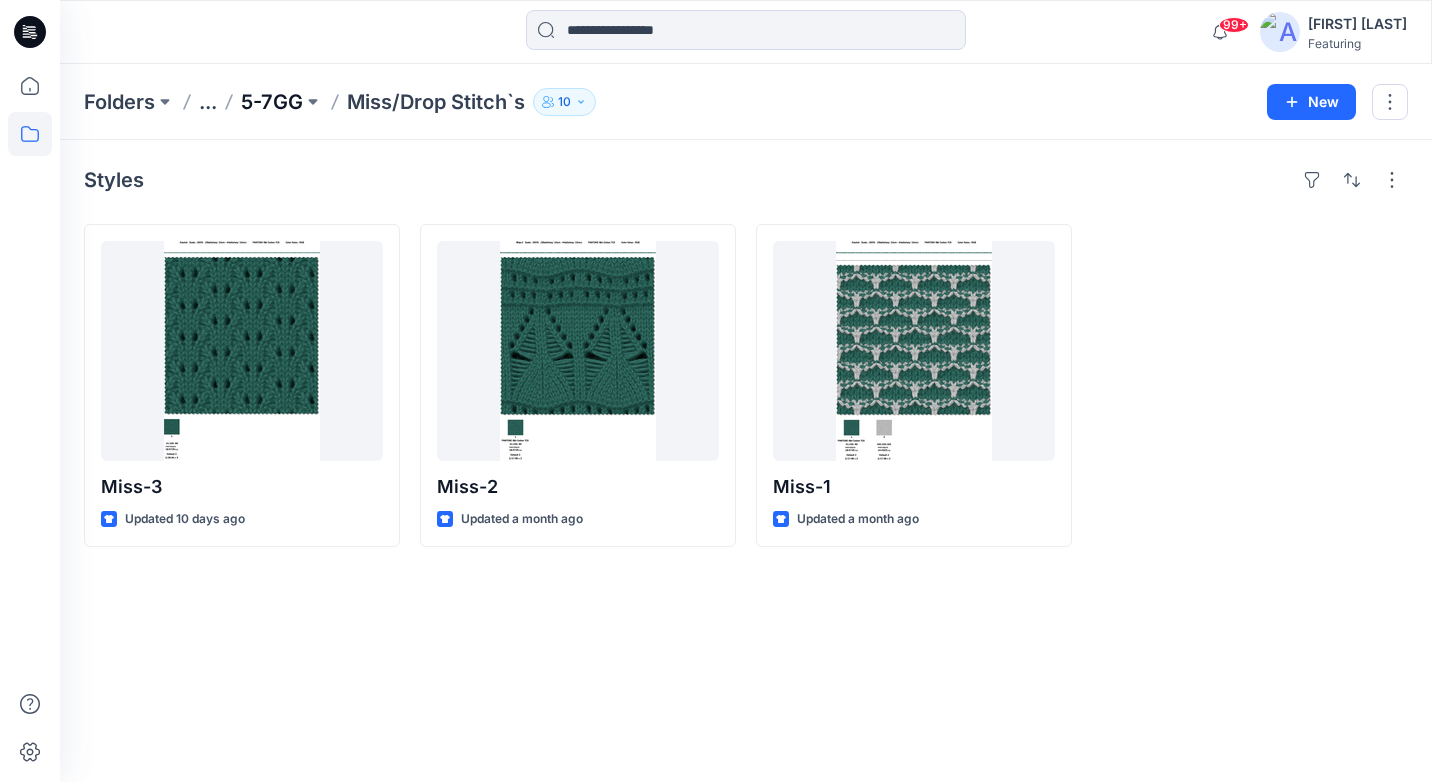 click on "5-7GG" at bounding box center [272, 102] 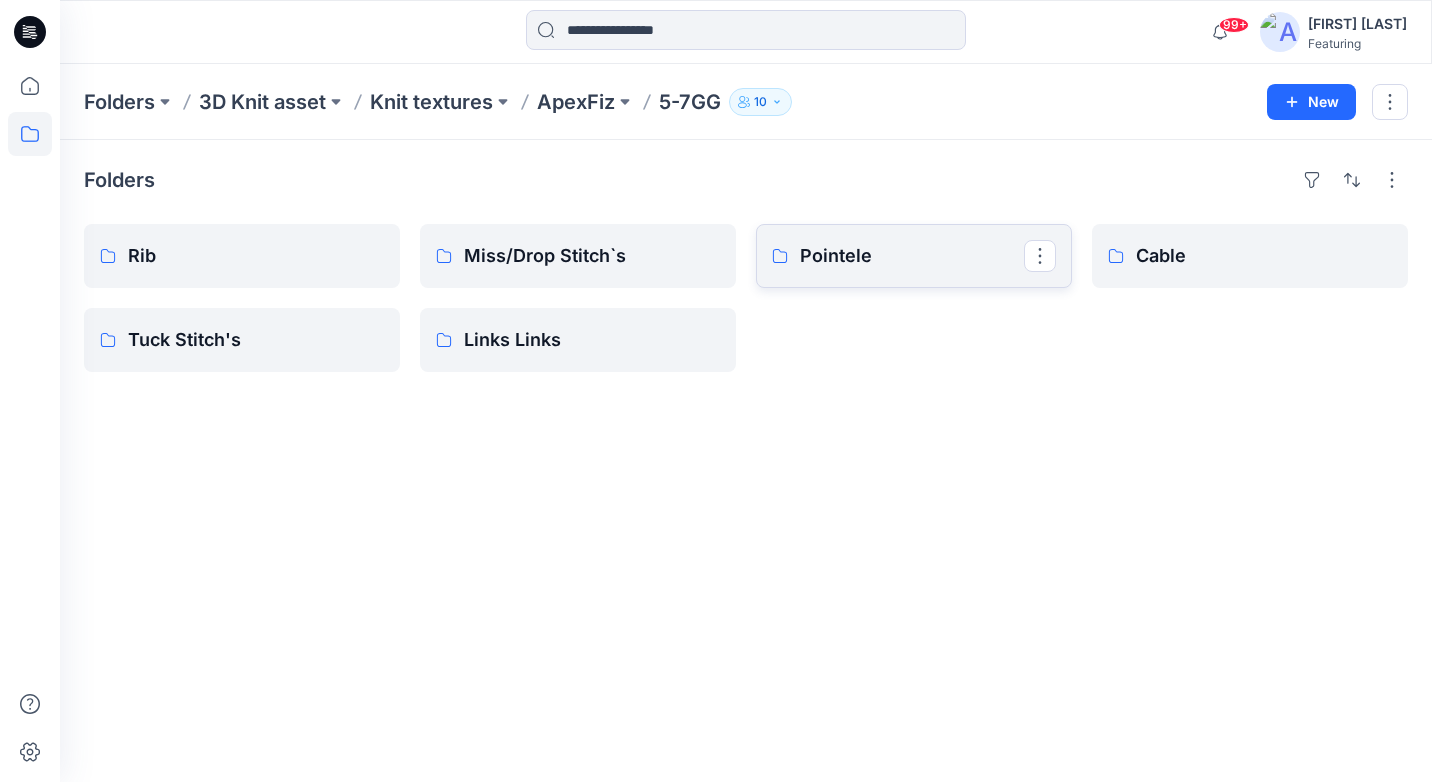 click on "Pointele" at bounding box center (912, 256) 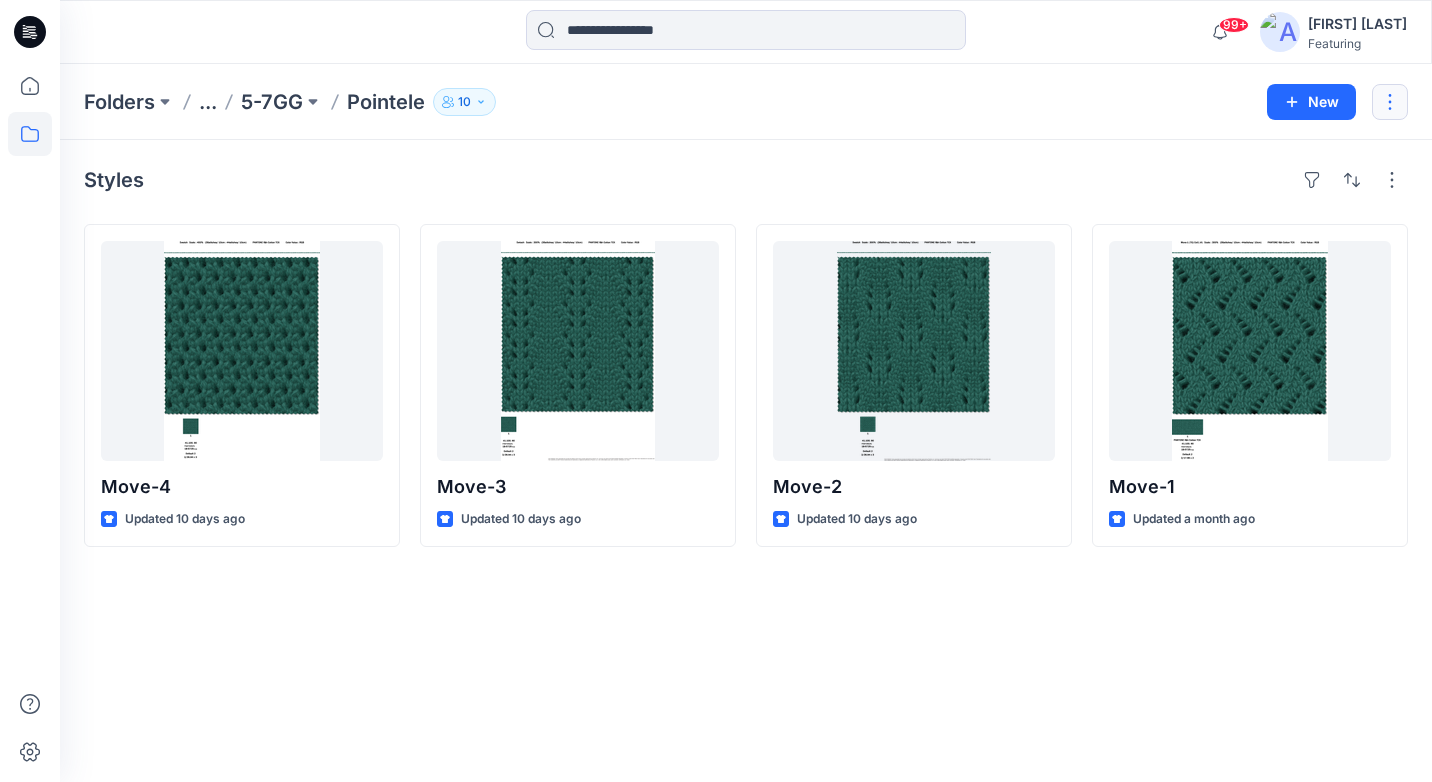 click at bounding box center (1390, 102) 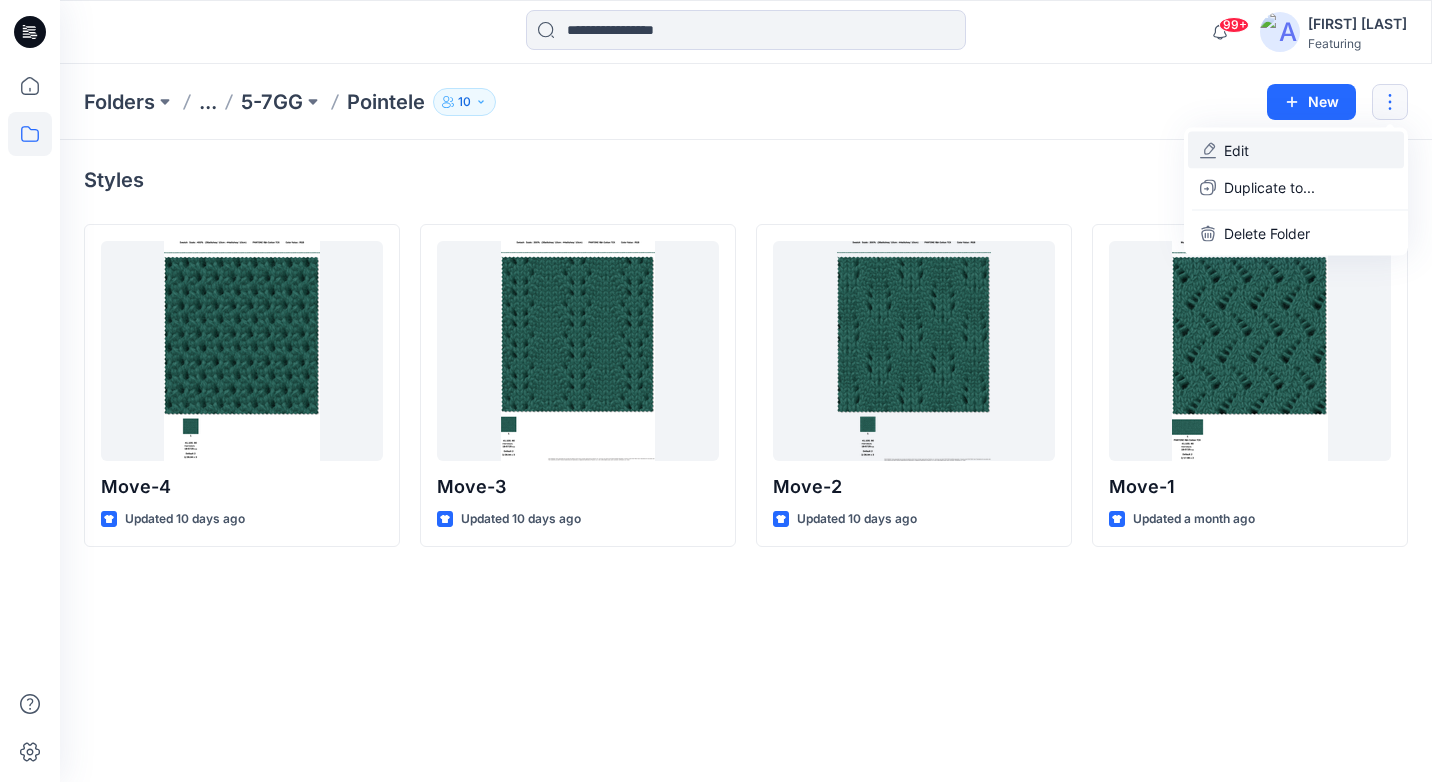 click on "Edit" at bounding box center [1296, 150] 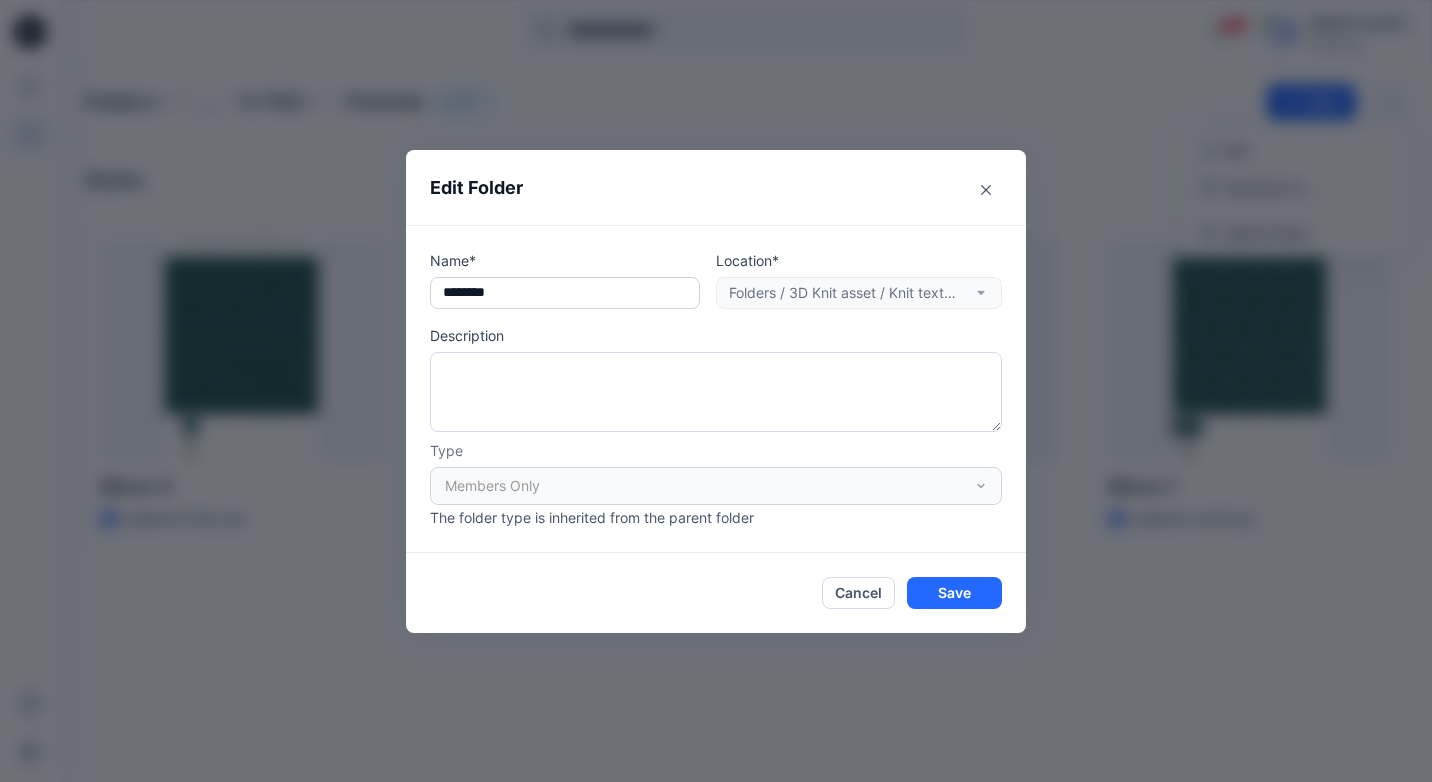 click on "********" at bounding box center (565, 293) 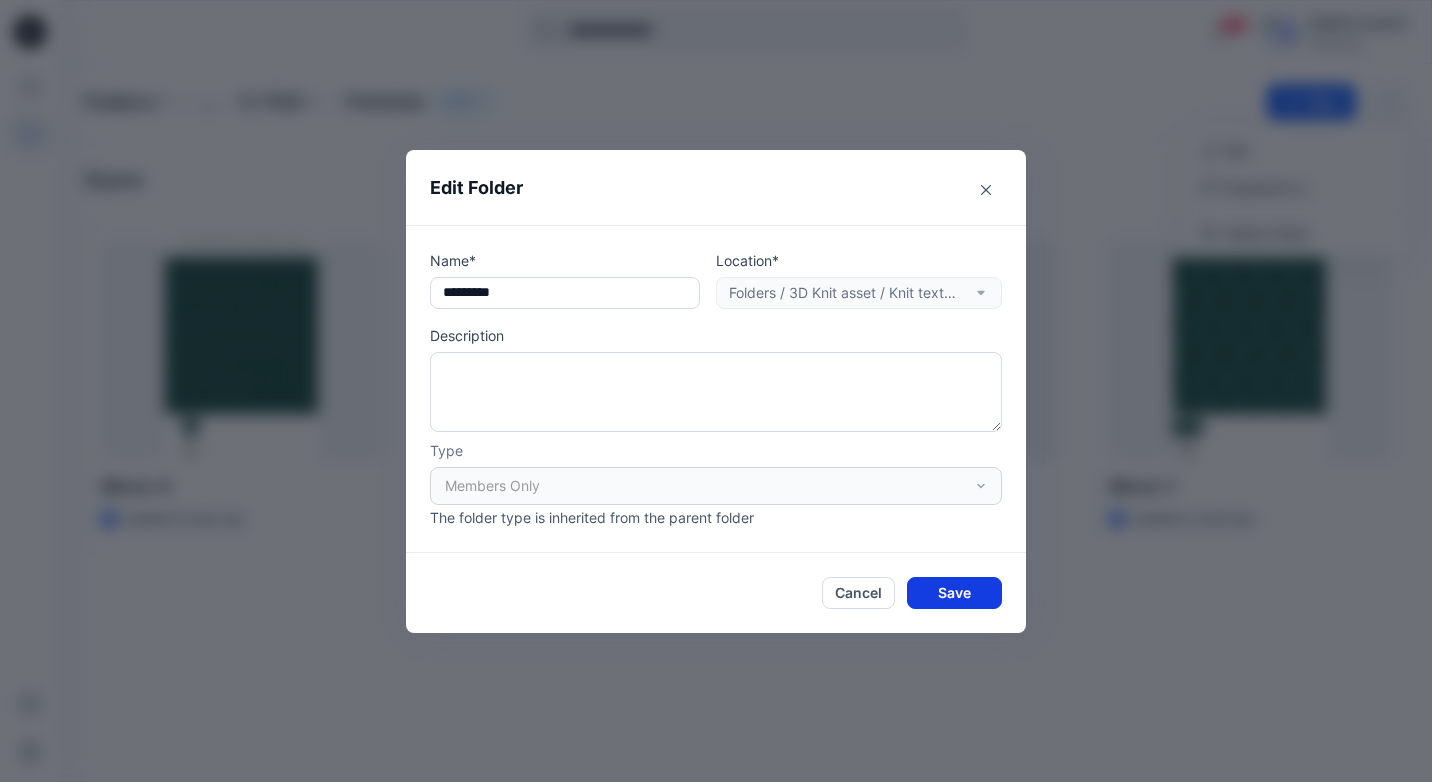type on "*********" 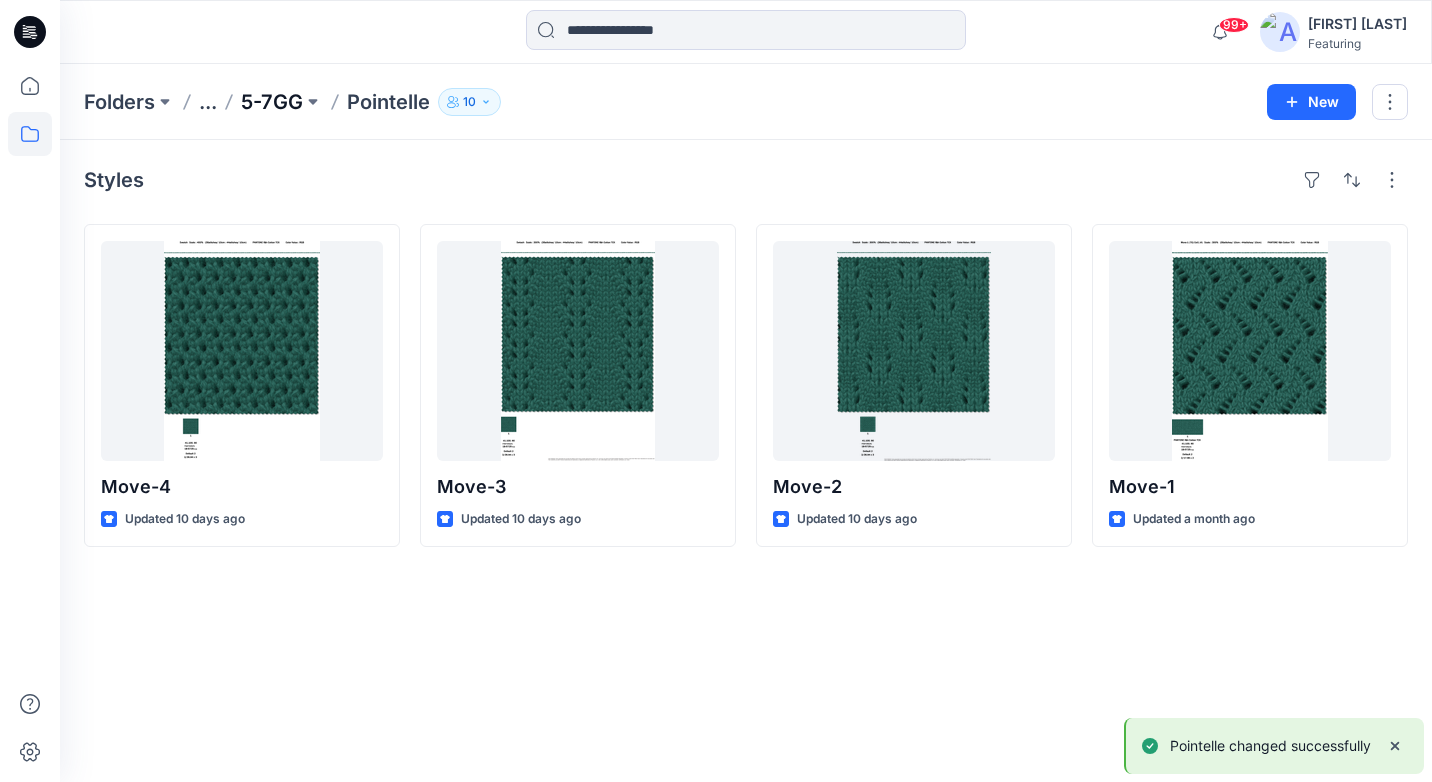 click on "5-7GG" at bounding box center [272, 102] 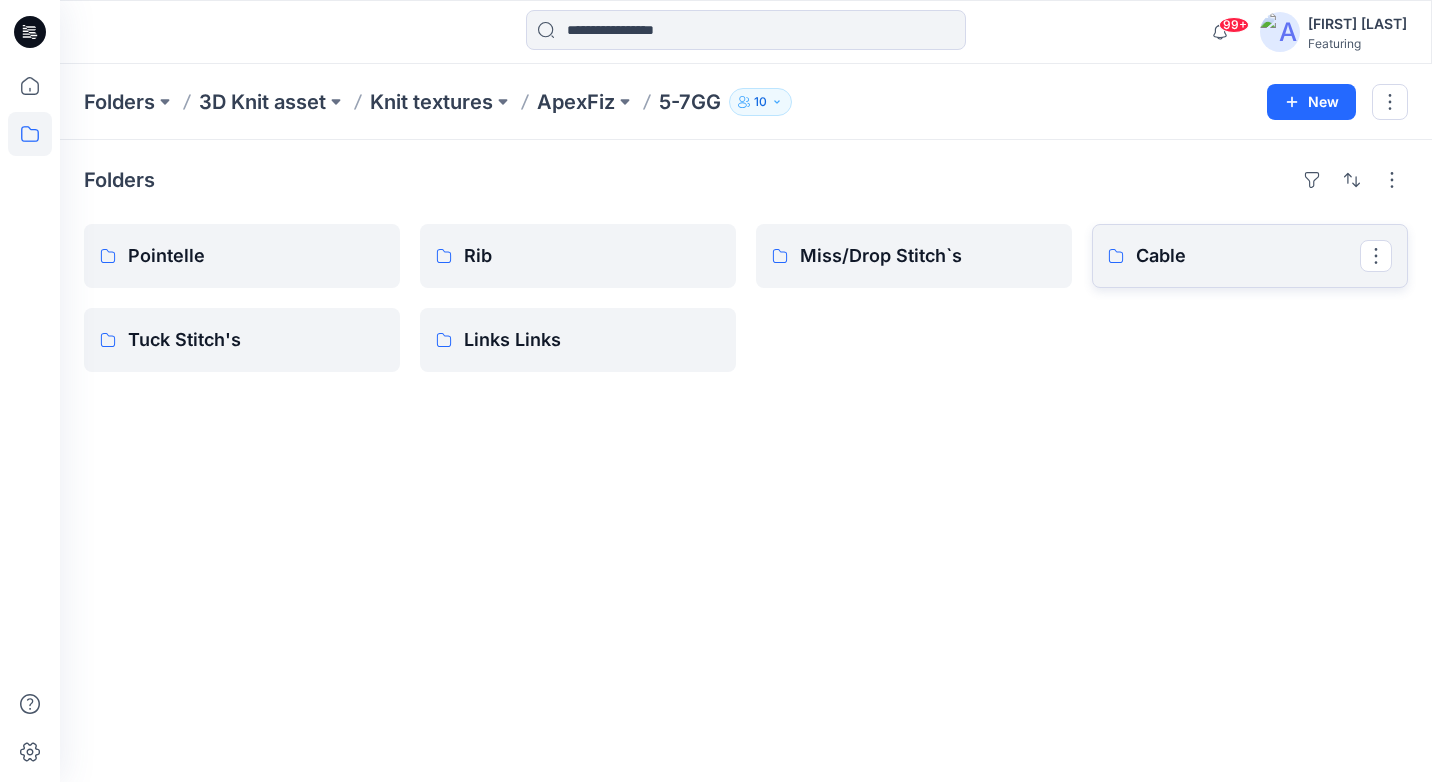 click on "Cable" at bounding box center (1248, 256) 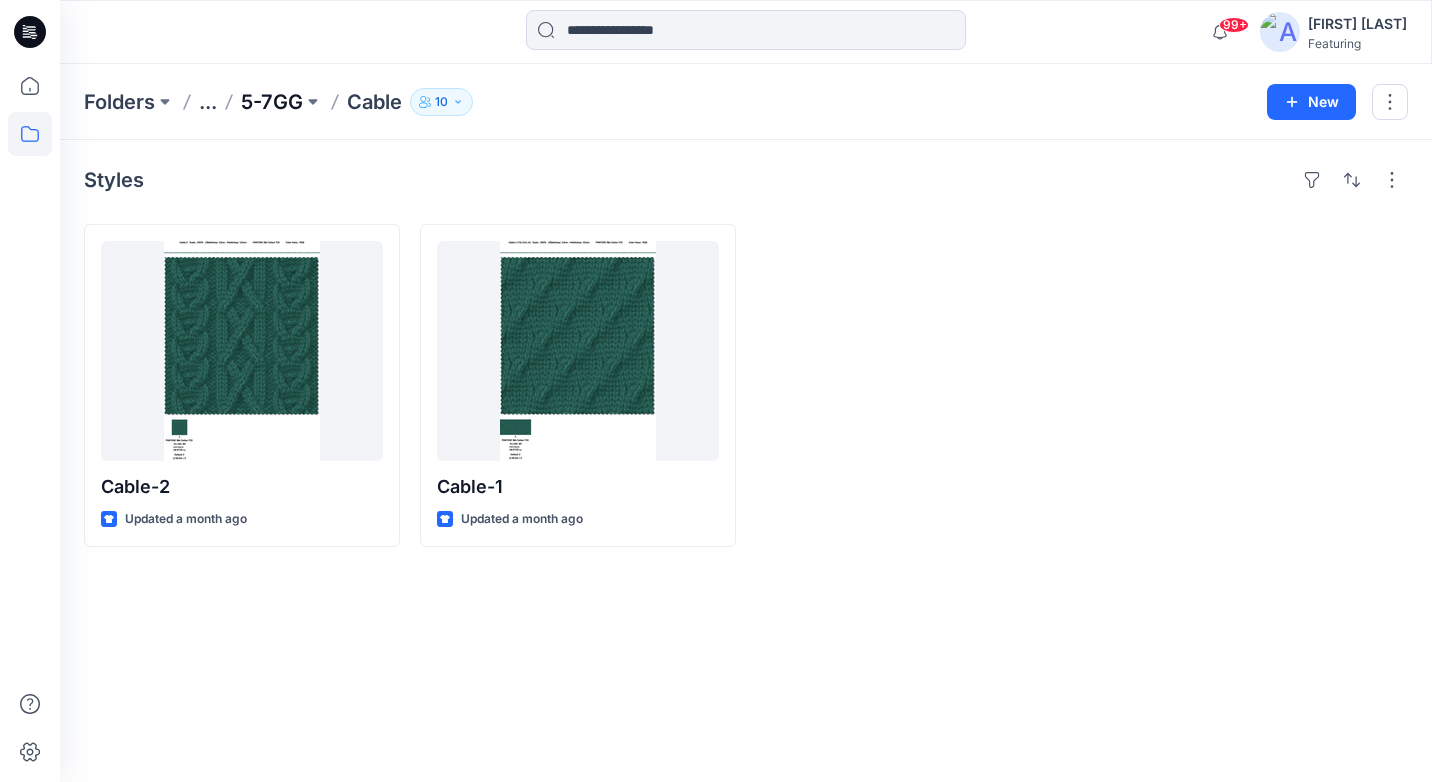 click on "5-7GG" at bounding box center (272, 102) 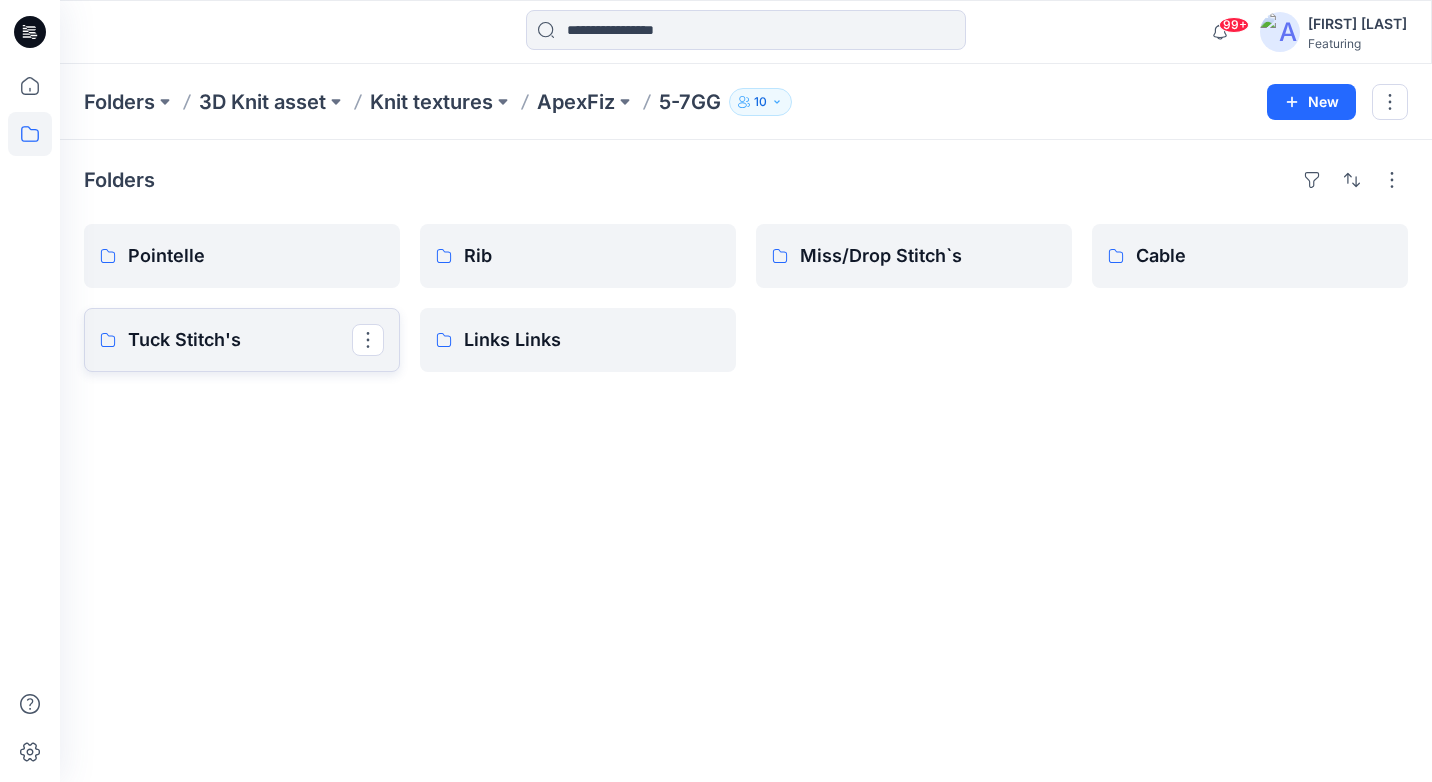 click on "Tuck Stitch's" at bounding box center [240, 340] 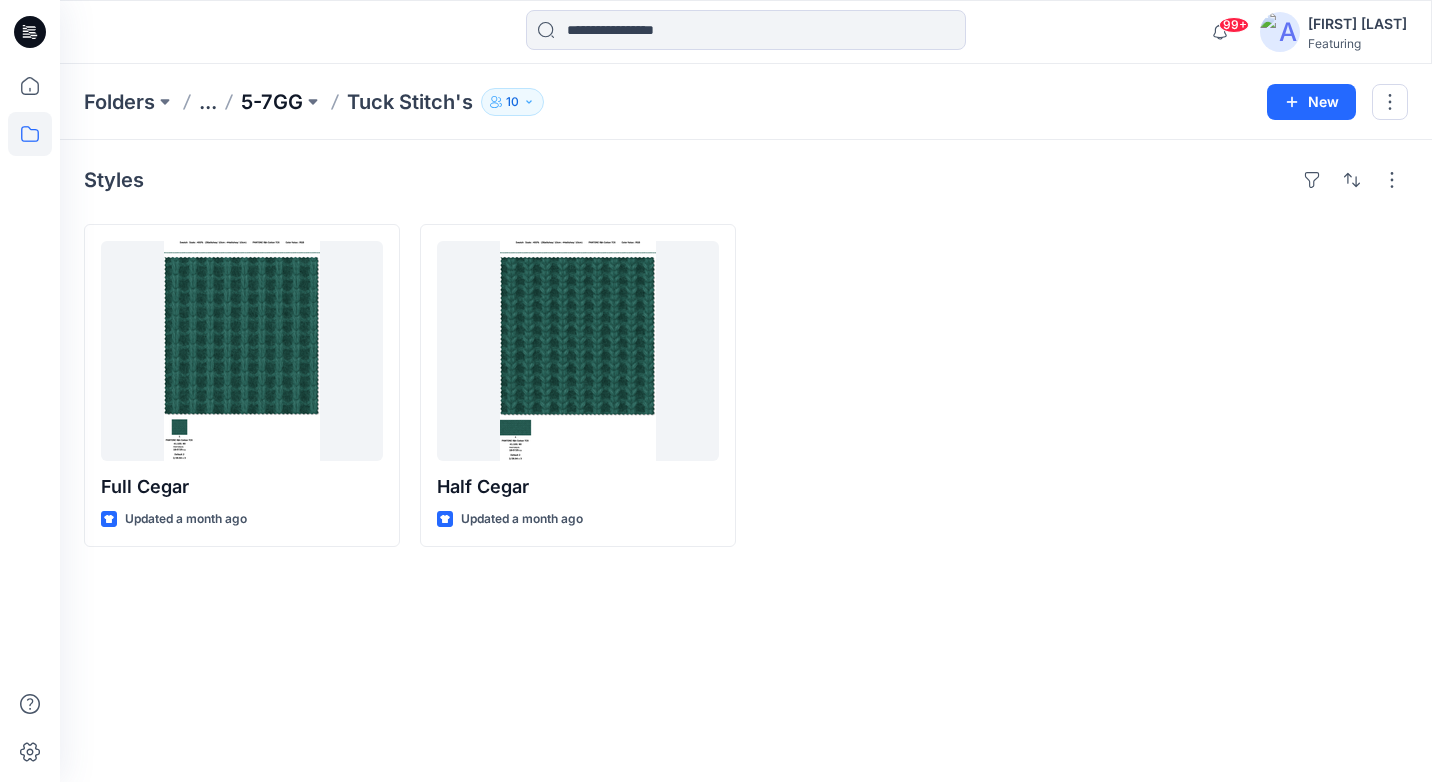 click on "5-7GG" at bounding box center (272, 102) 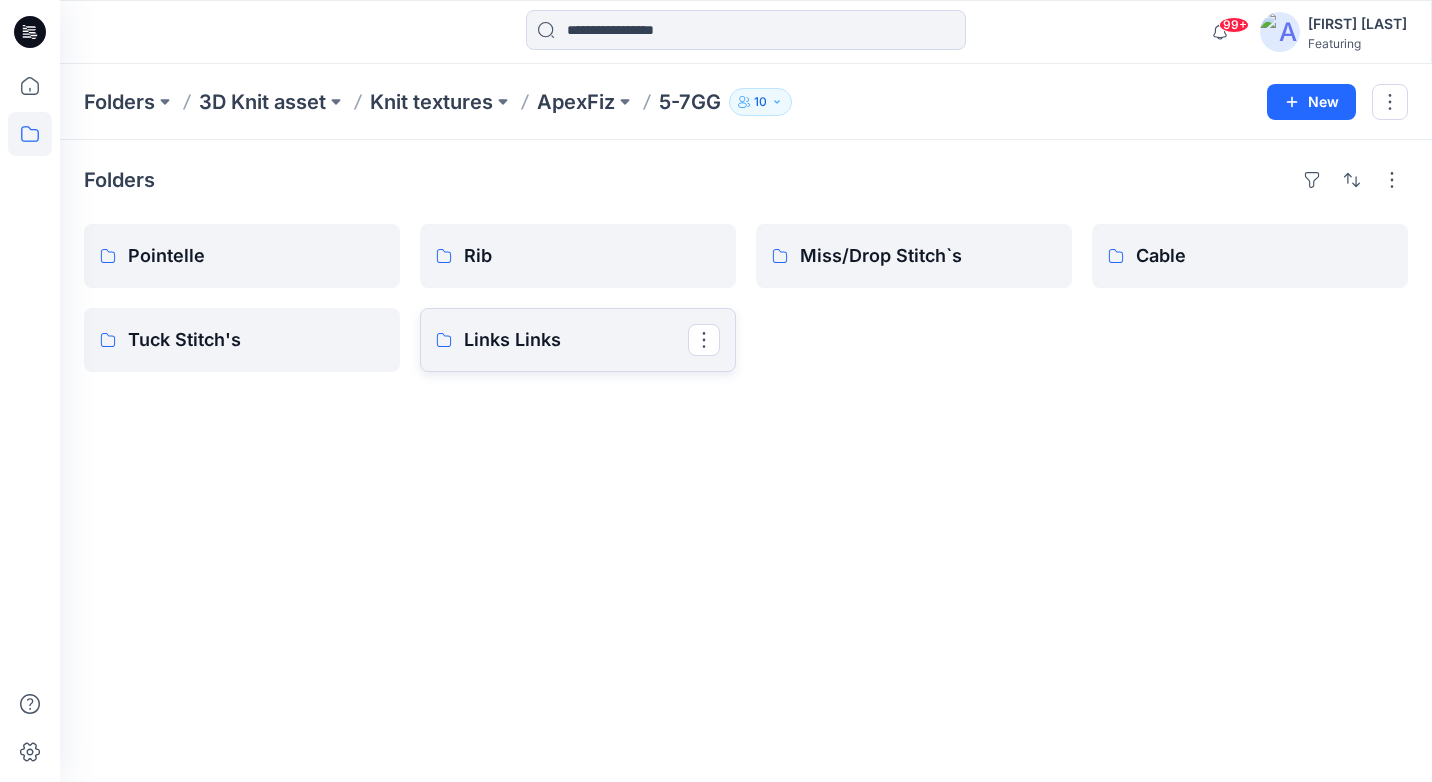 click on "Links Links" at bounding box center (576, 340) 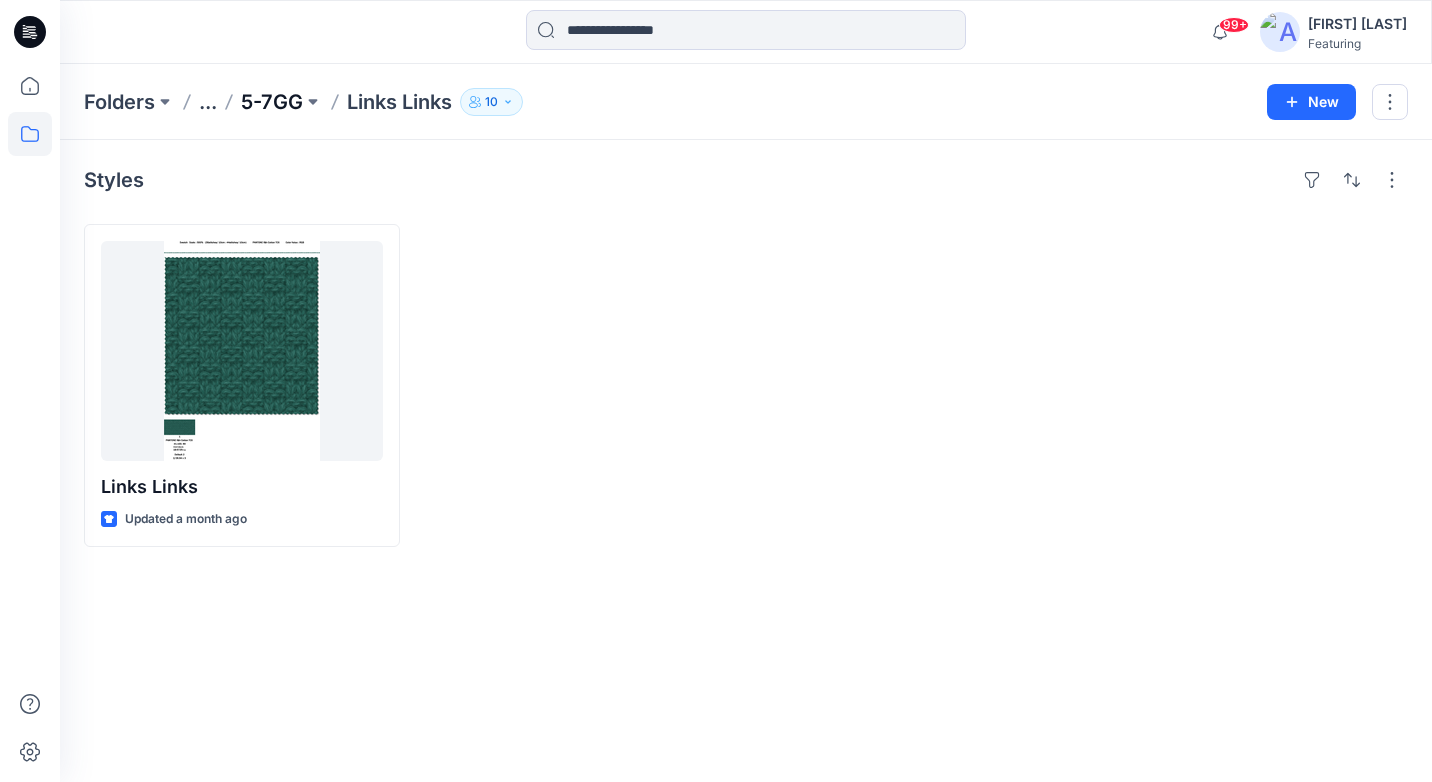 click on "5-7GG" at bounding box center (272, 102) 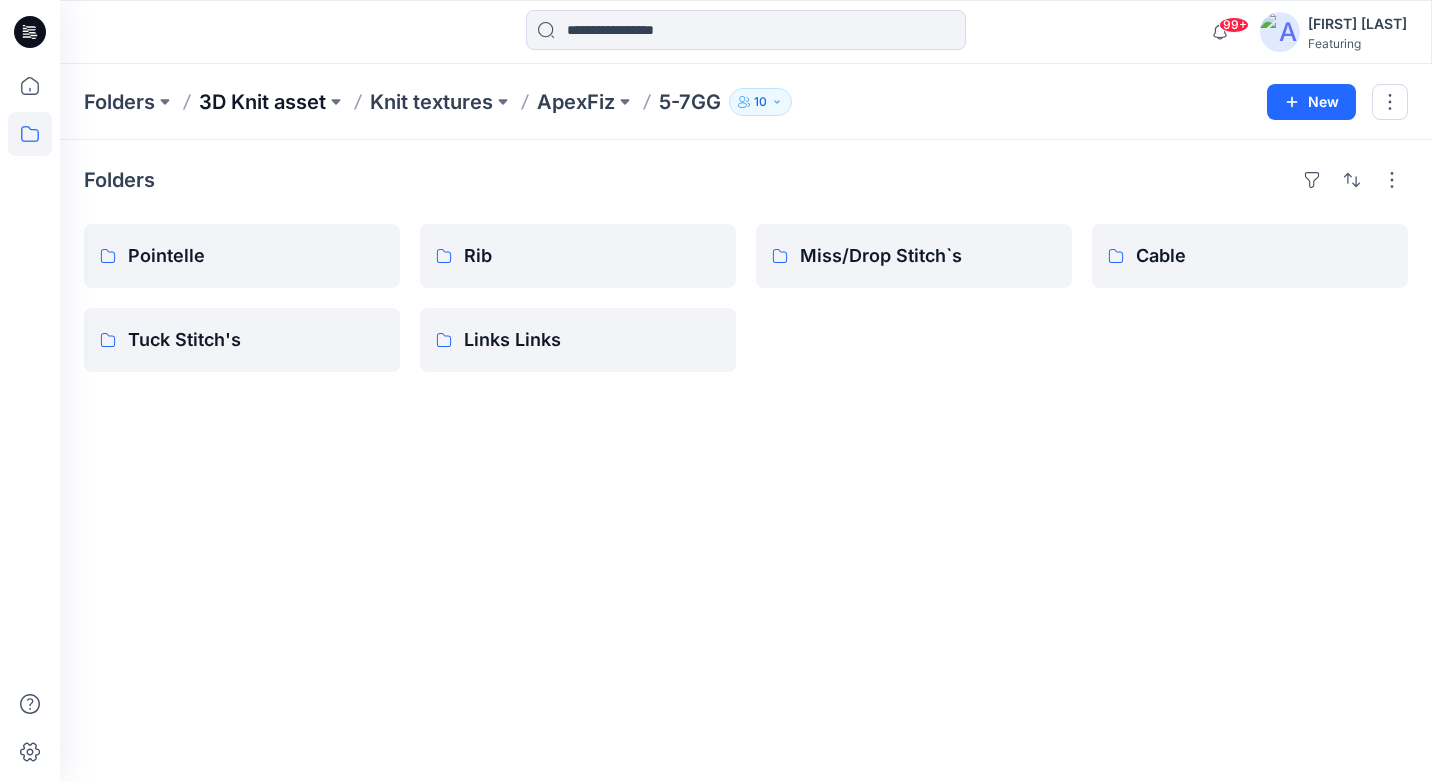 click on "3D Knit asset" at bounding box center (262, 102) 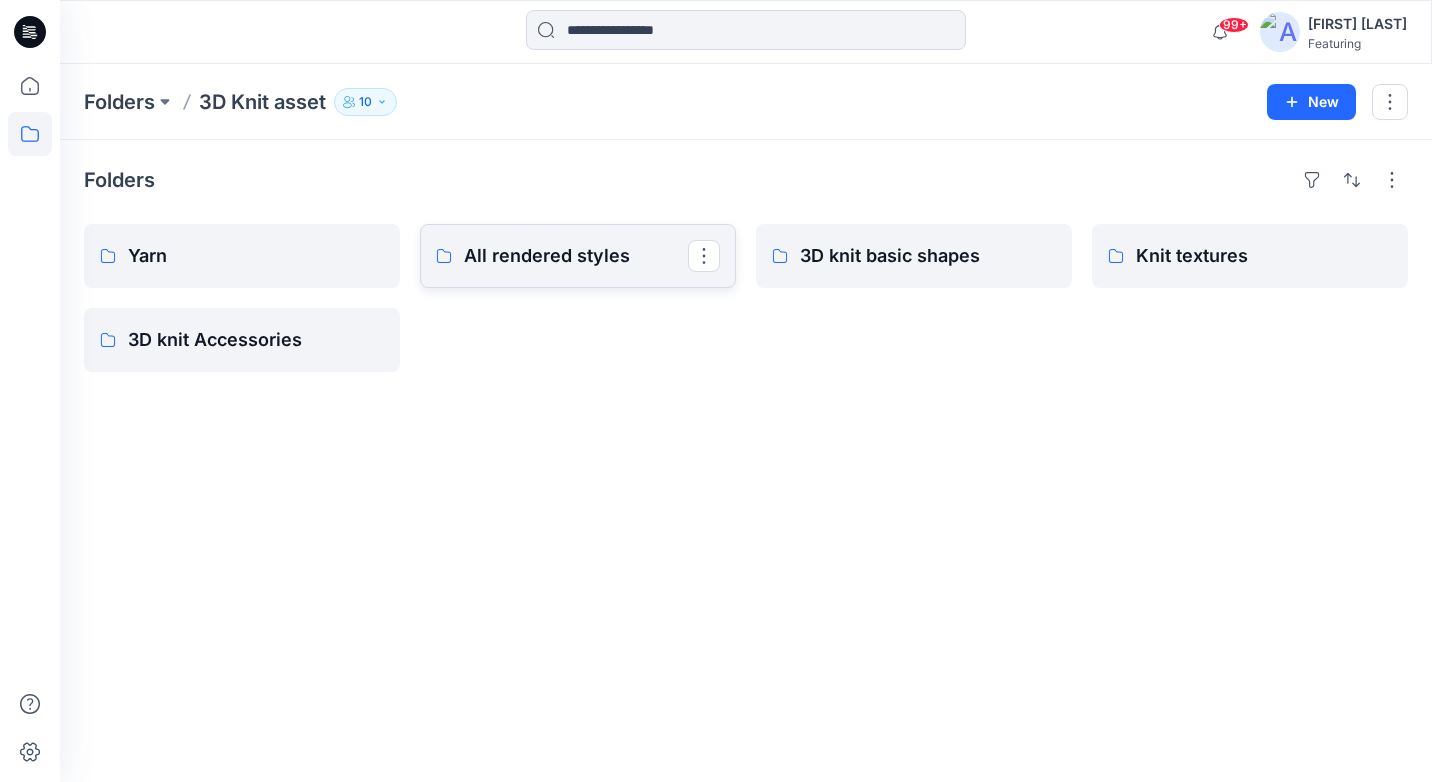 click on "All rendered styles" at bounding box center (576, 256) 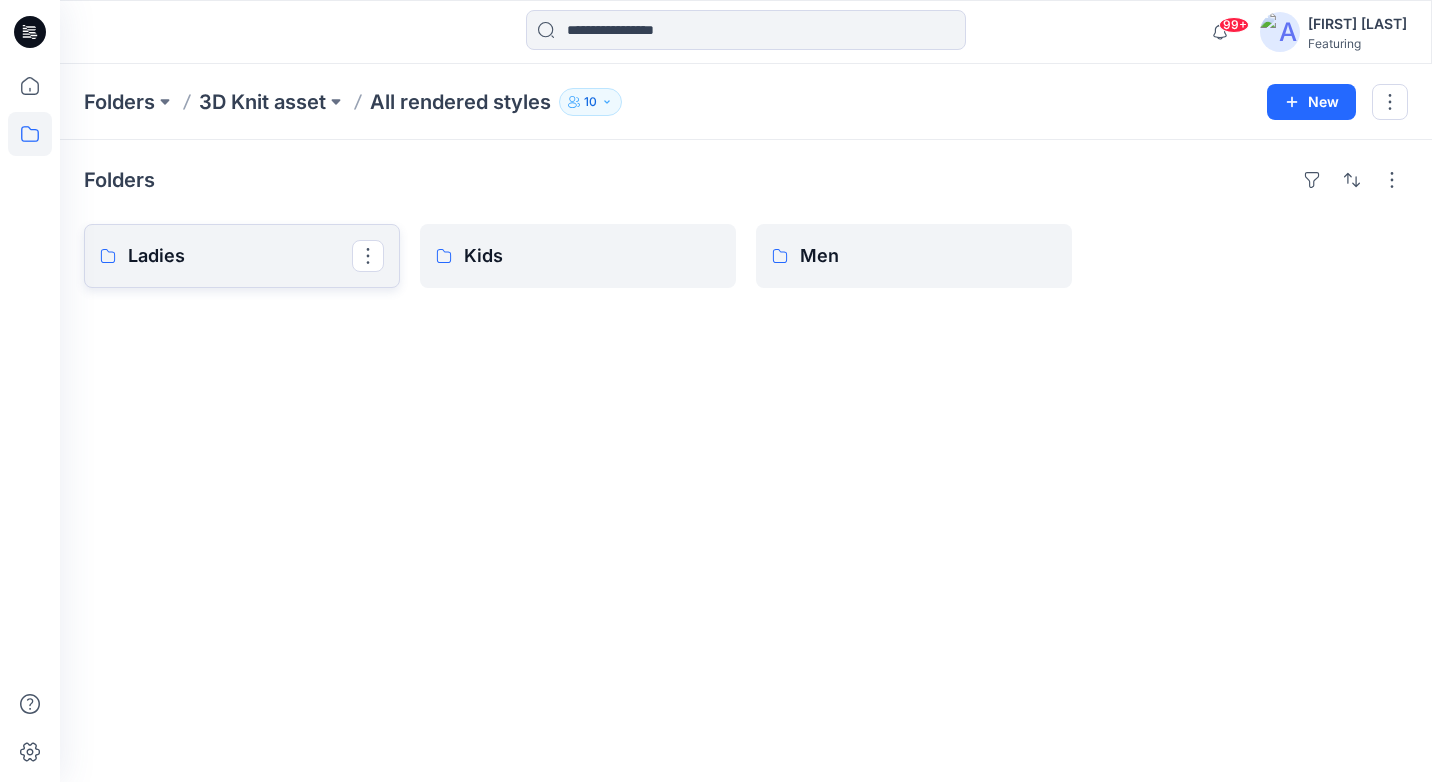 click on "Ladies" at bounding box center [240, 256] 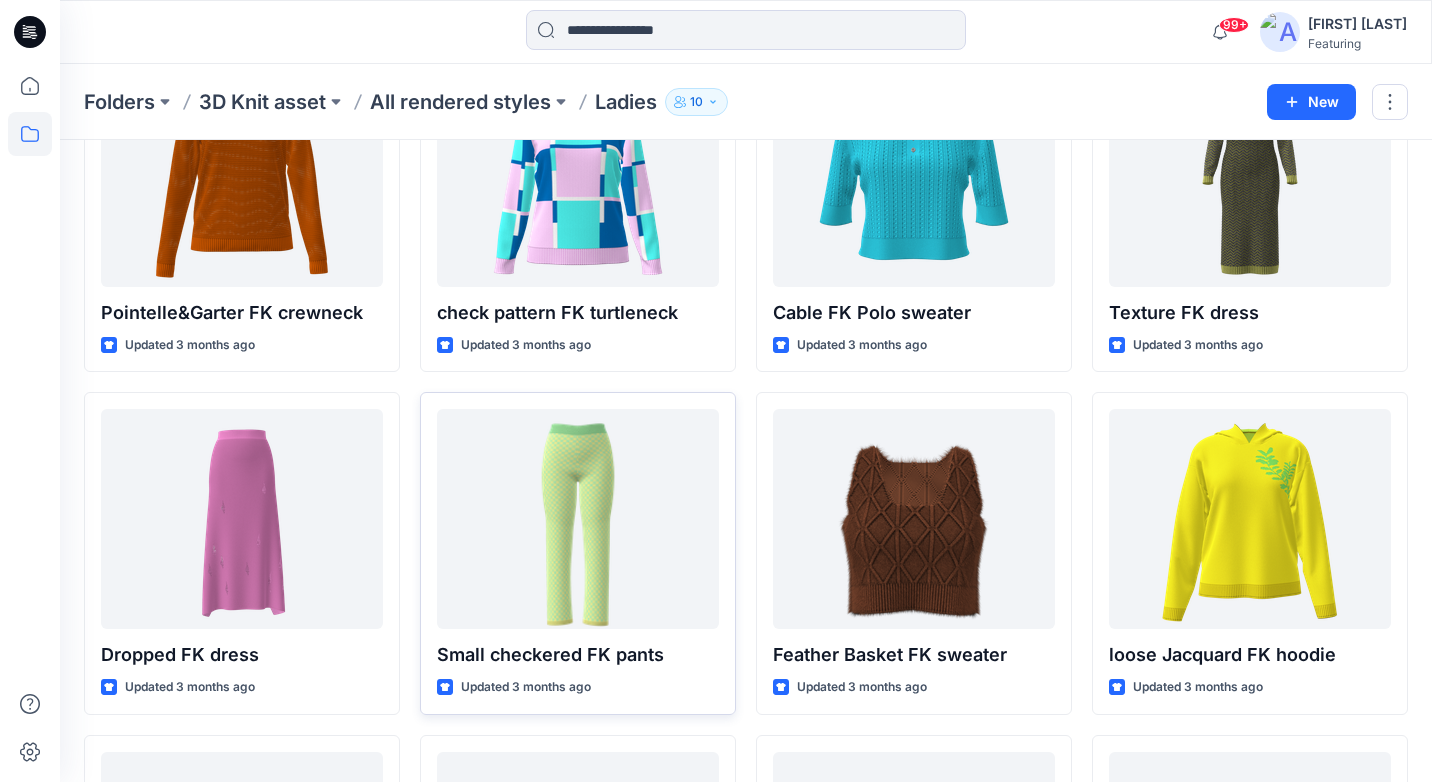 scroll, scrollTop: 0, scrollLeft: 0, axis: both 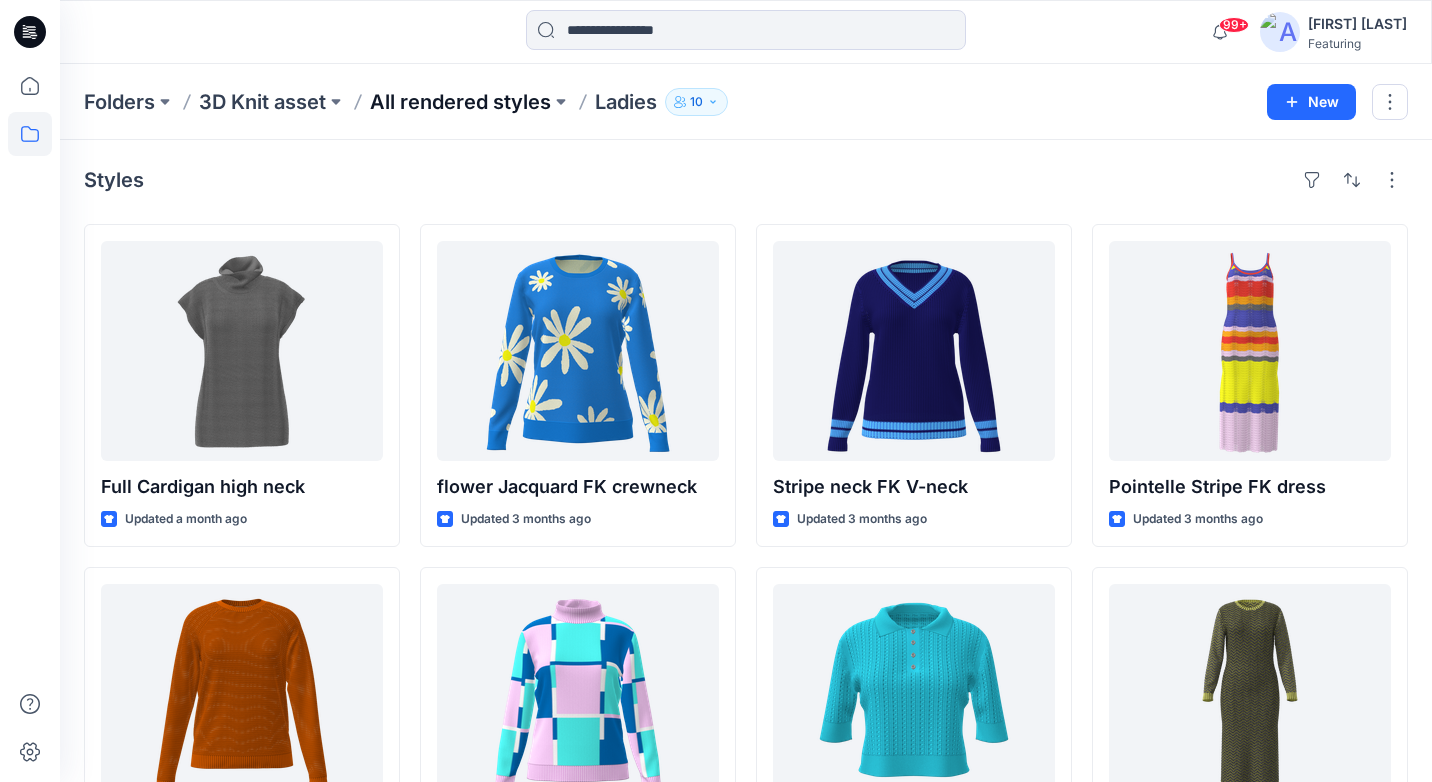 click on "All rendered styles" at bounding box center [460, 102] 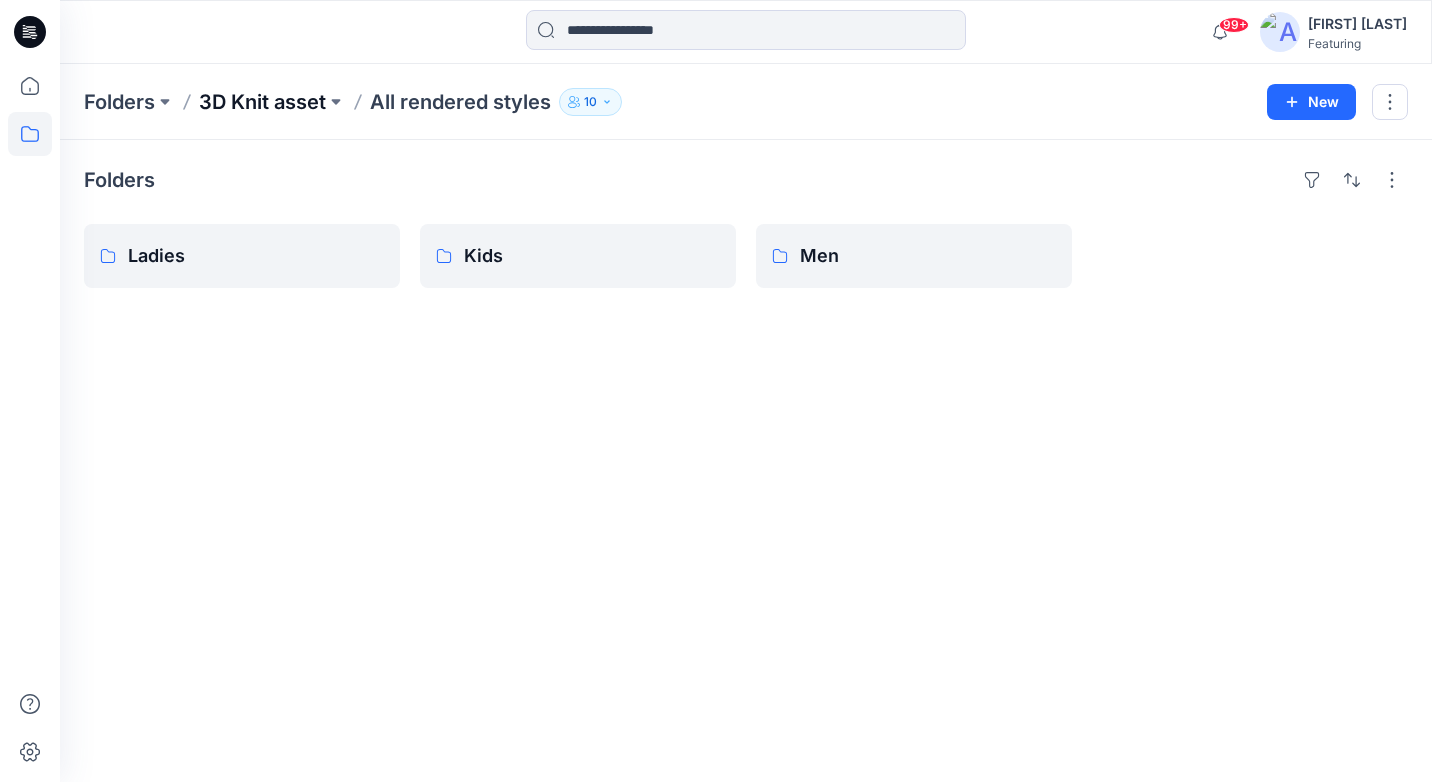 click on "3D Knit asset" at bounding box center (262, 102) 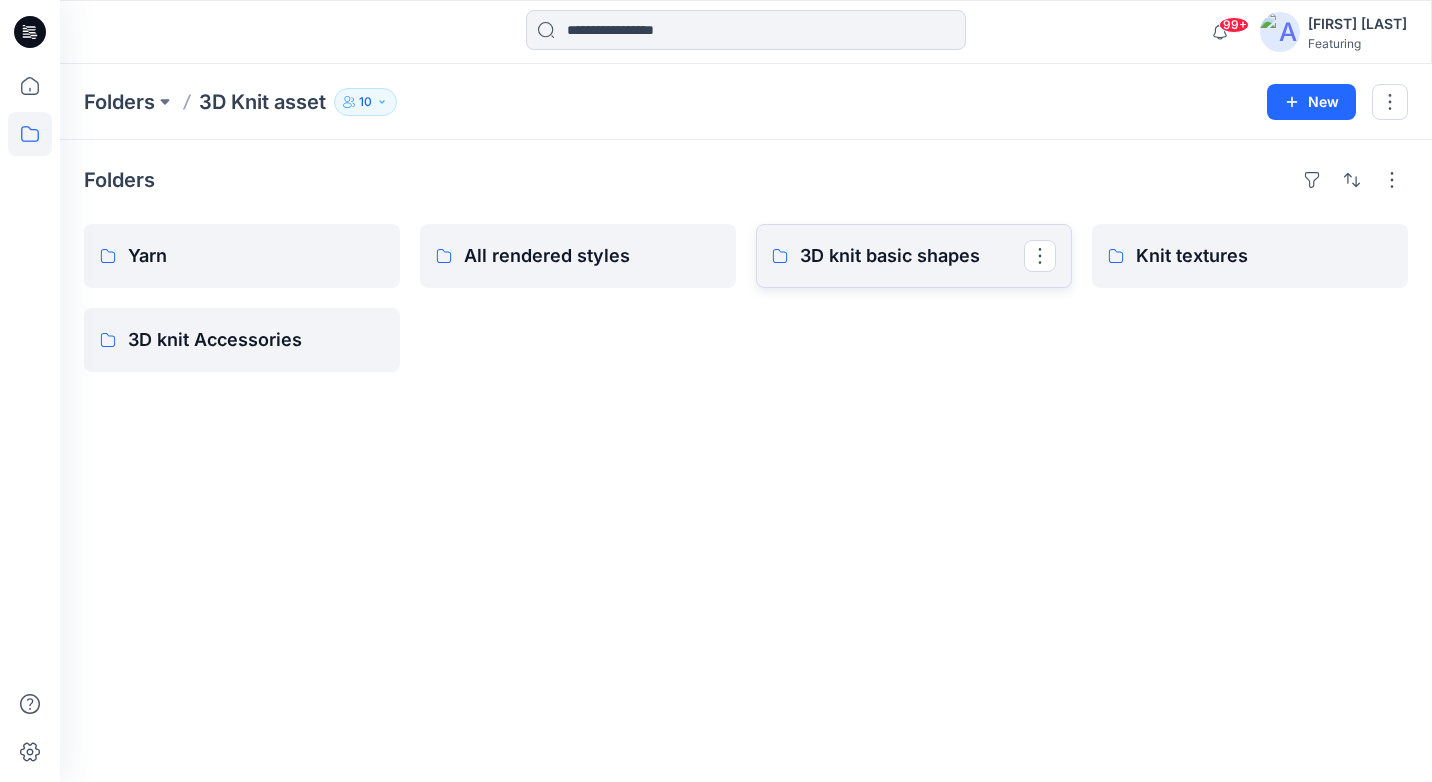 click on "3D knit basic shapes" at bounding box center (912, 256) 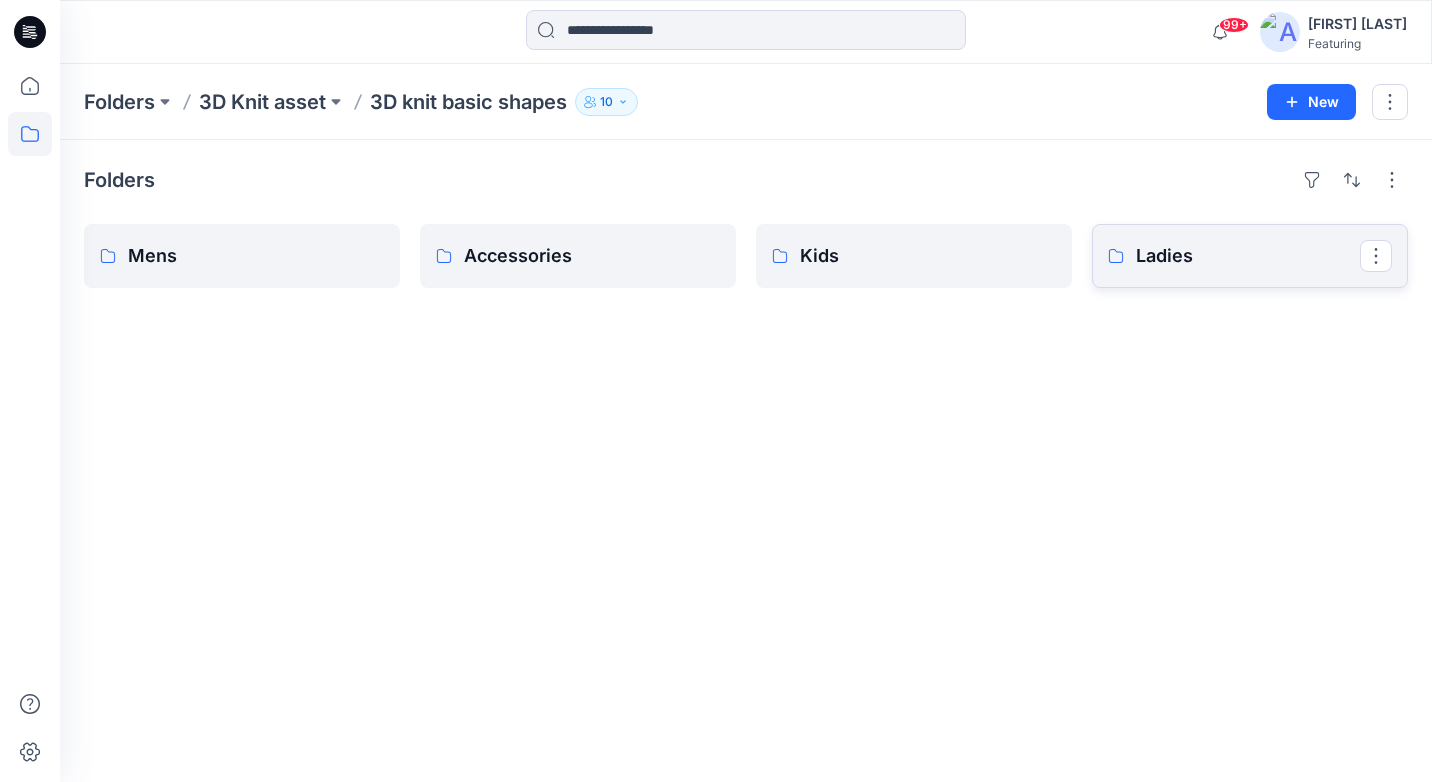 click on "Ladies" at bounding box center (1248, 256) 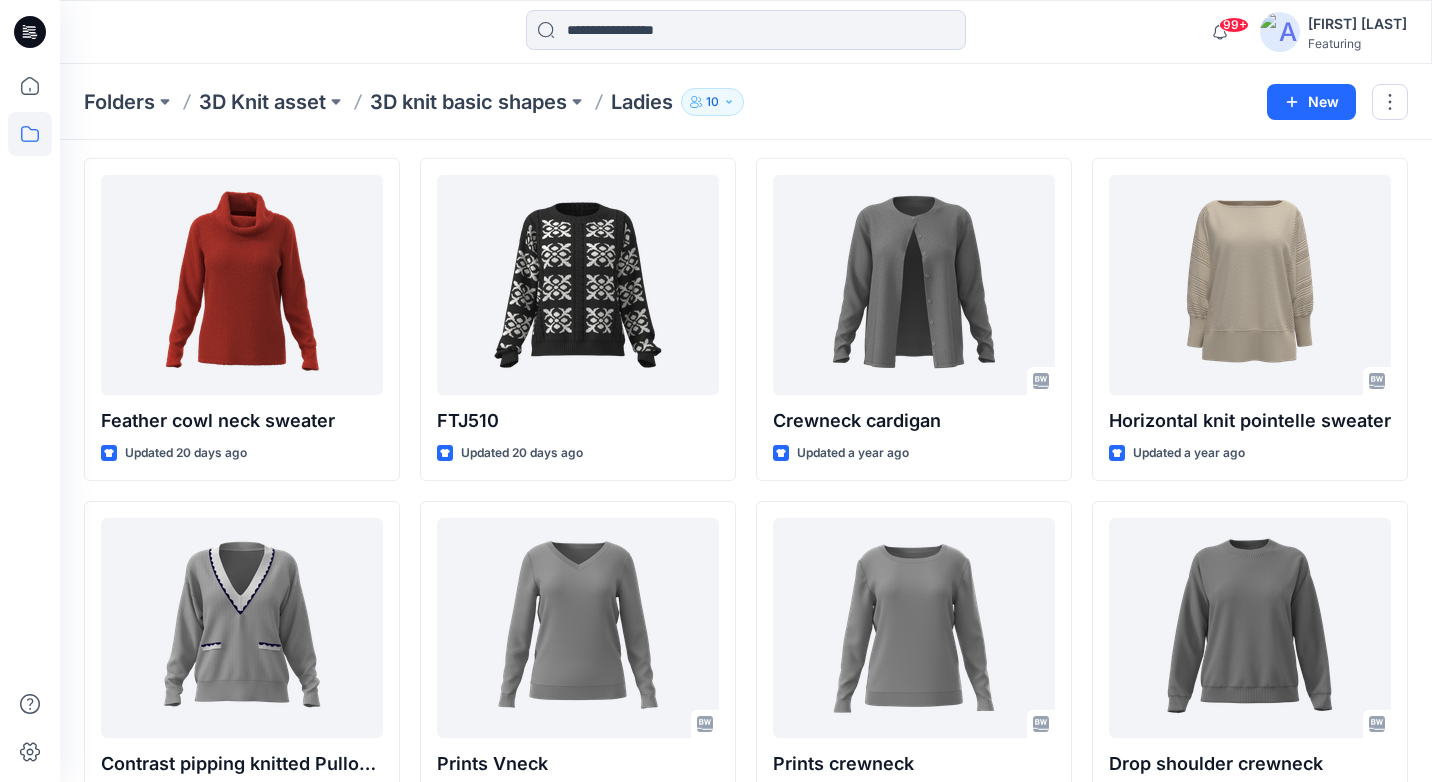 scroll, scrollTop: 0, scrollLeft: 0, axis: both 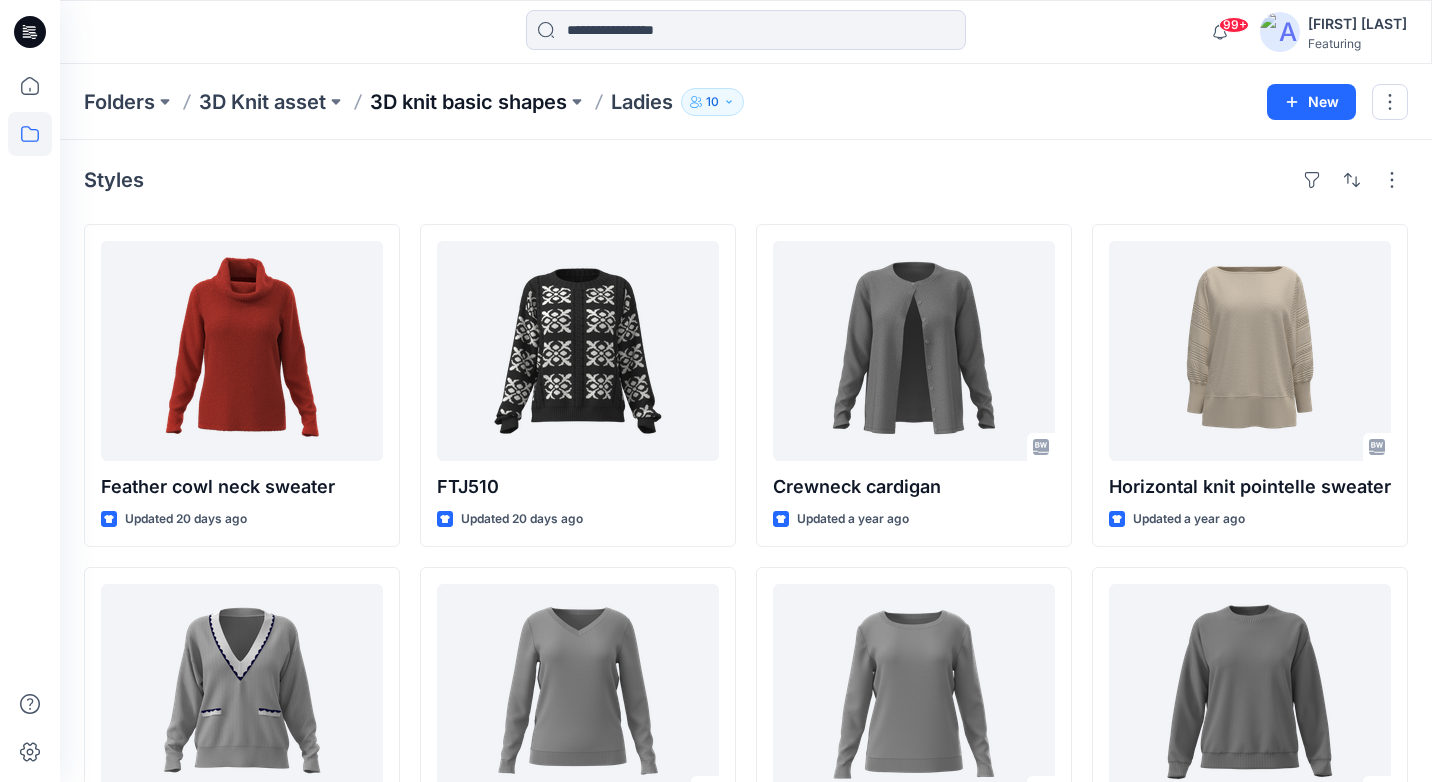 click on "3D knit basic shapes" at bounding box center [468, 102] 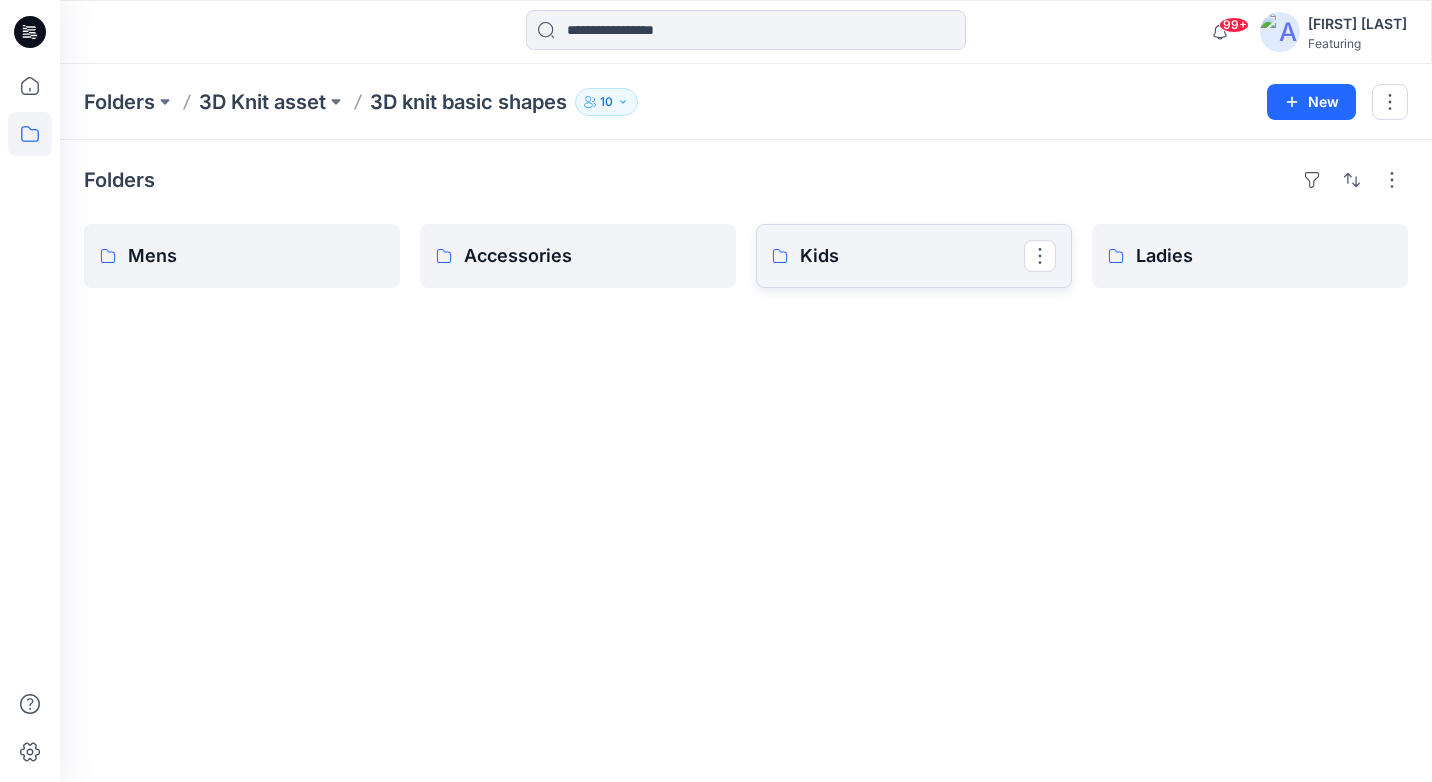 click on "Kids" at bounding box center (912, 256) 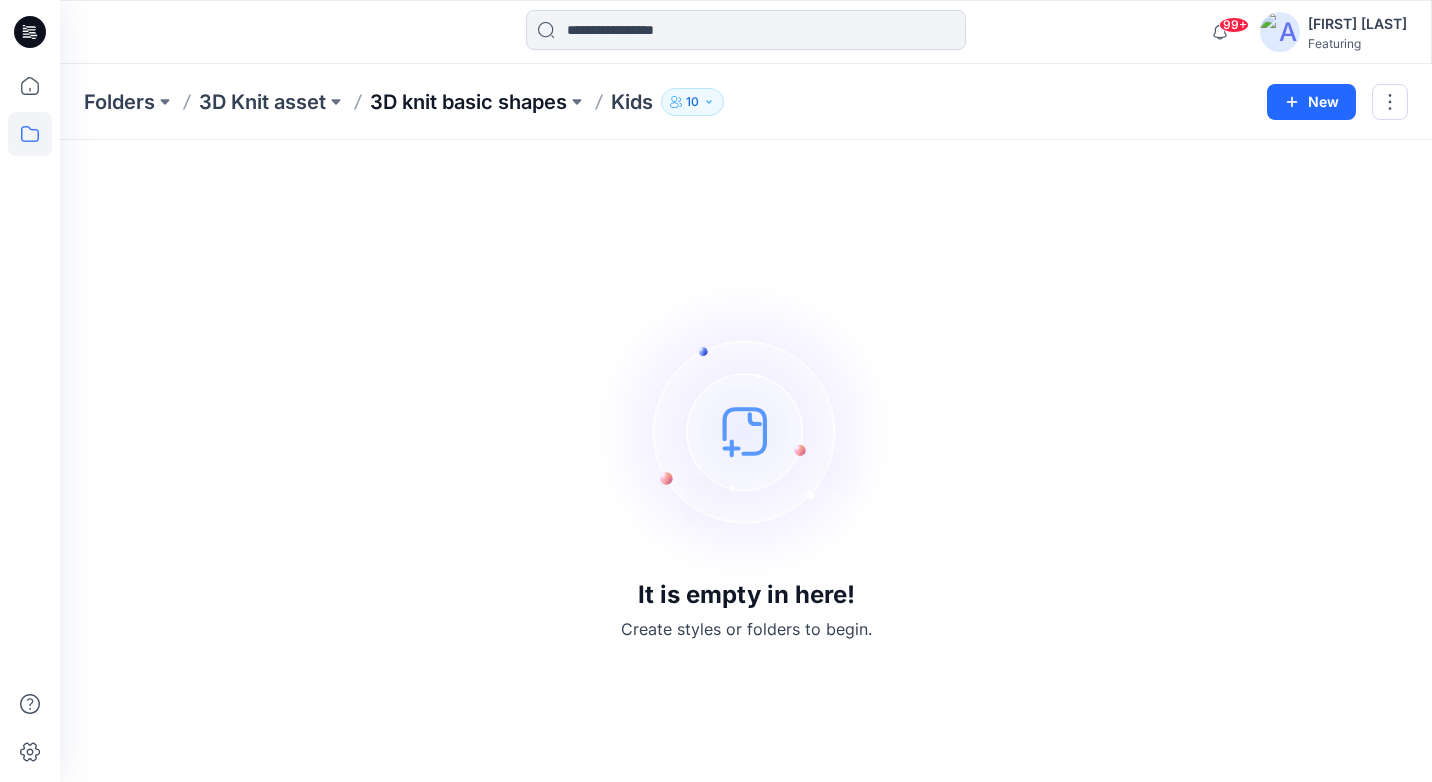 click on "3D knit basic shapes" at bounding box center [468, 102] 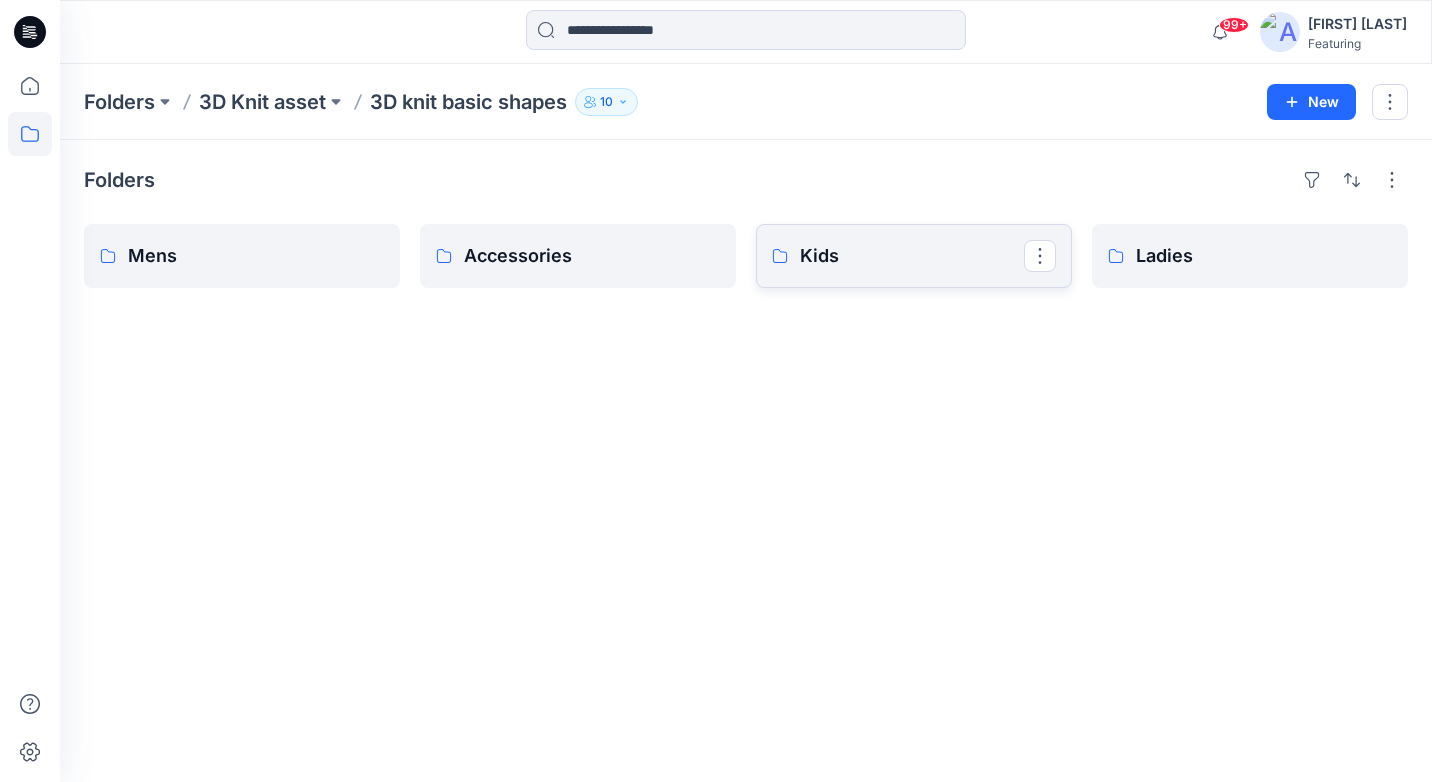 click on "Kids" at bounding box center [912, 256] 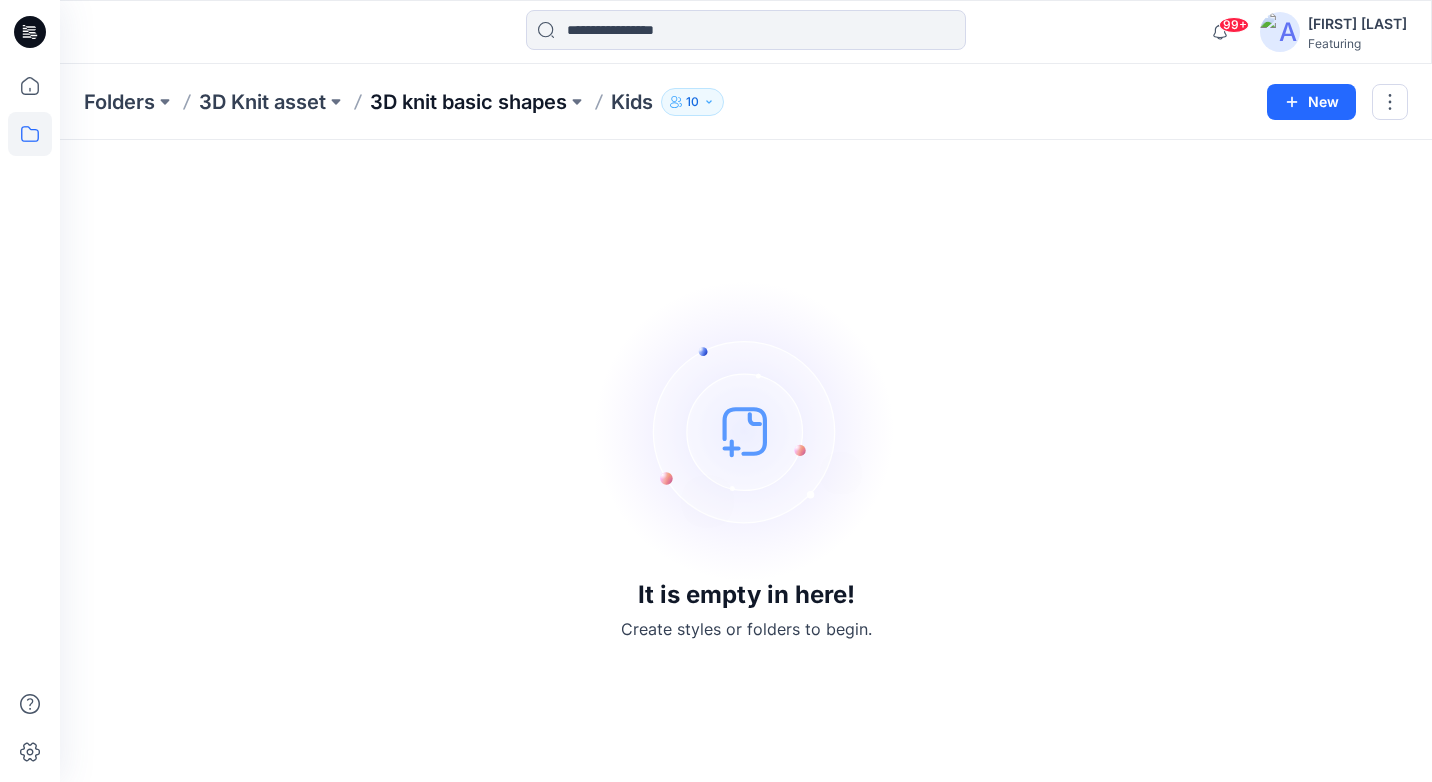 click on "3D knit basic shapes" at bounding box center [468, 102] 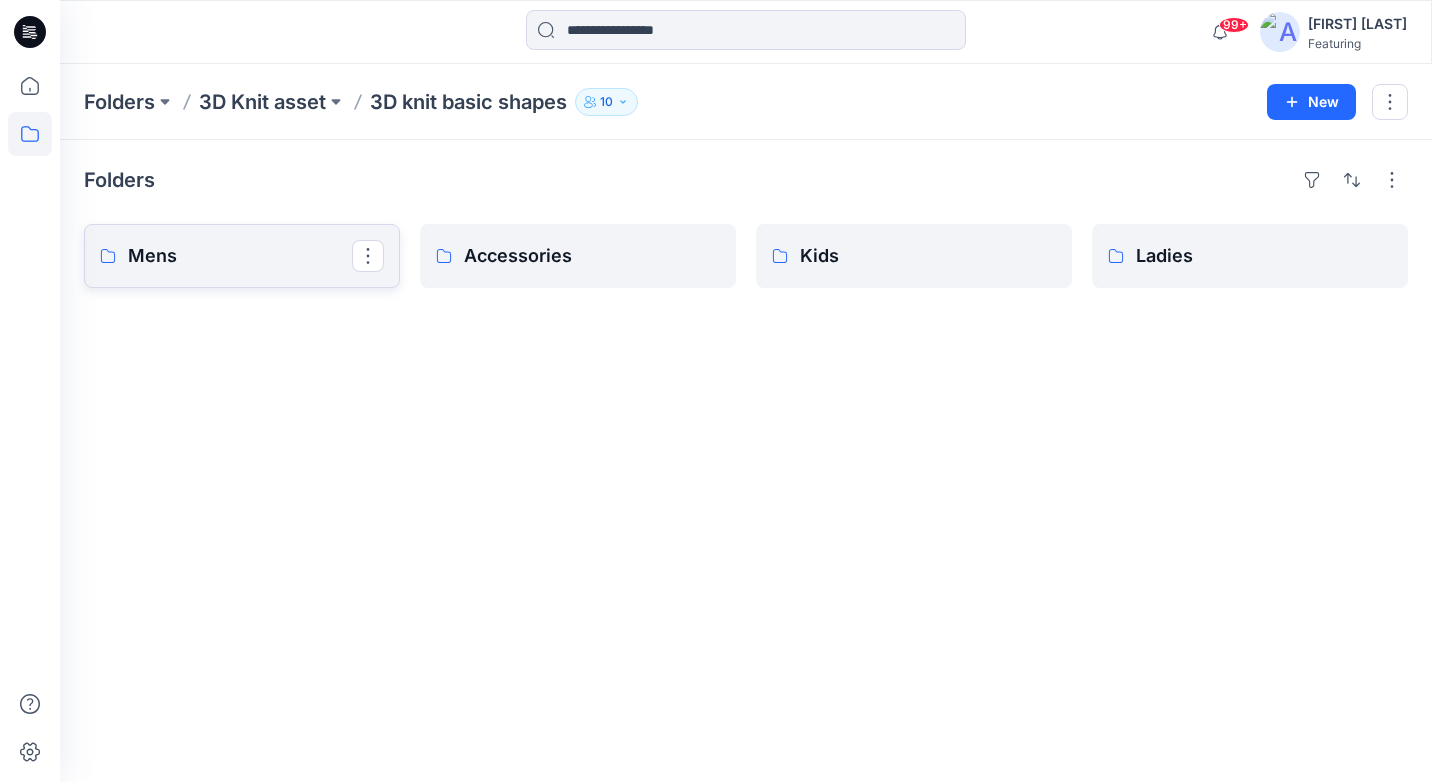 click on "Mens" at bounding box center [242, 256] 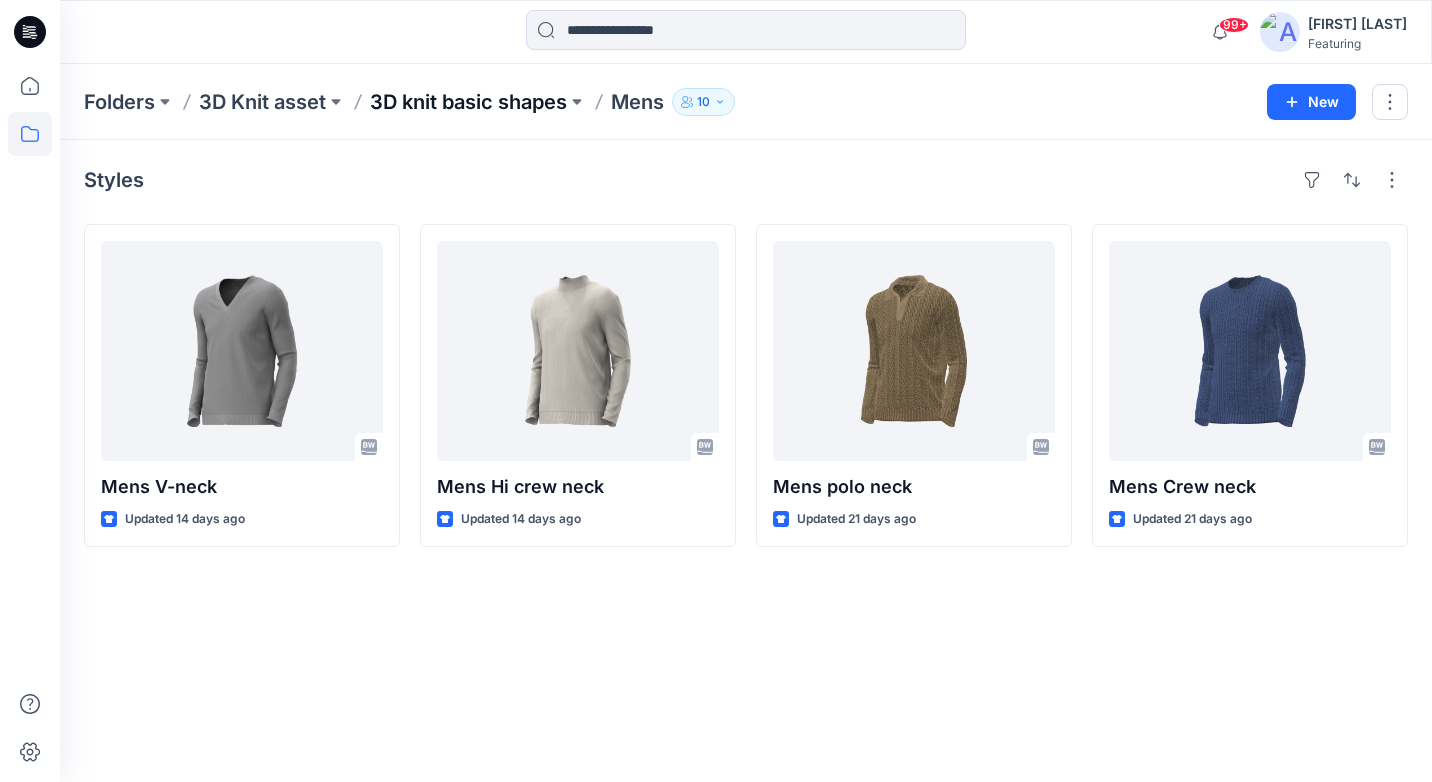 click on "3D knit basic shapes" at bounding box center (468, 102) 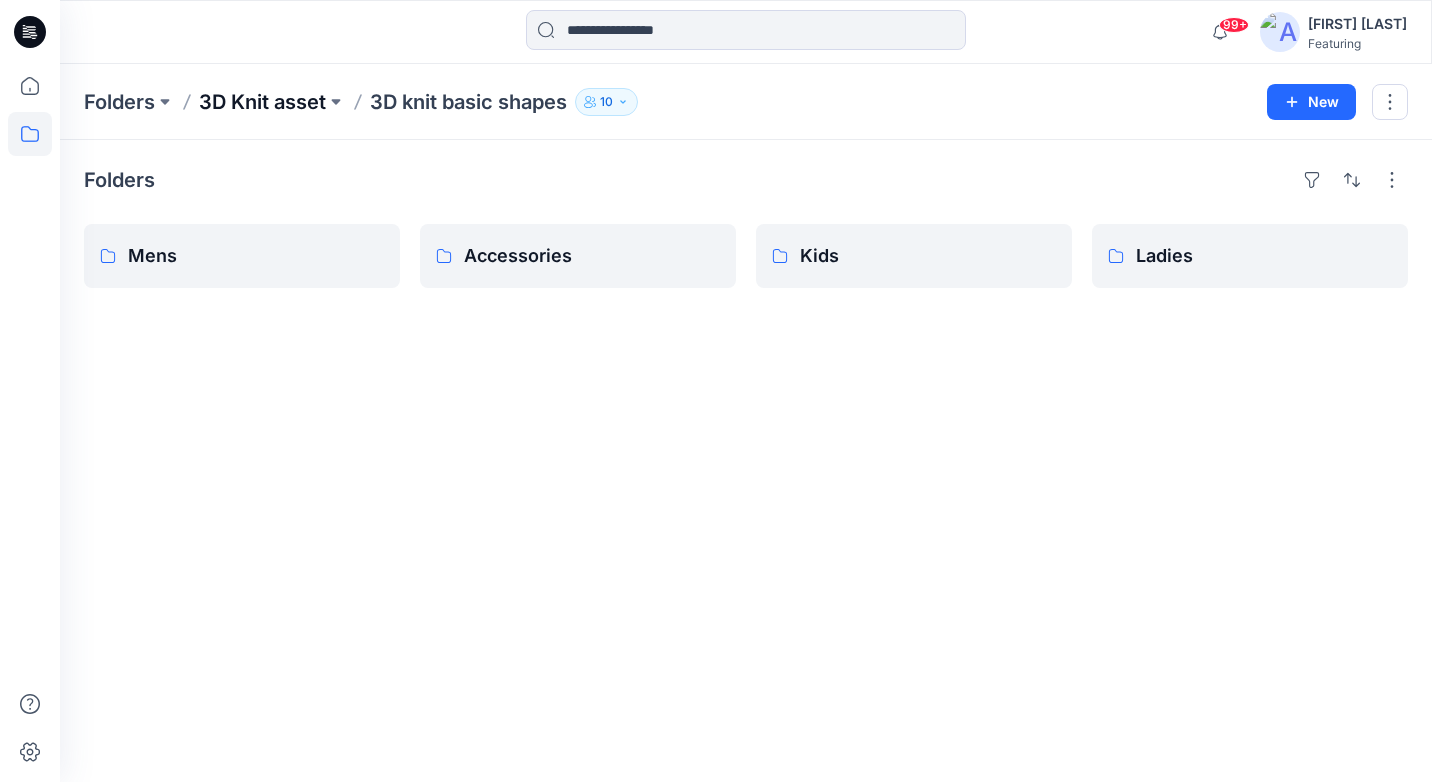 click on "3D Knit asset" at bounding box center (262, 102) 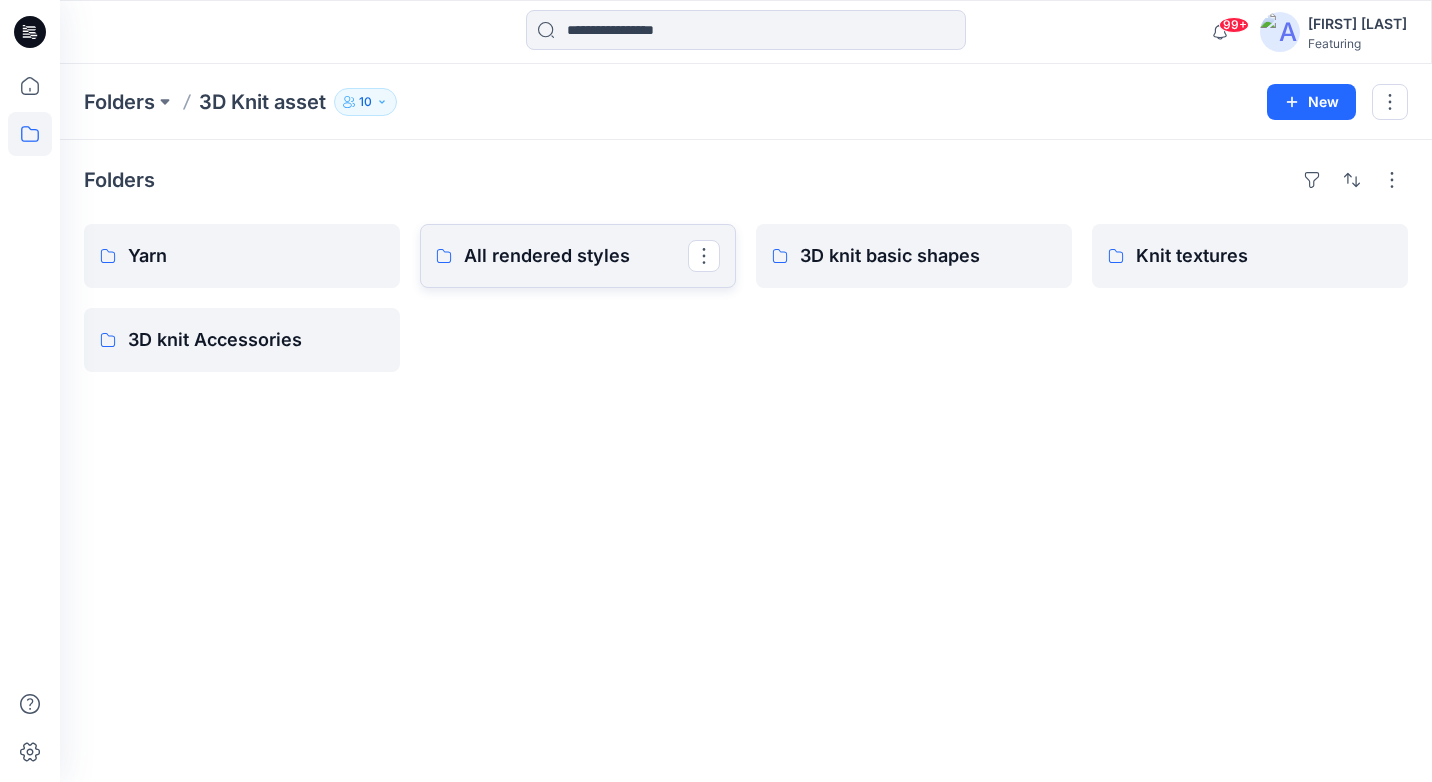 click on "All rendered styles" at bounding box center [578, 256] 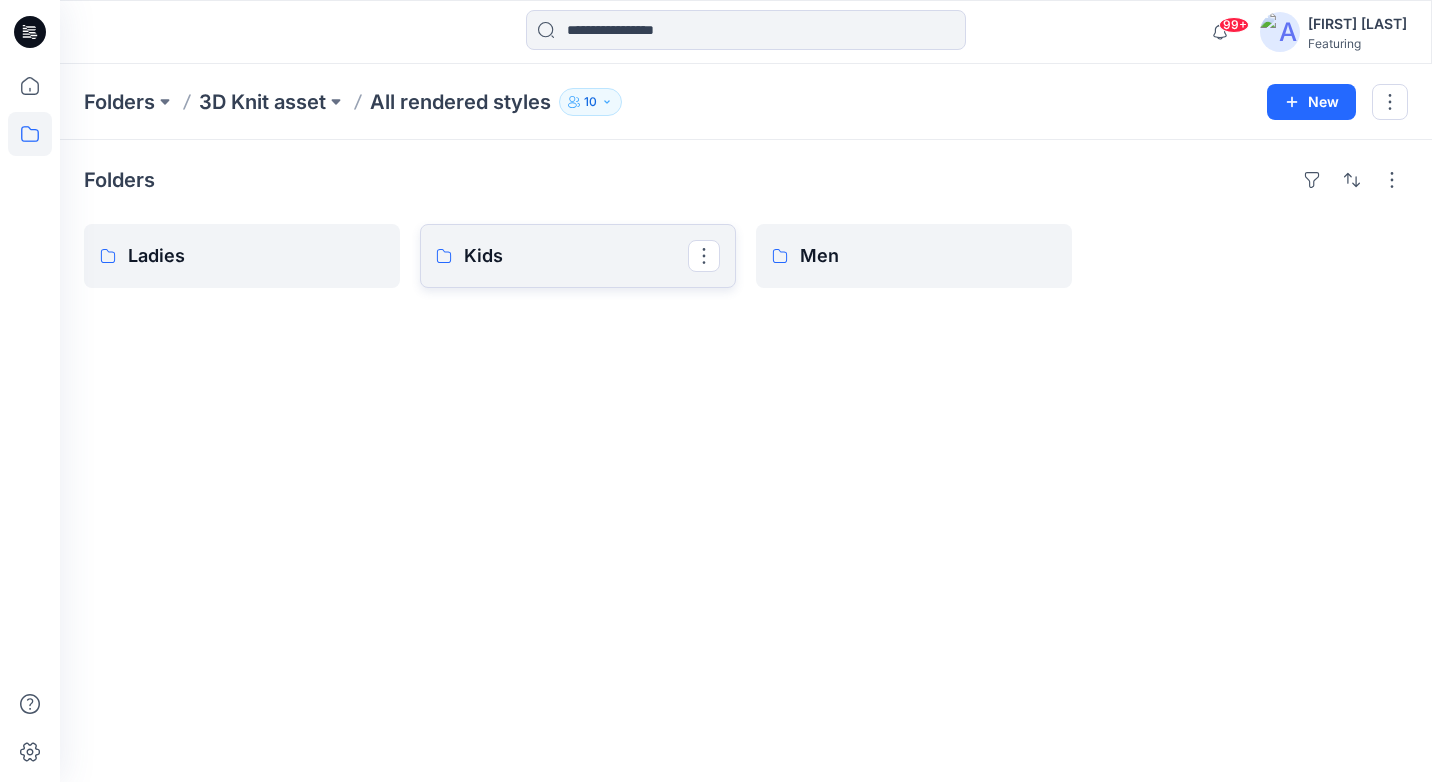 click on "Kids" at bounding box center [578, 256] 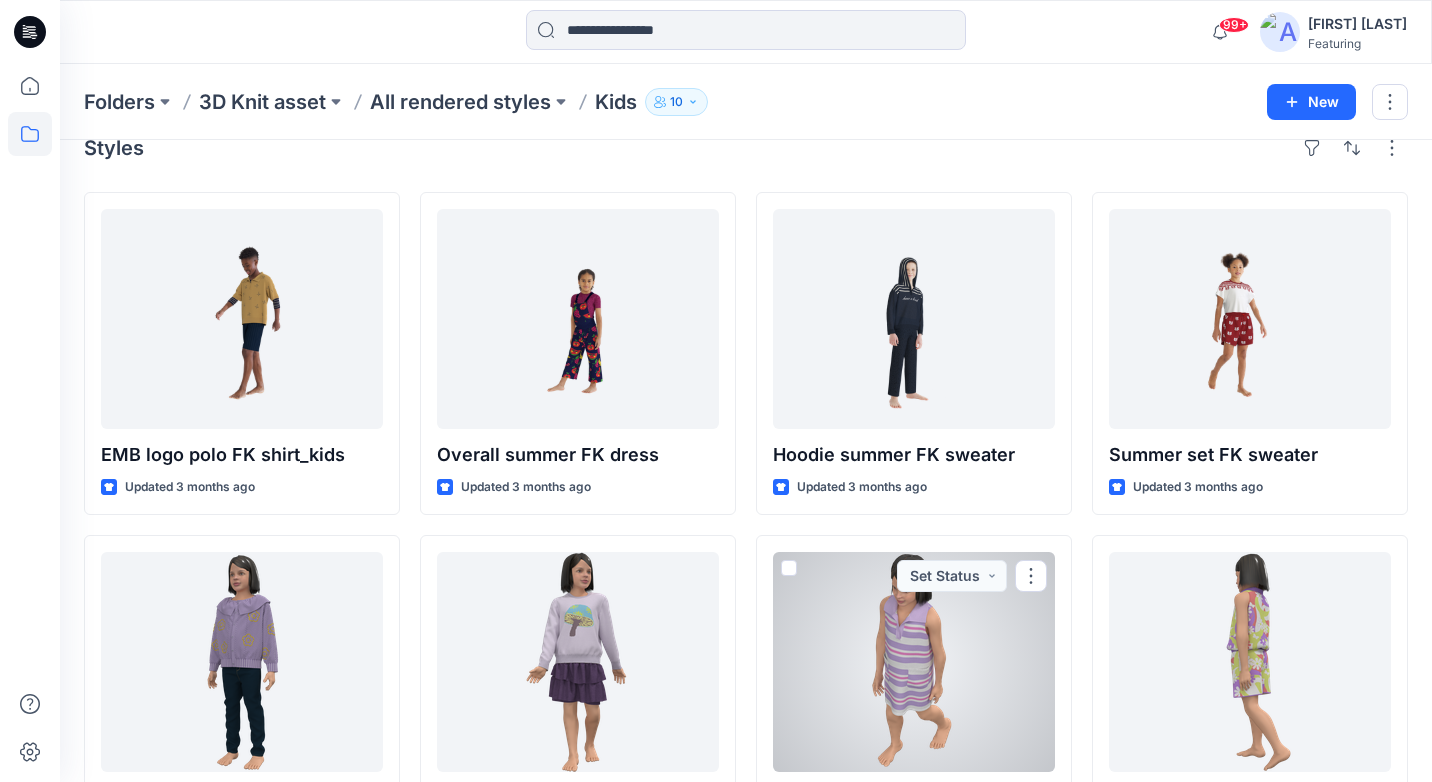 scroll, scrollTop: 0, scrollLeft: 0, axis: both 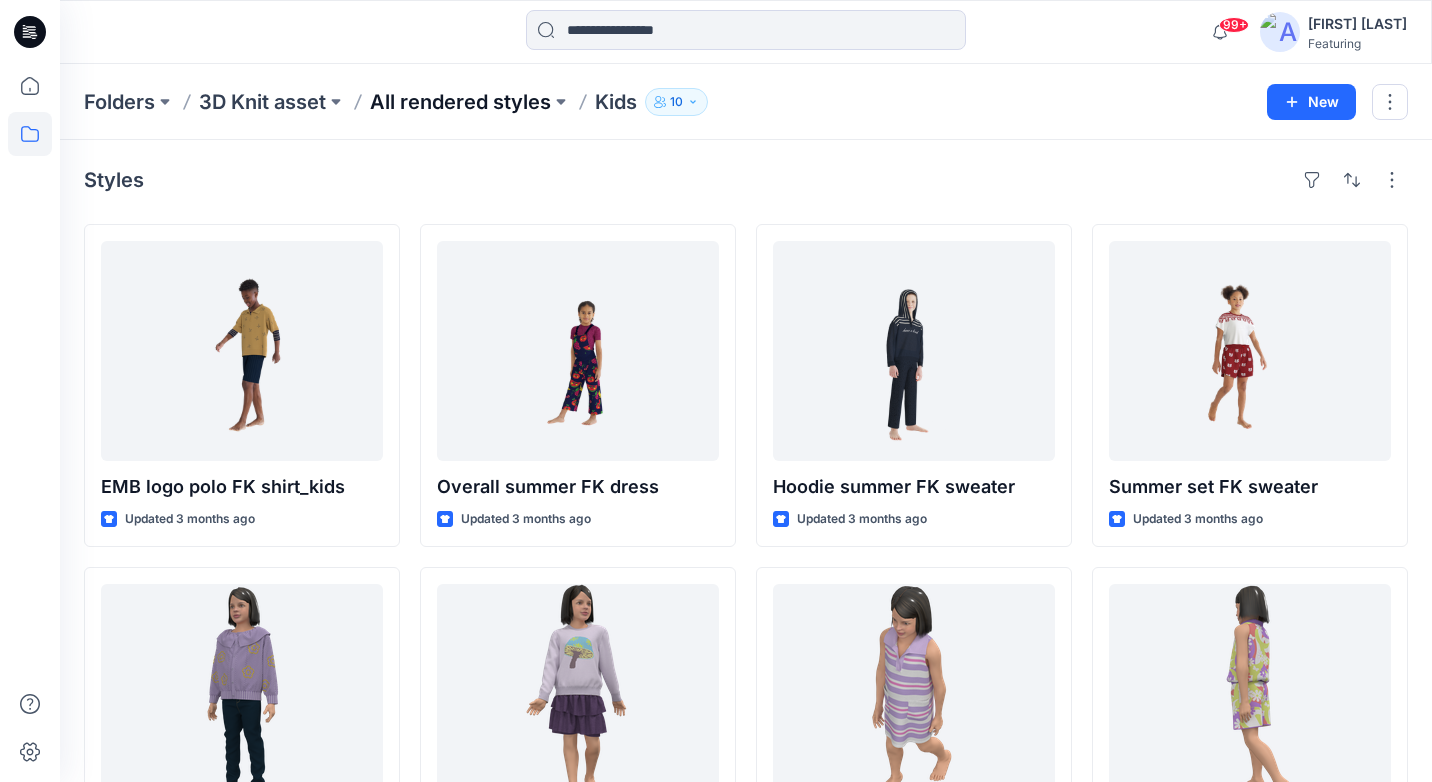 click on "All rendered styles" at bounding box center (460, 102) 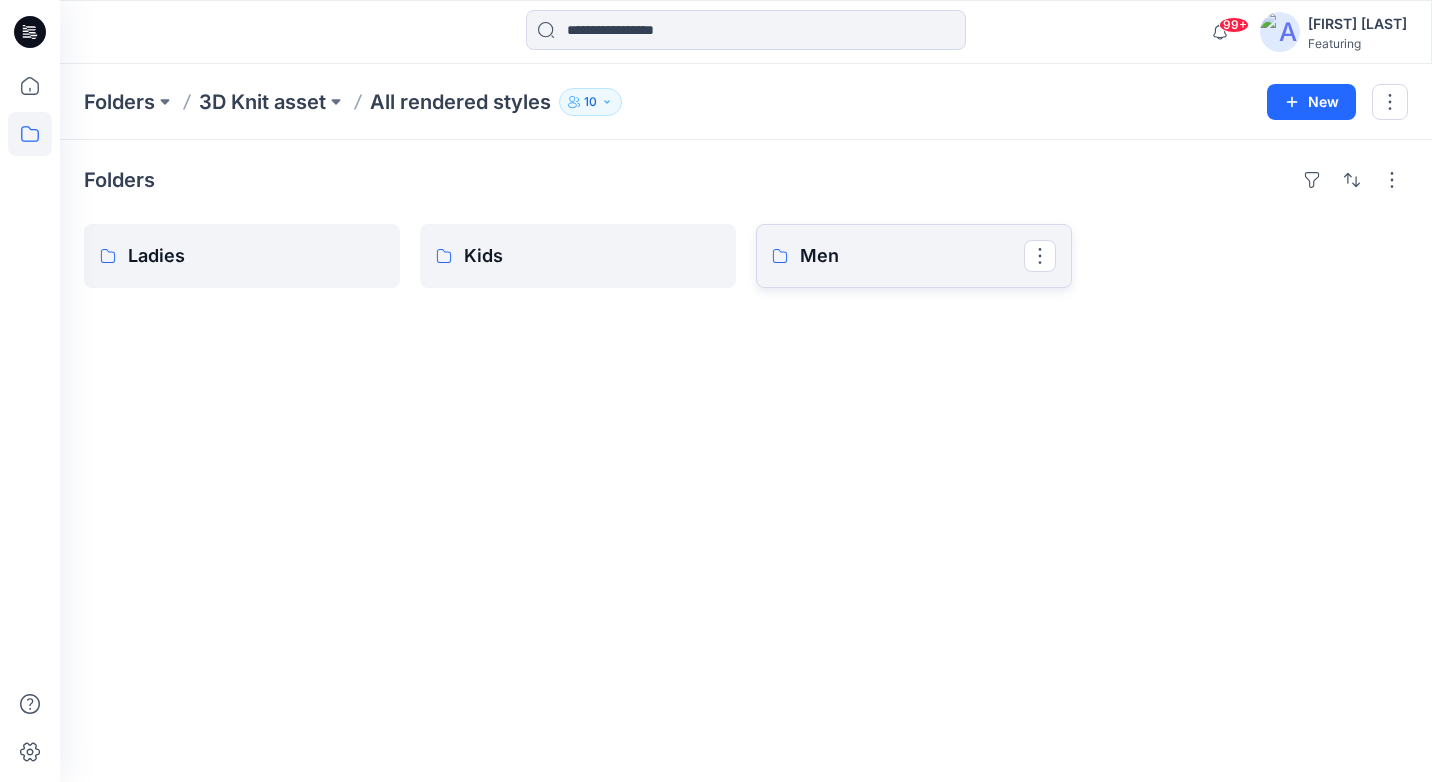 click on "Men" at bounding box center [914, 256] 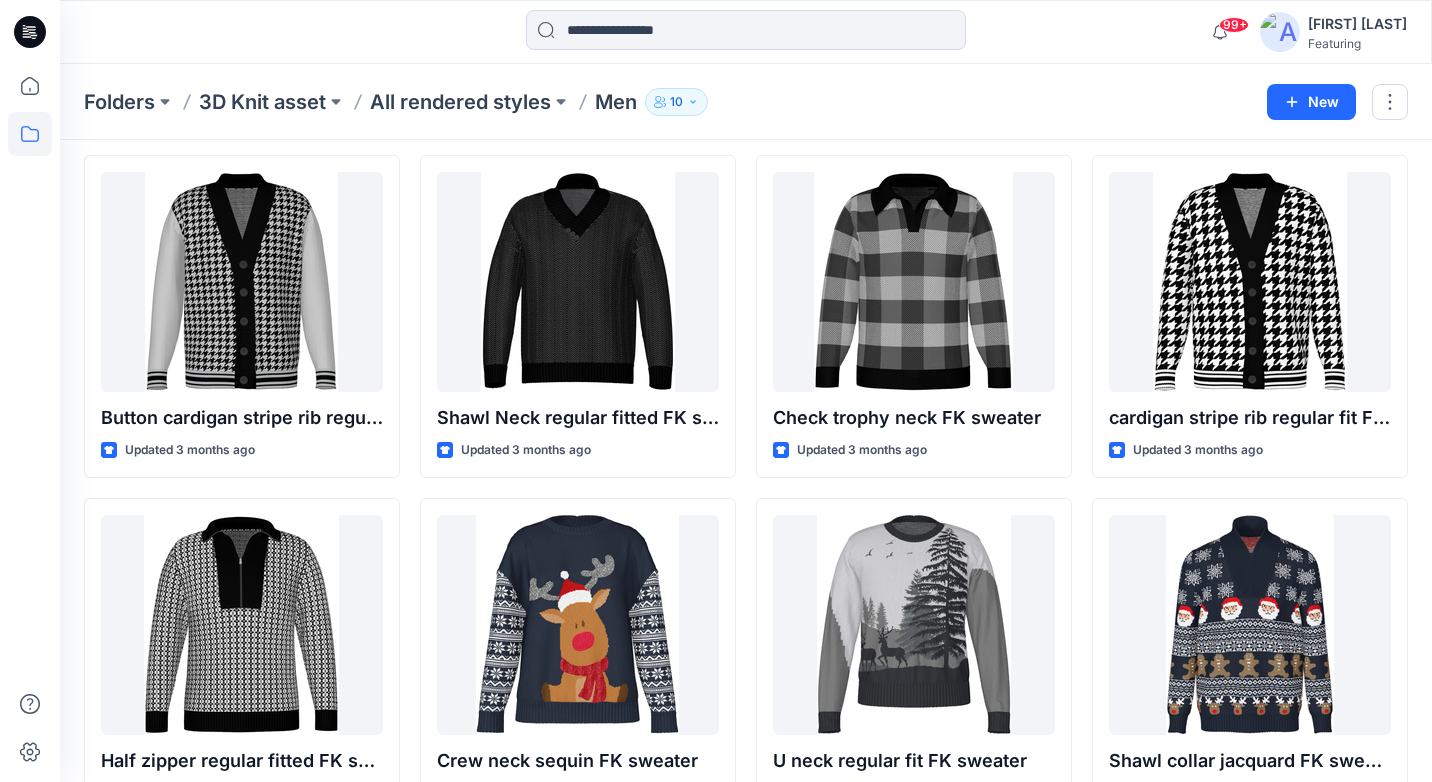 scroll, scrollTop: 0, scrollLeft: 0, axis: both 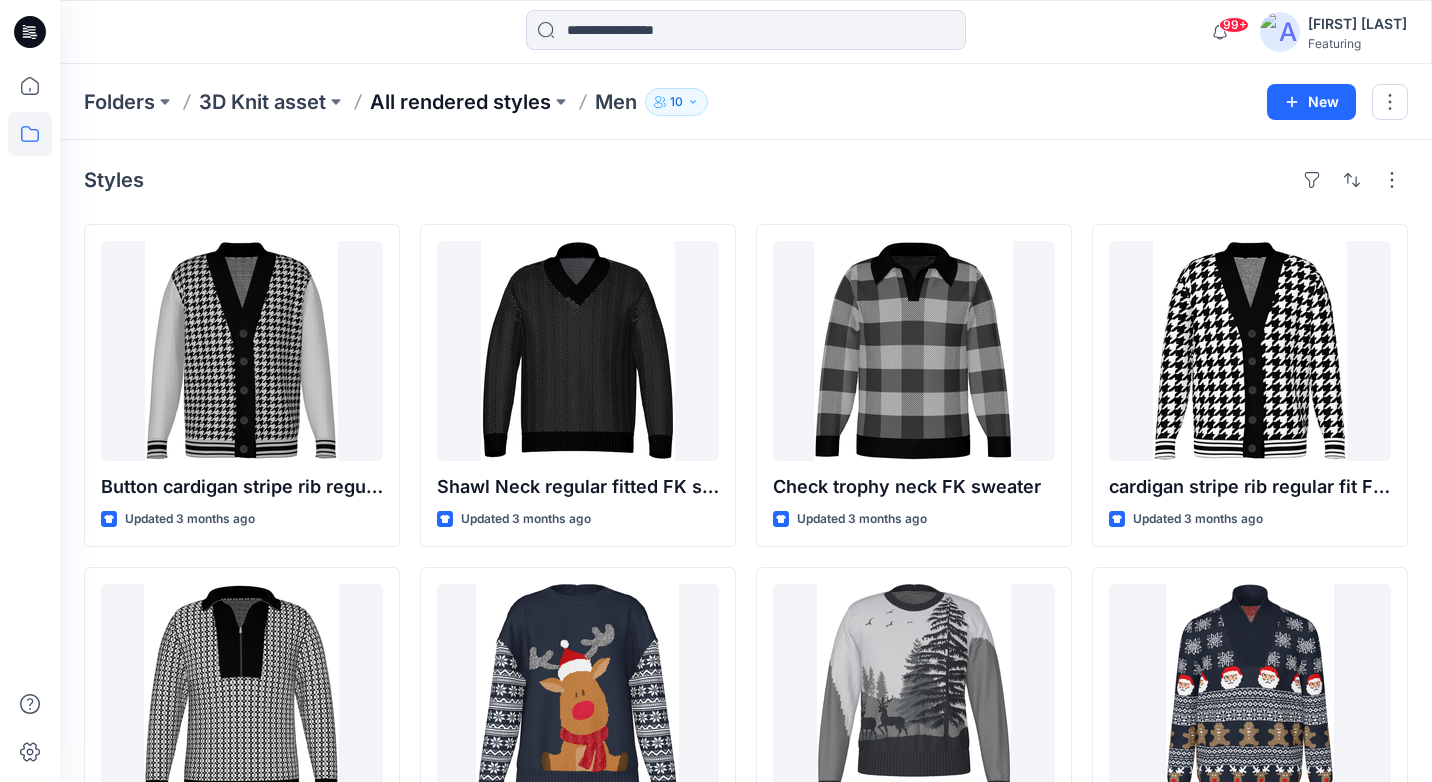 click on "All rendered styles" at bounding box center [460, 102] 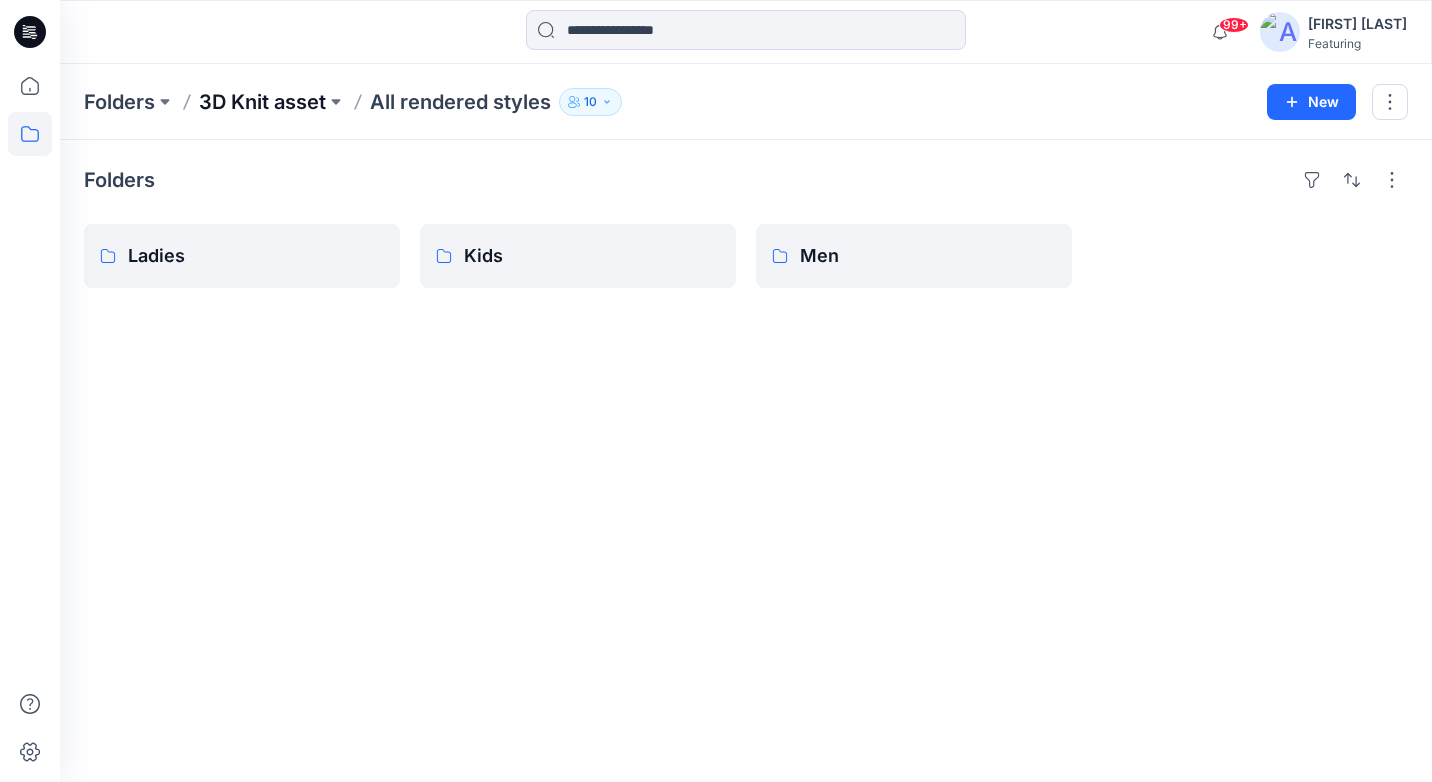 click on "3D Knit asset" at bounding box center [262, 102] 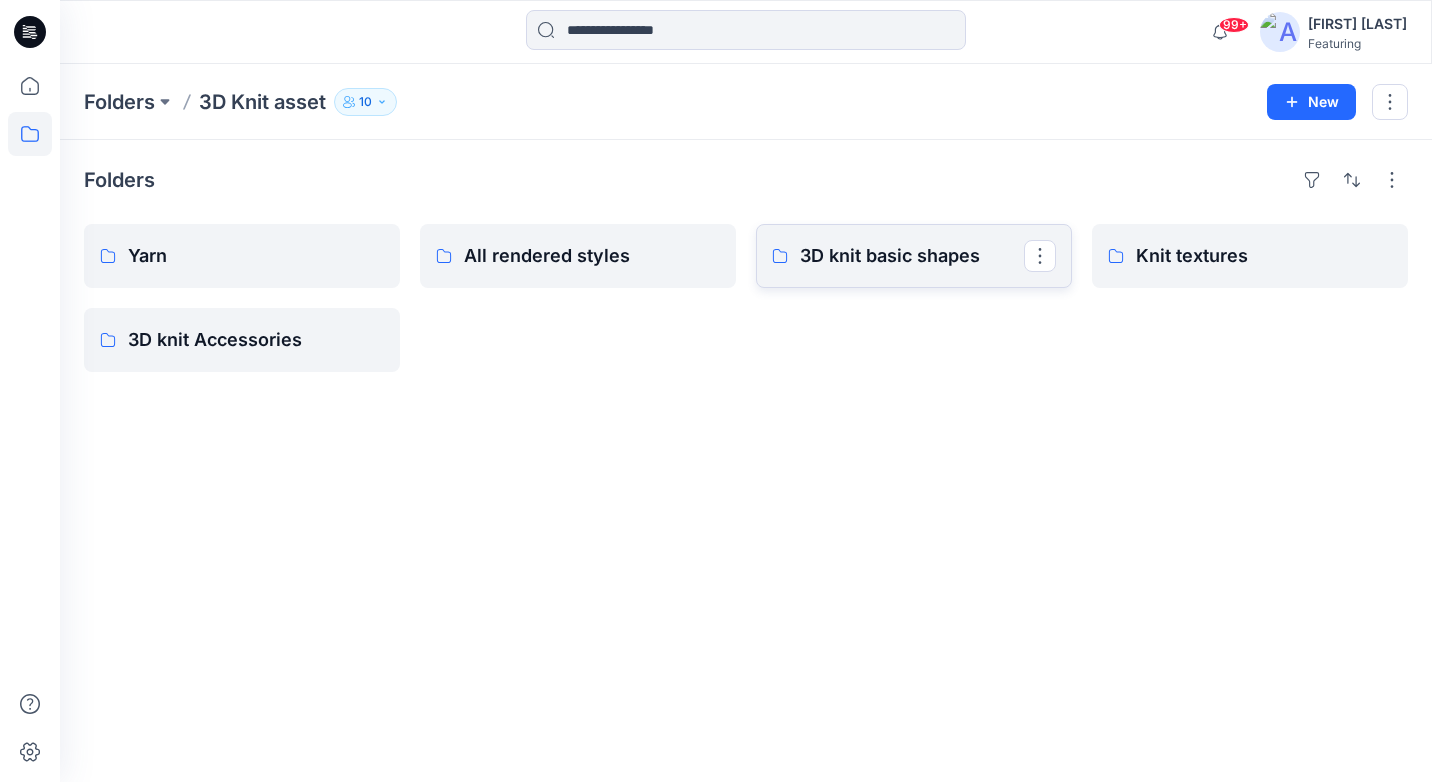 click on "3D knit basic shapes" at bounding box center [912, 256] 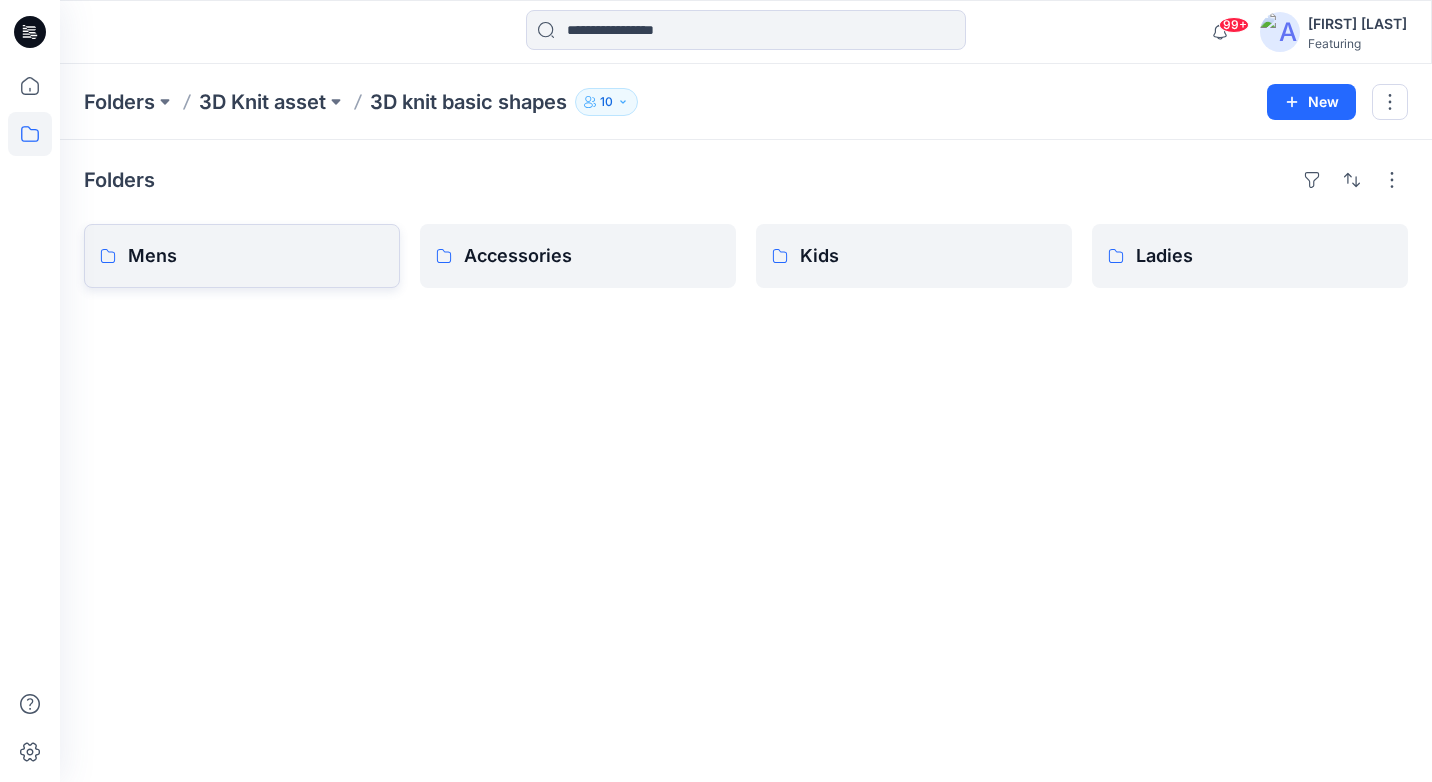 click on "Mens" at bounding box center (256, 256) 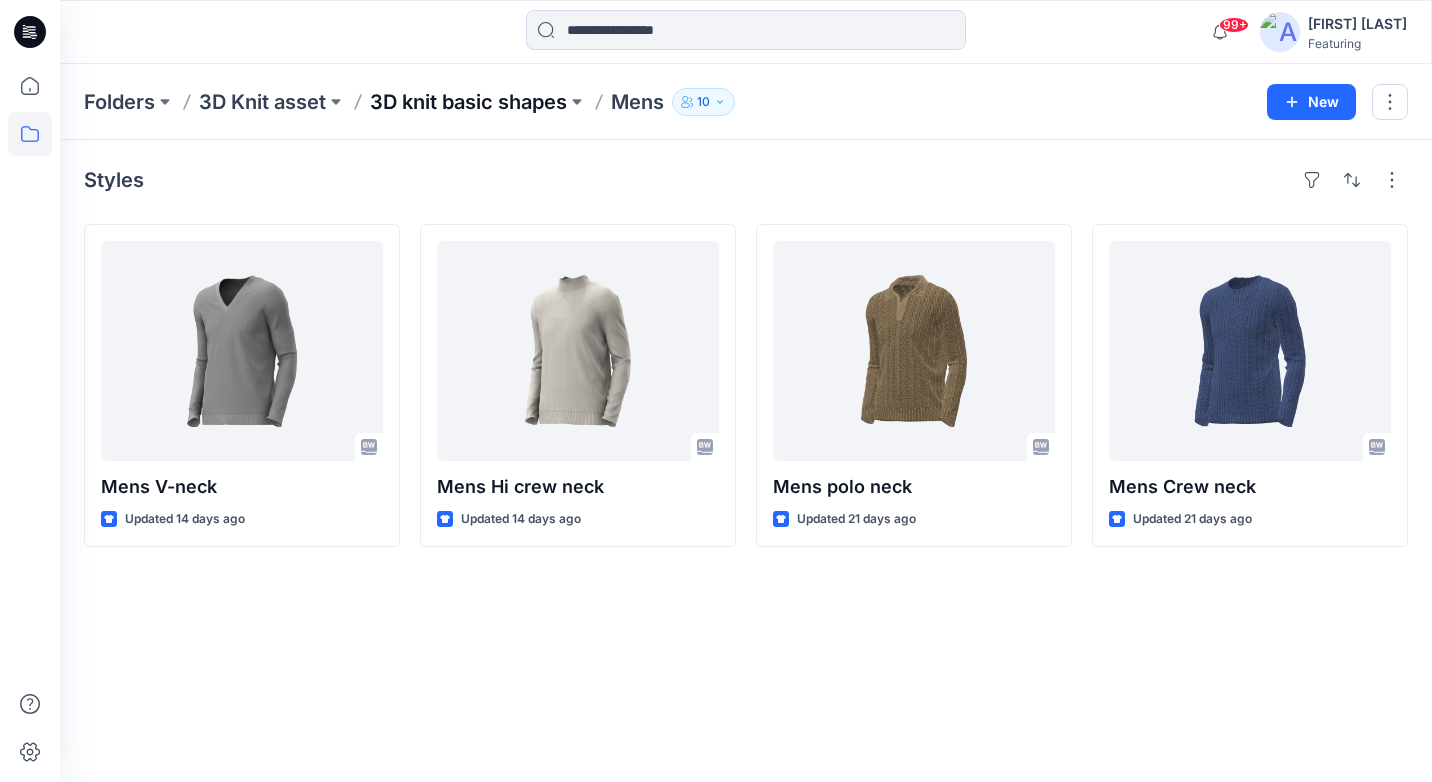 click on "3D knit basic shapes" at bounding box center [468, 102] 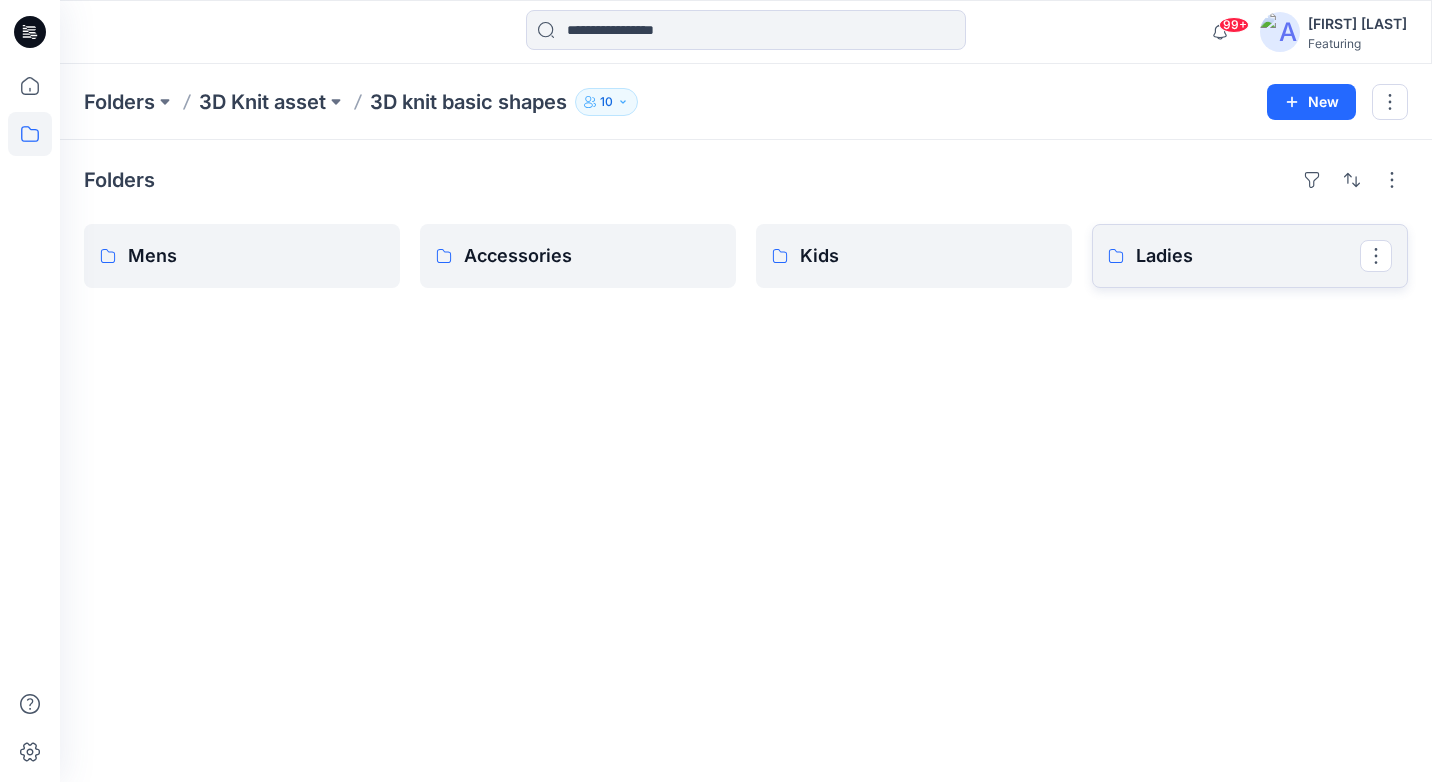 click on "Ladies" at bounding box center (1248, 256) 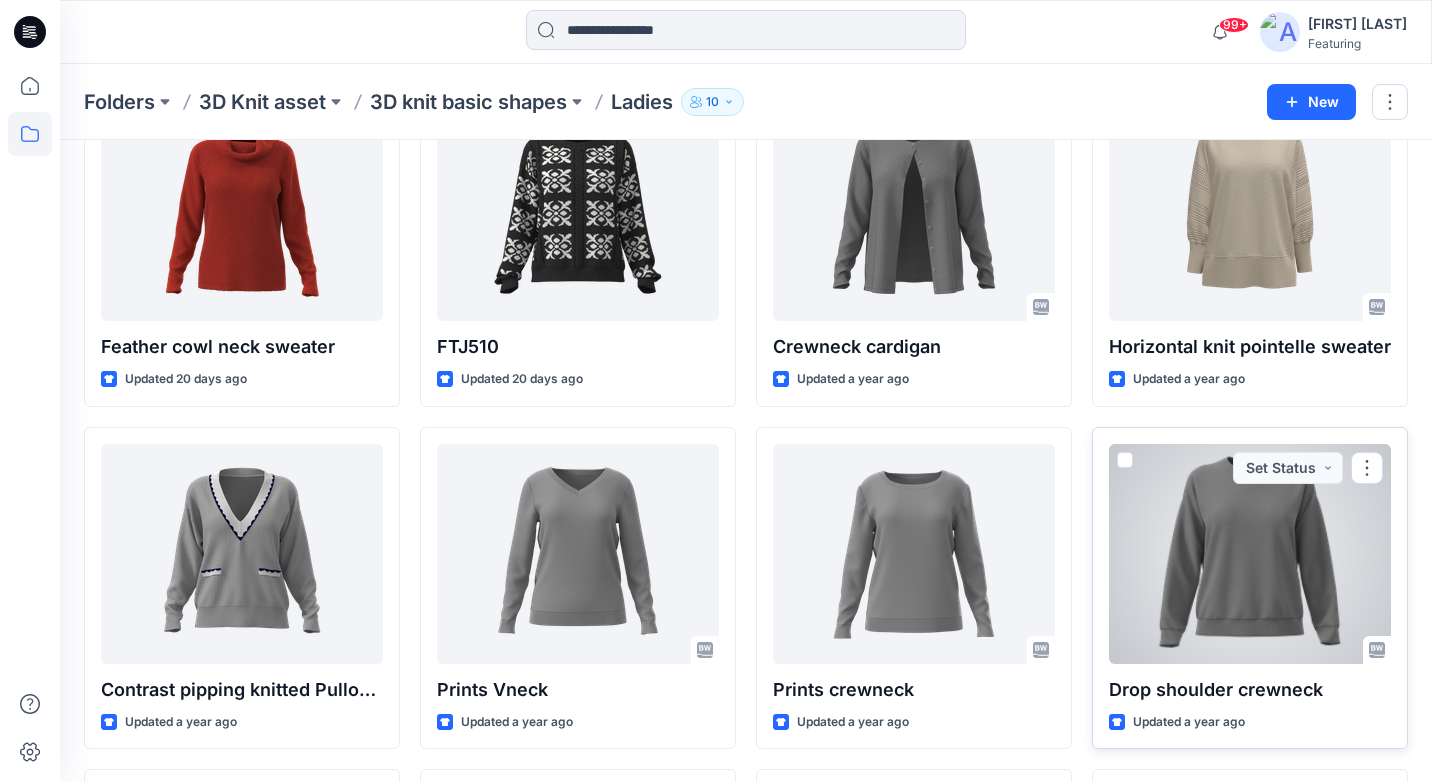 scroll, scrollTop: 129, scrollLeft: 0, axis: vertical 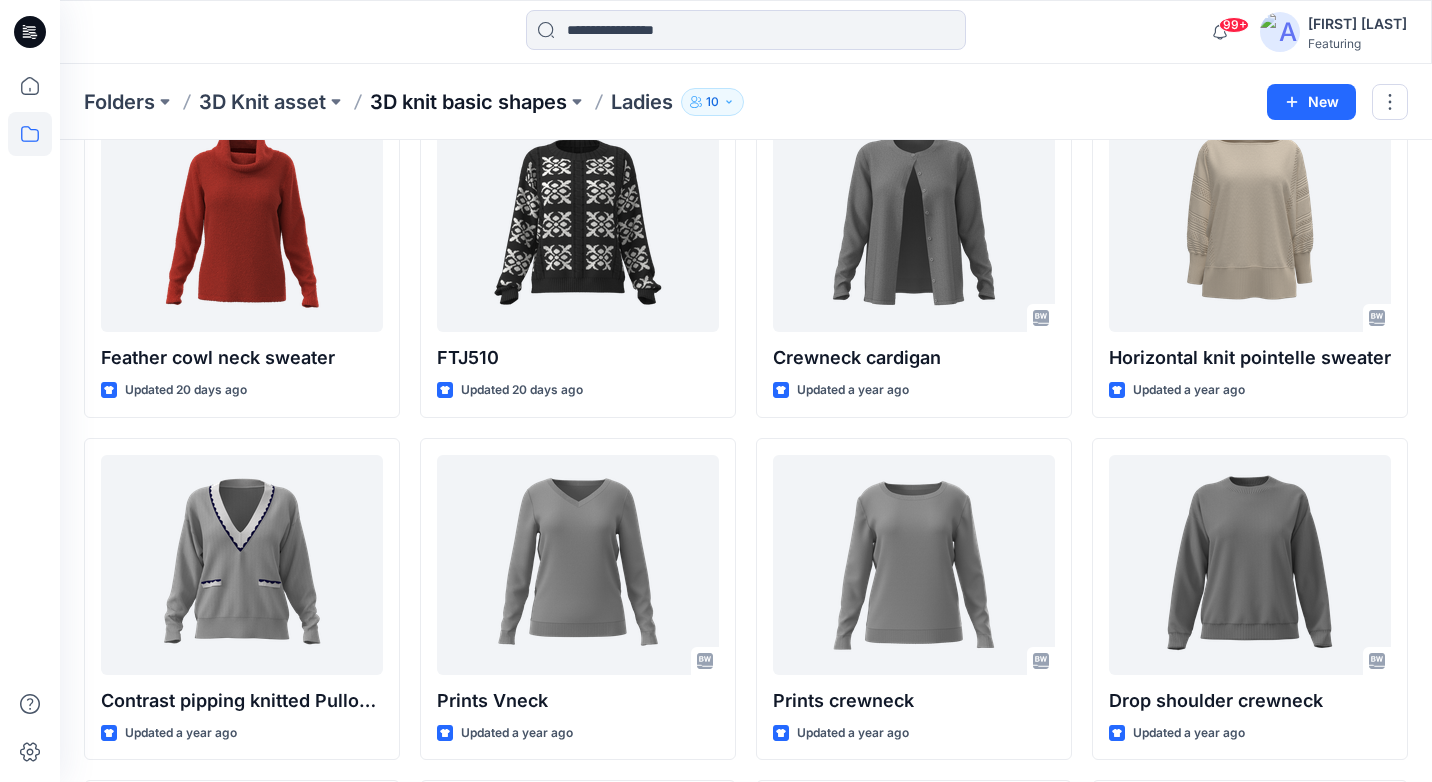 click on "3D knit basic shapes" at bounding box center (468, 102) 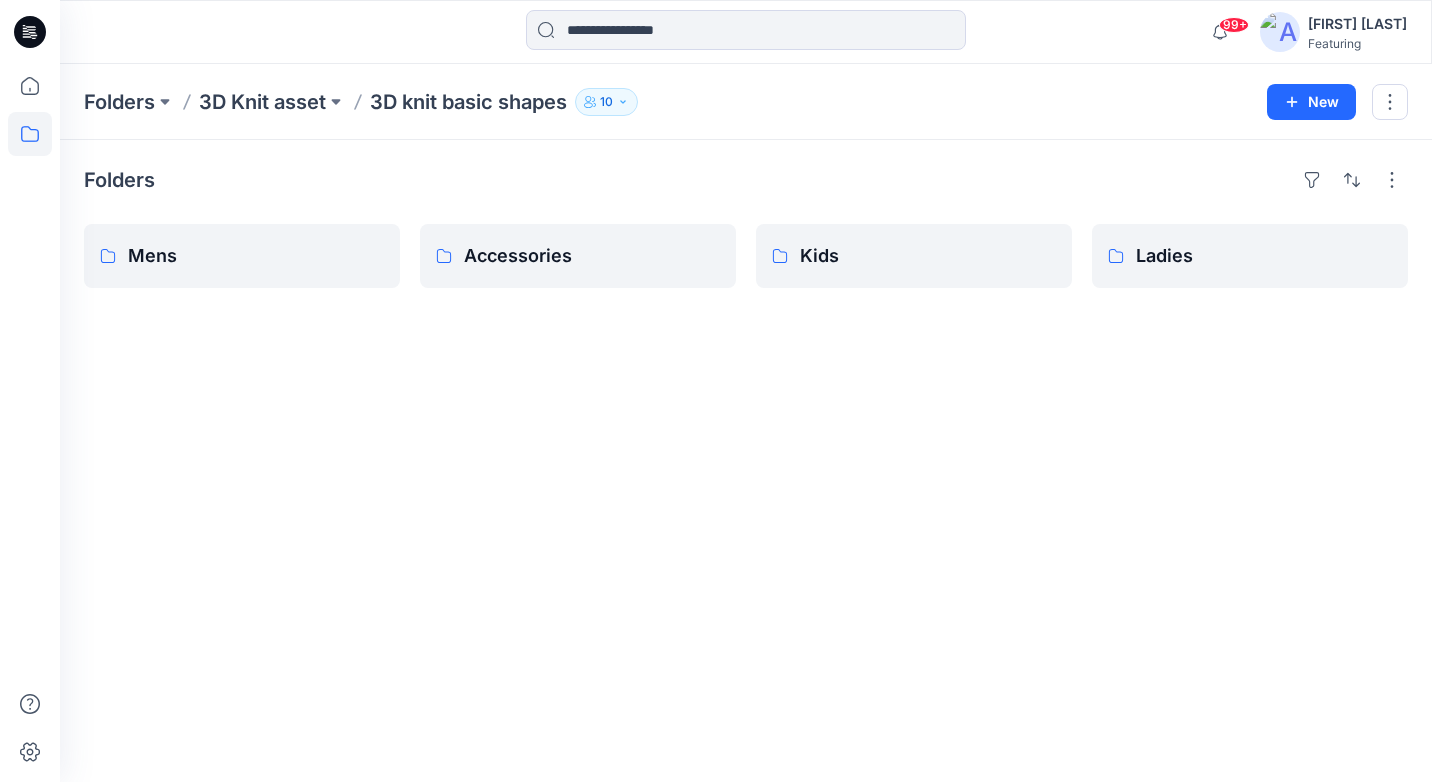 scroll, scrollTop: 0, scrollLeft: 0, axis: both 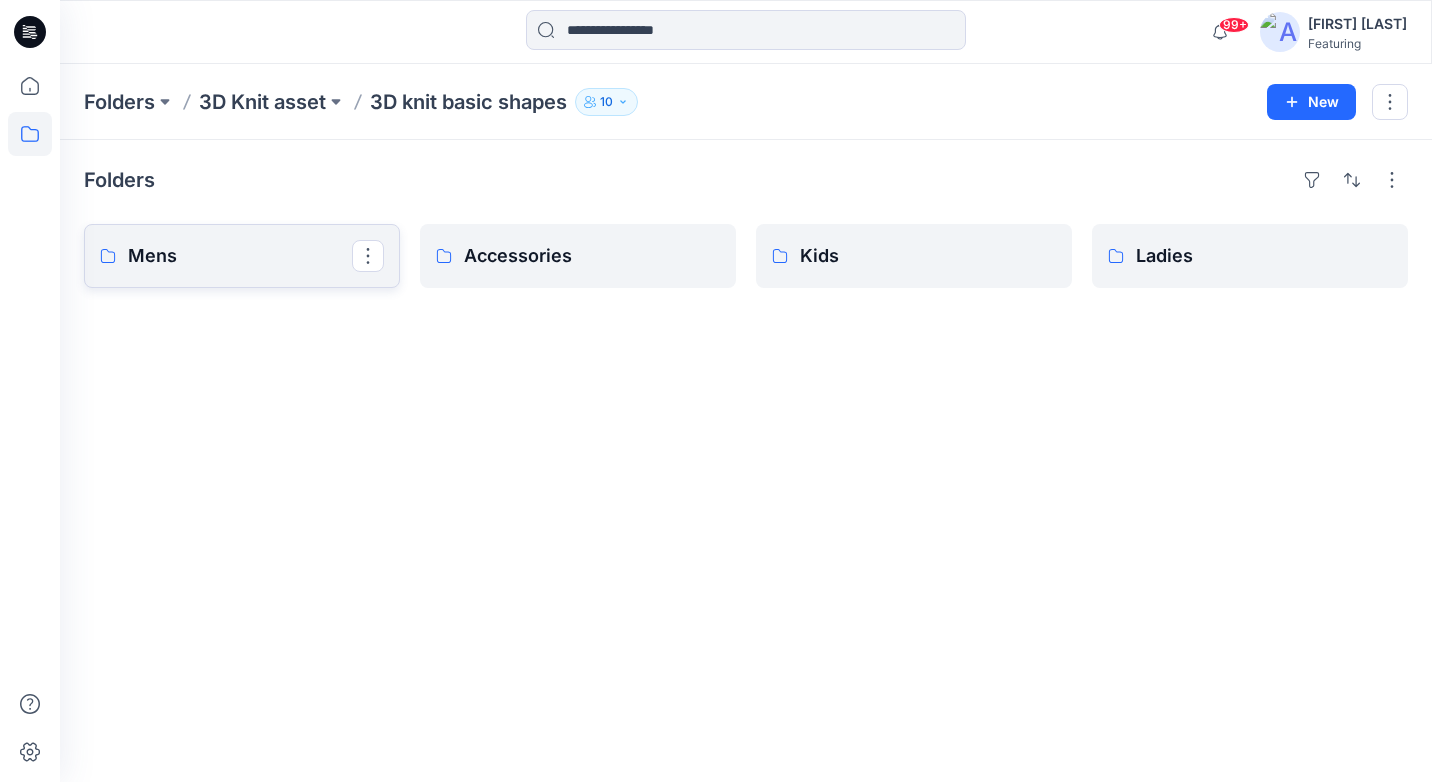 click on "Mens" at bounding box center (240, 256) 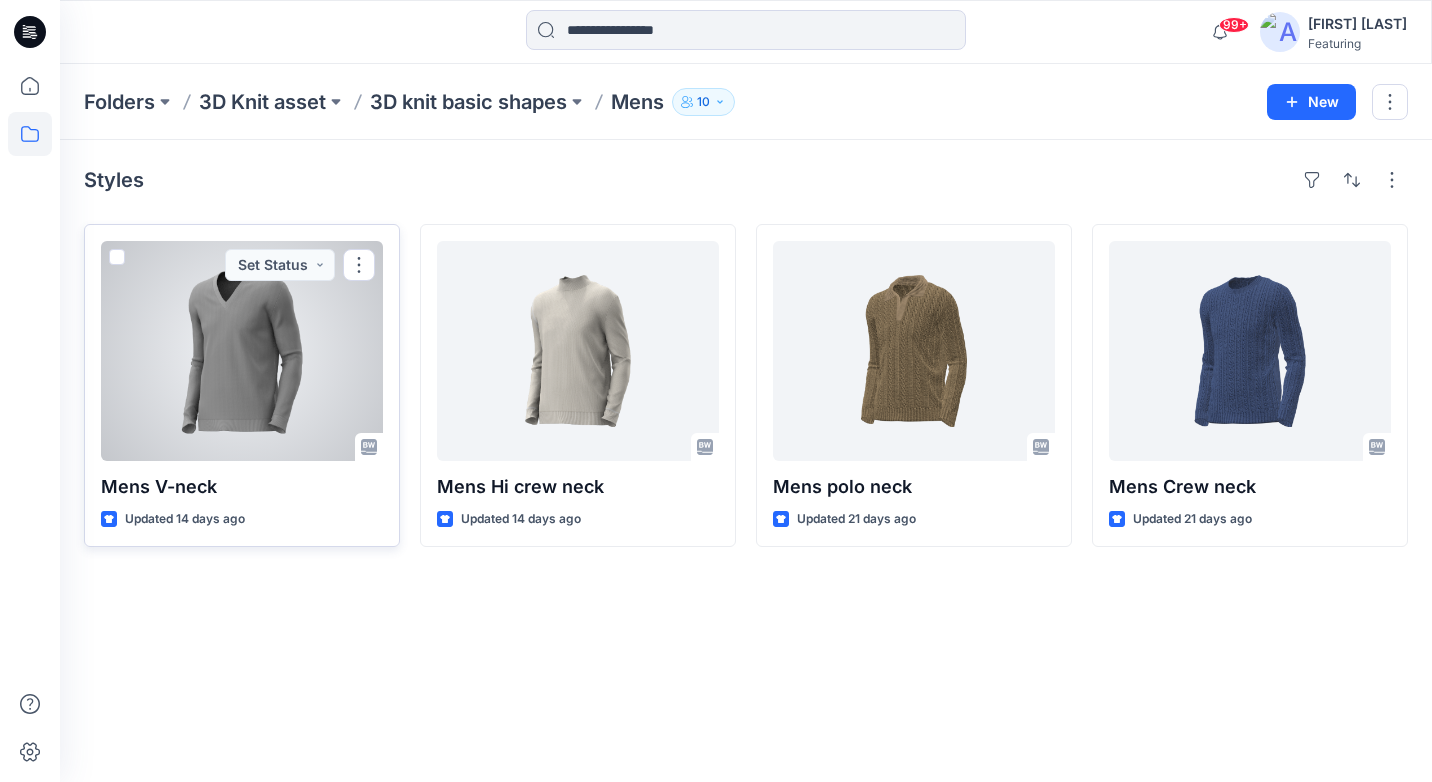 click at bounding box center (242, 351) 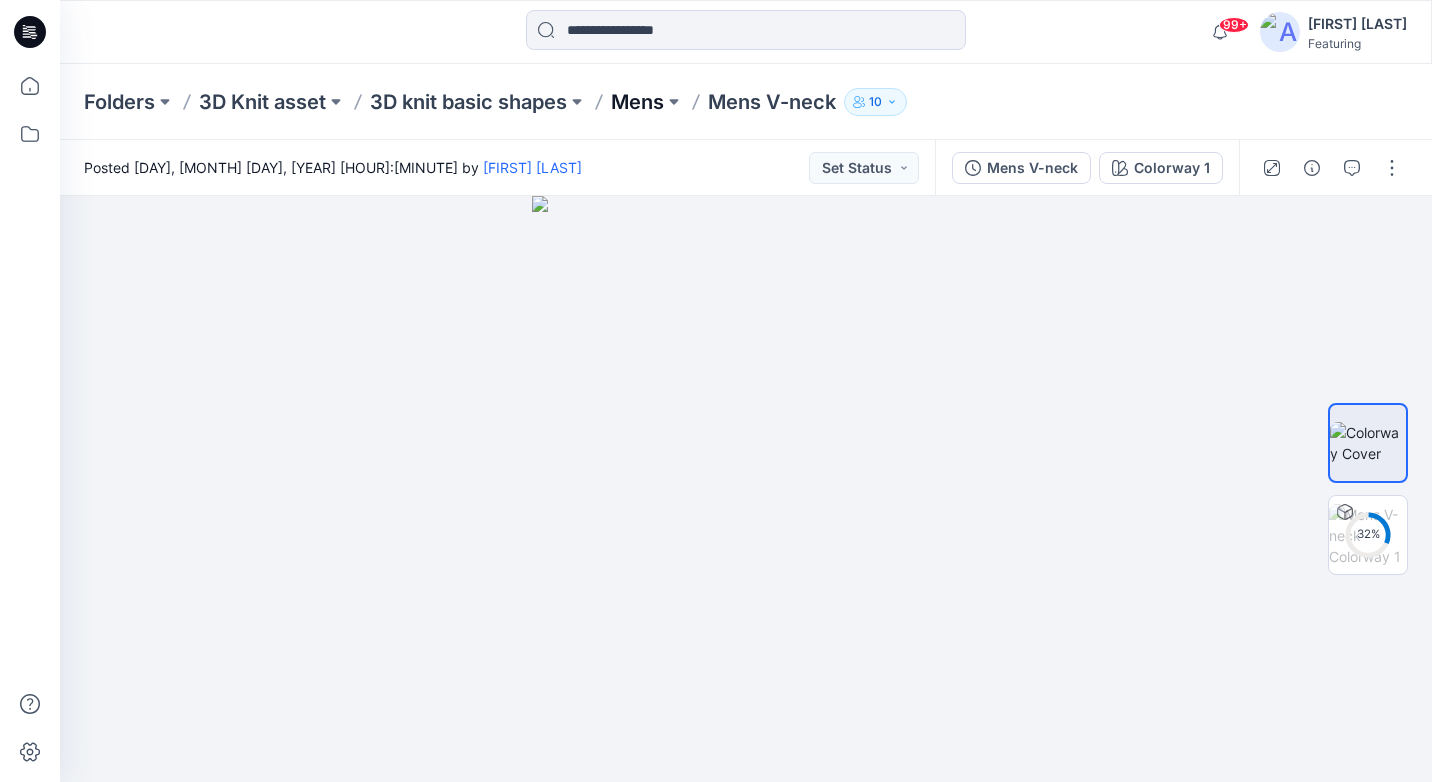 click on "Mens" at bounding box center (637, 102) 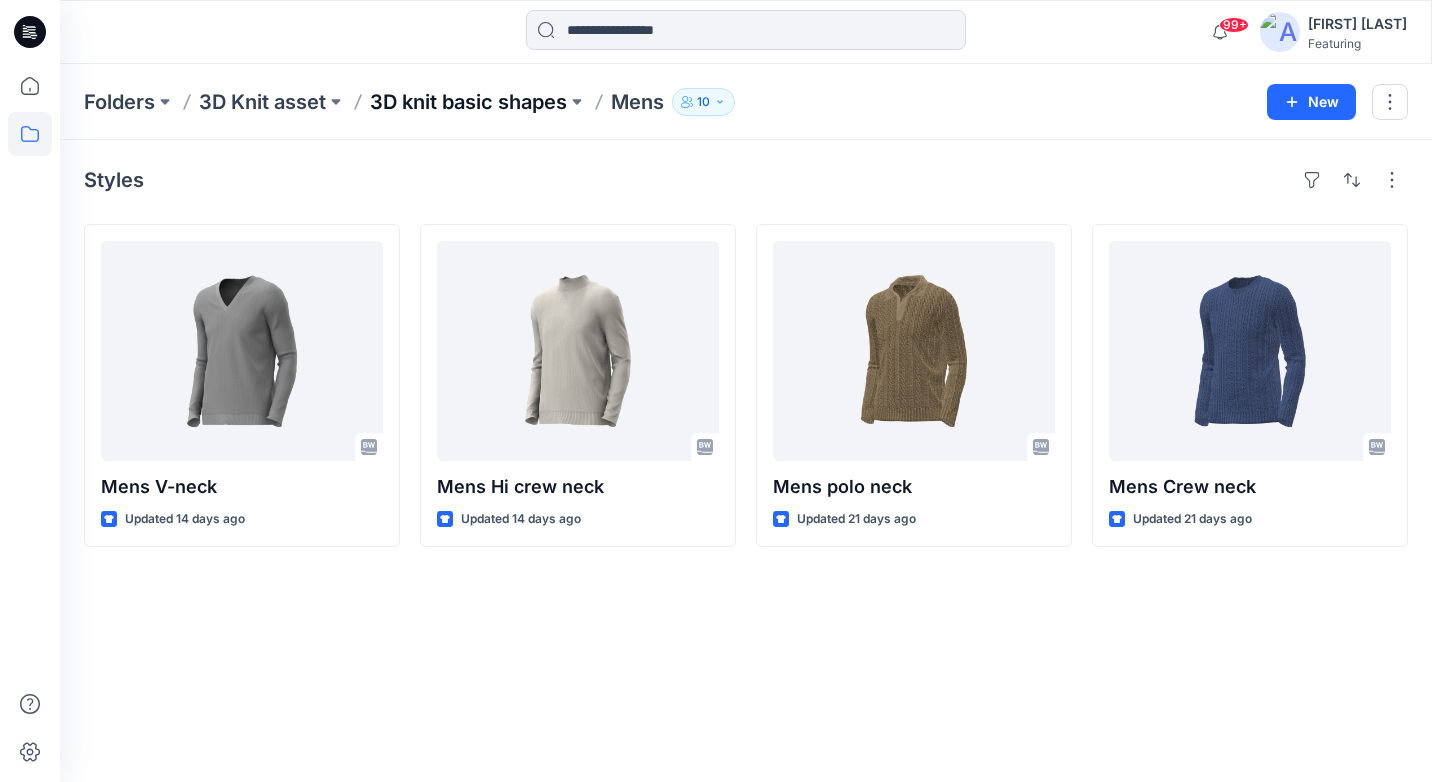 click on "3D knit basic shapes" at bounding box center [468, 102] 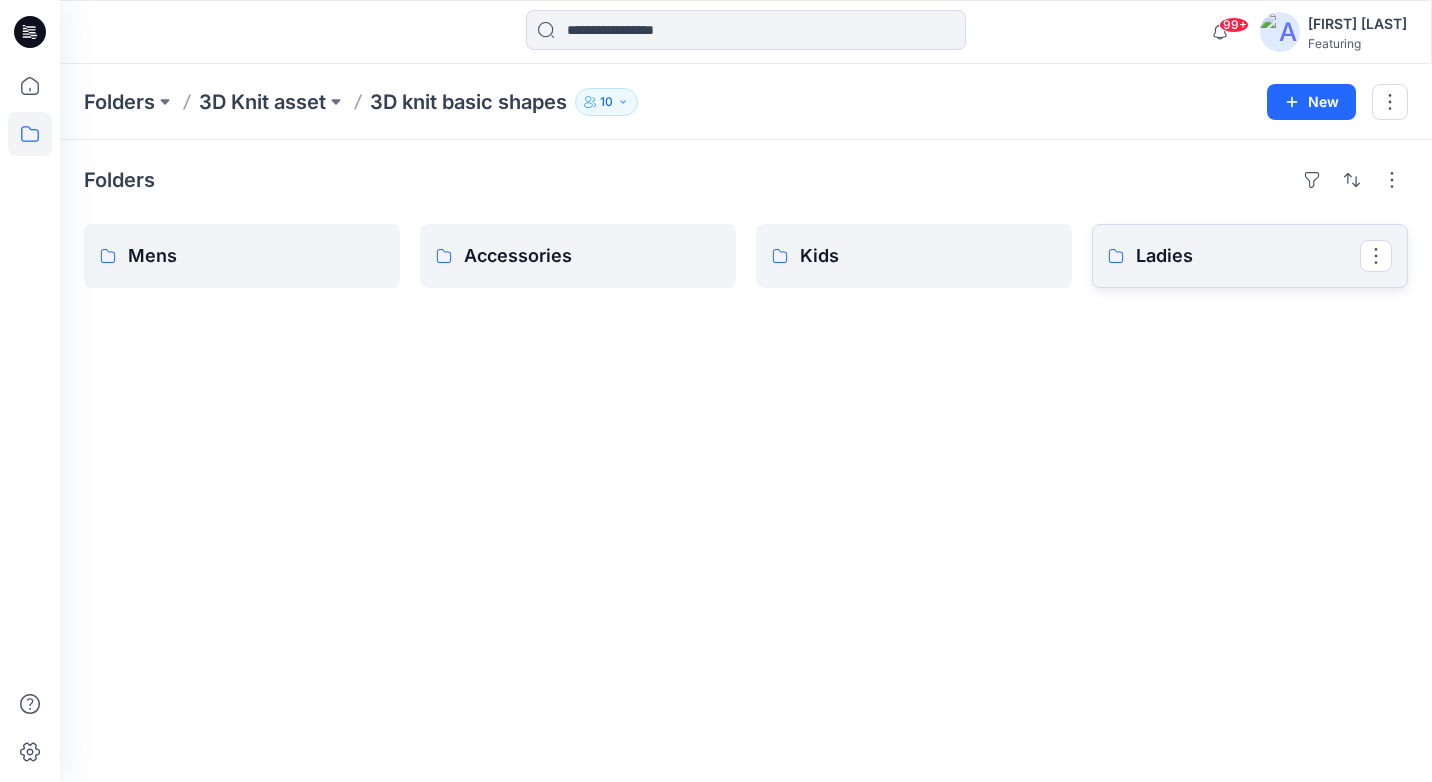 click on "Ladies" at bounding box center [1248, 256] 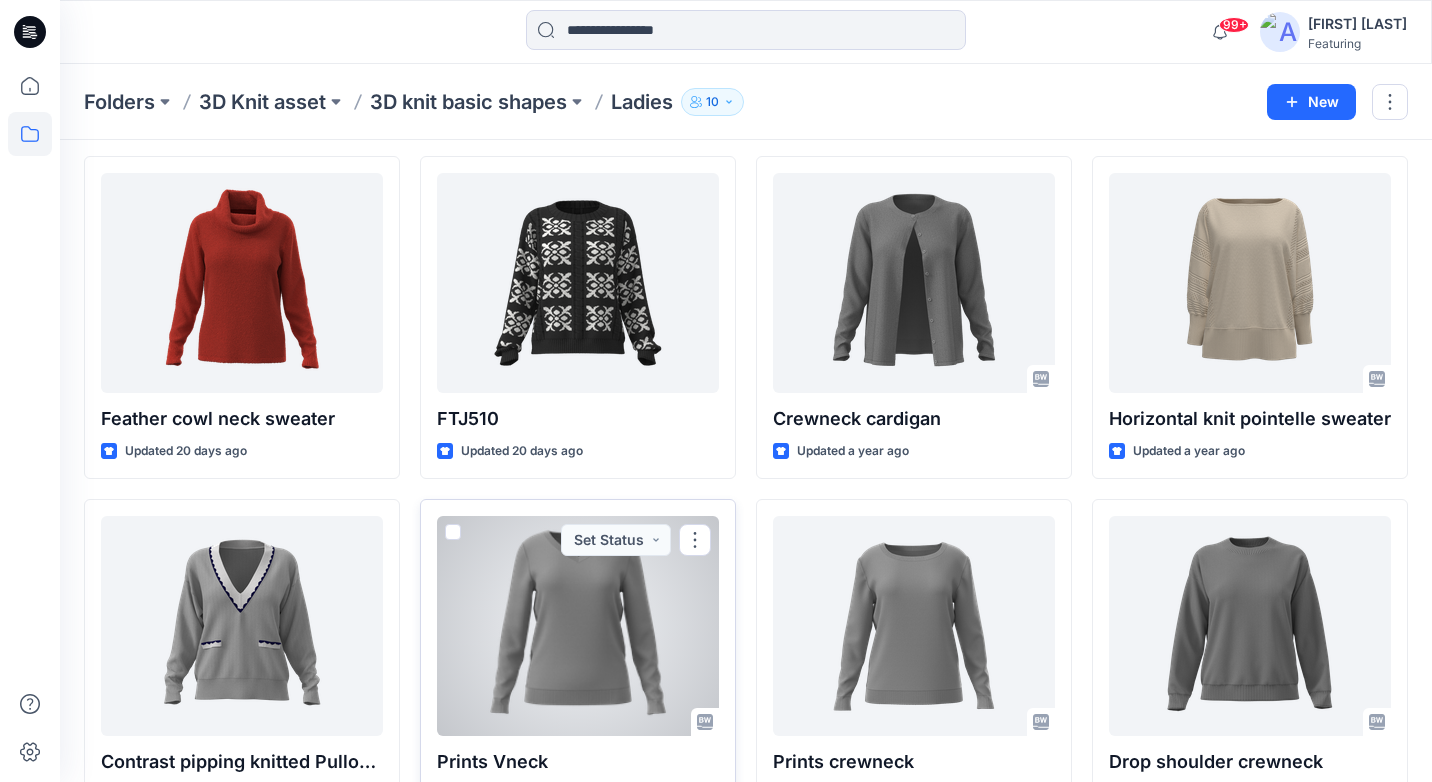 scroll, scrollTop: 0, scrollLeft: 0, axis: both 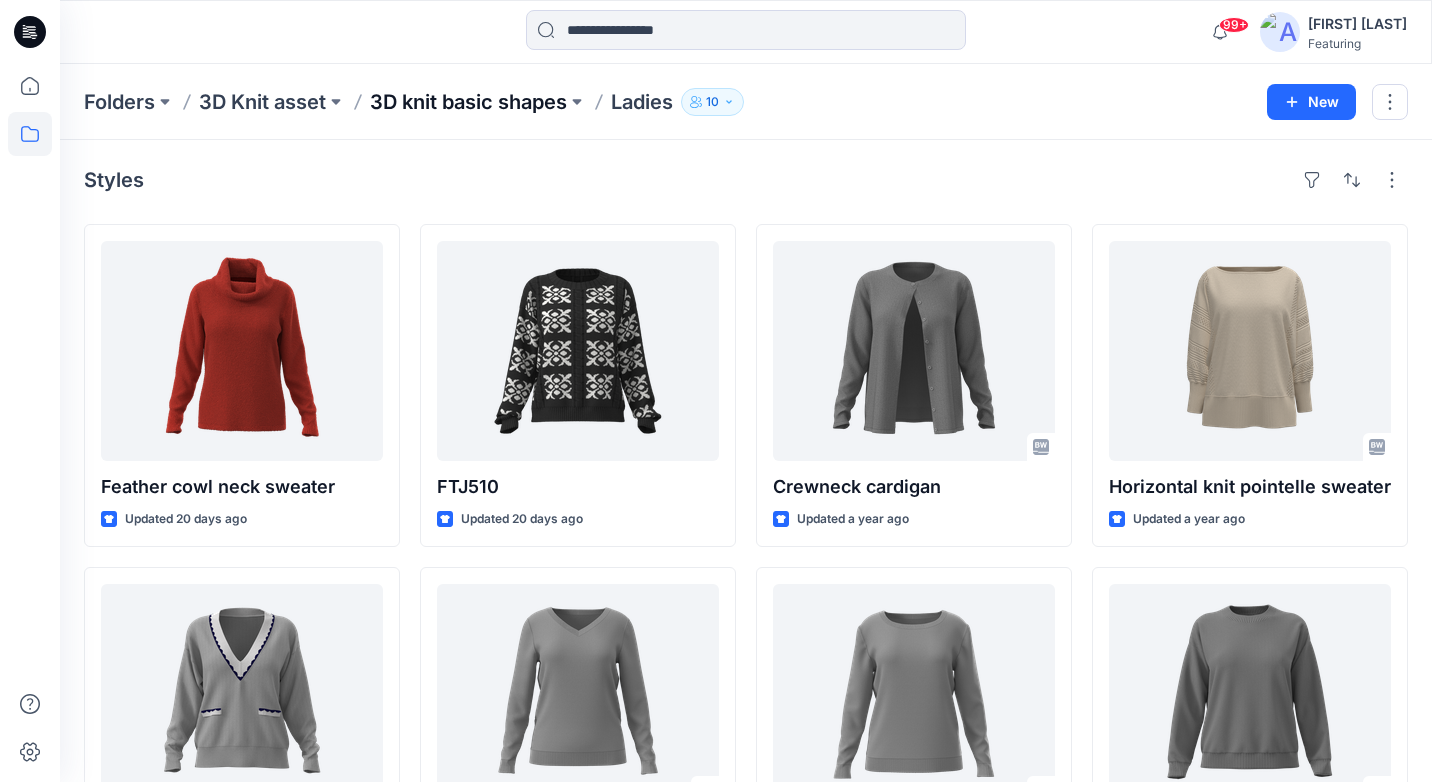 click on "3D knit basic shapes" at bounding box center (468, 102) 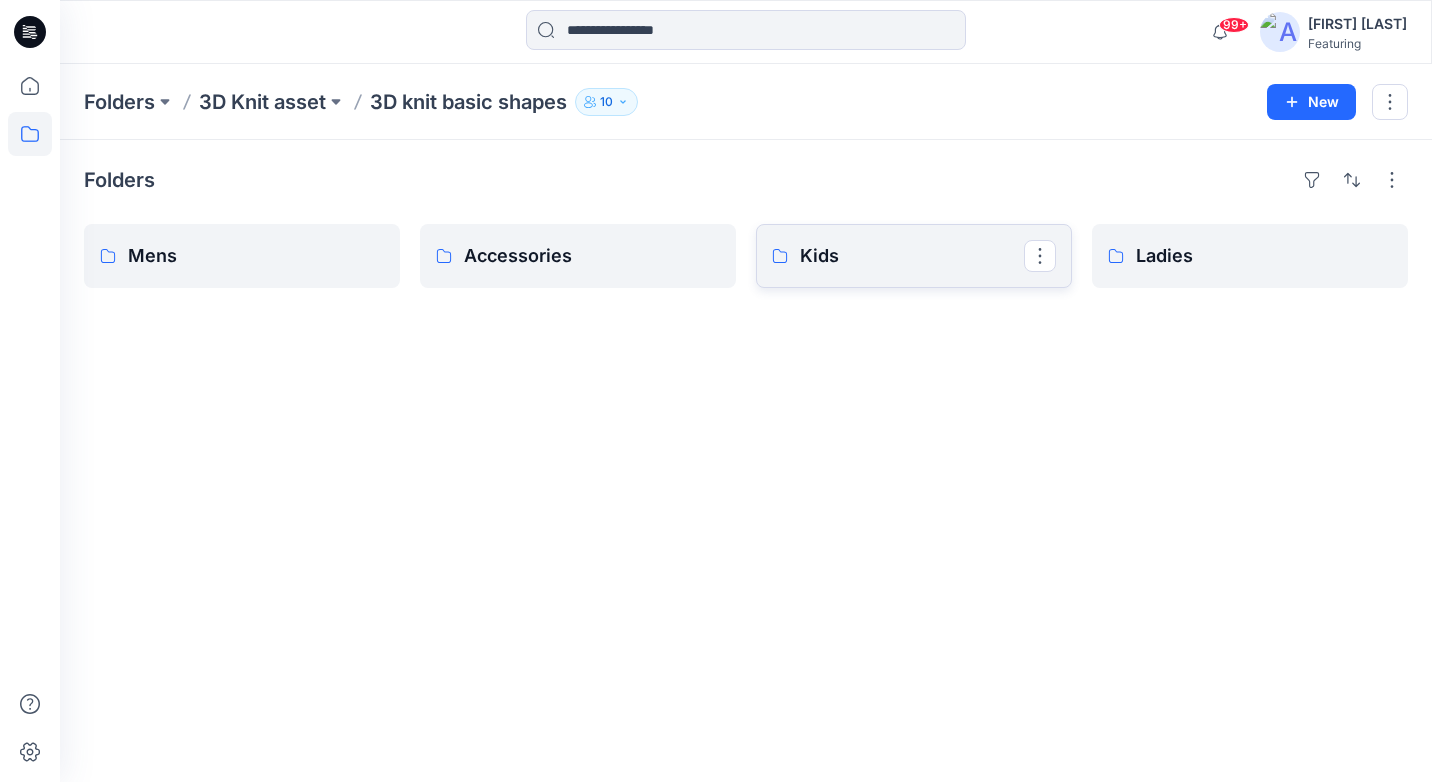 click on "Kids" at bounding box center [912, 256] 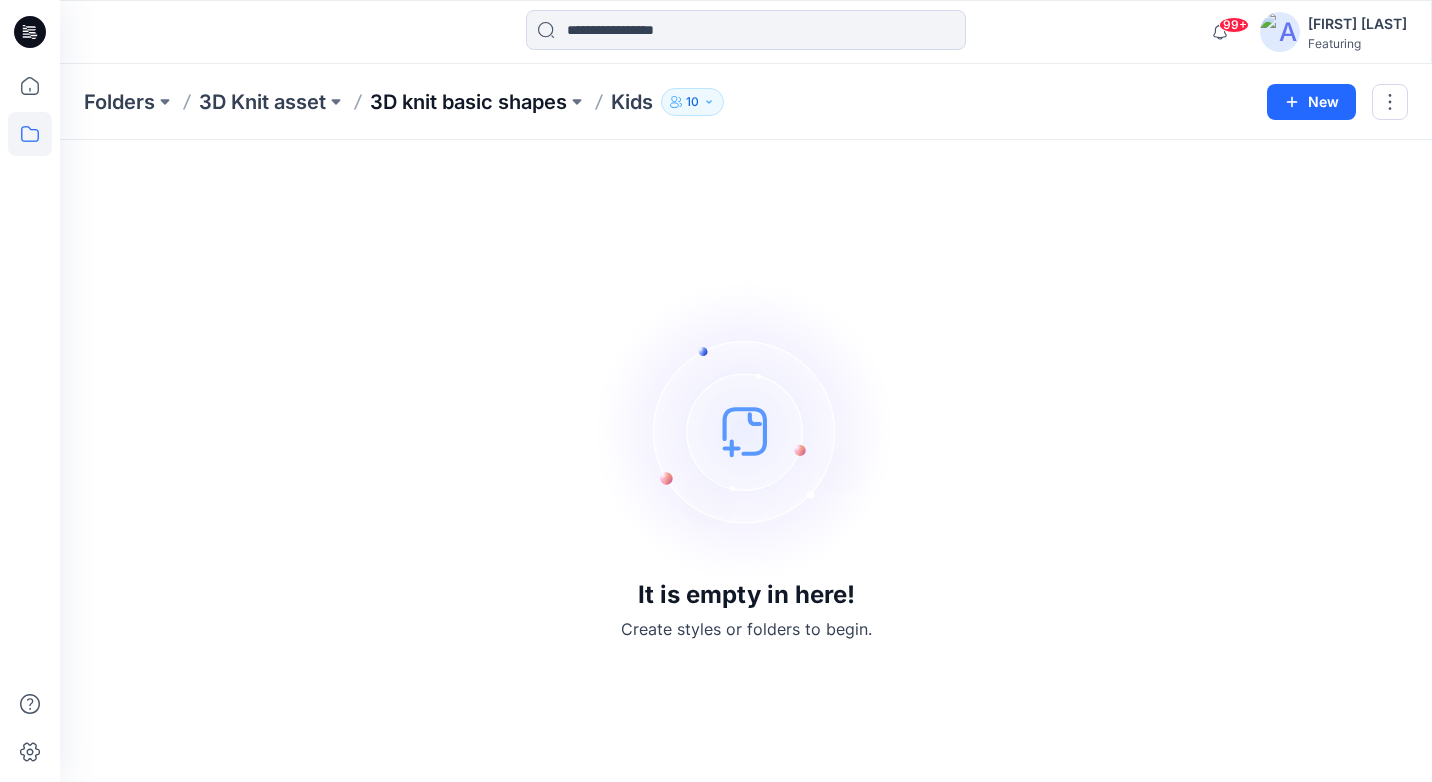 click on "3D knit basic shapes" at bounding box center (468, 102) 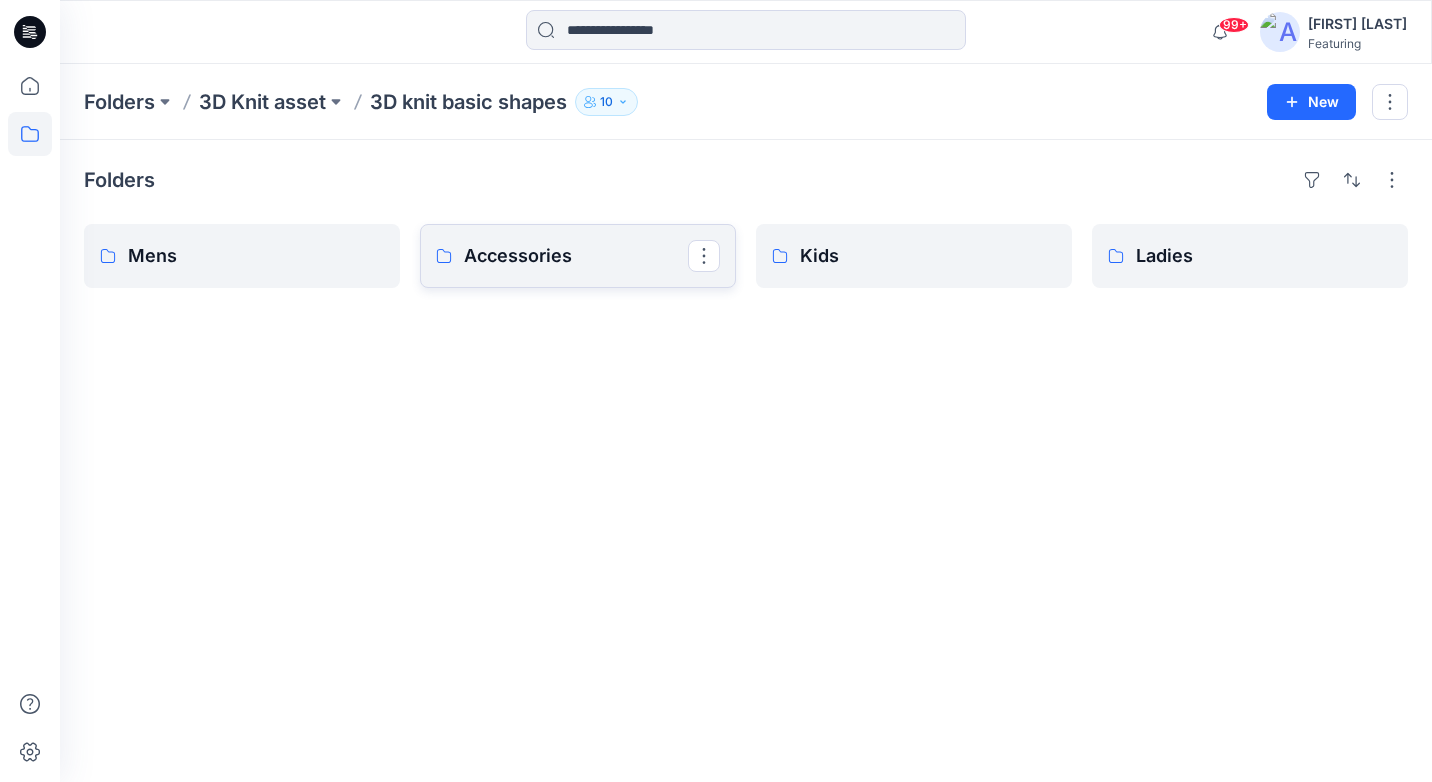 click on "Accessories" at bounding box center [578, 256] 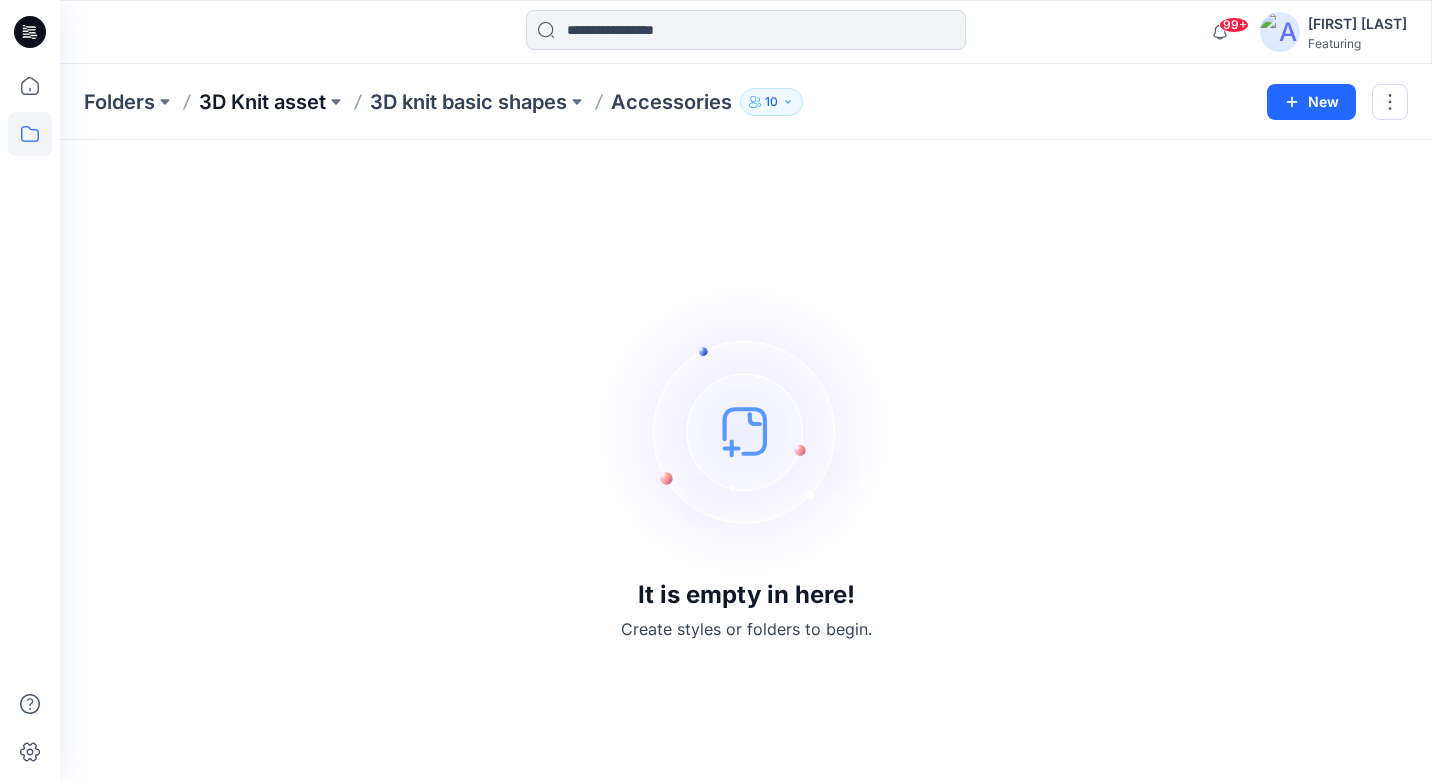 click on "3D Knit asset" at bounding box center [262, 102] 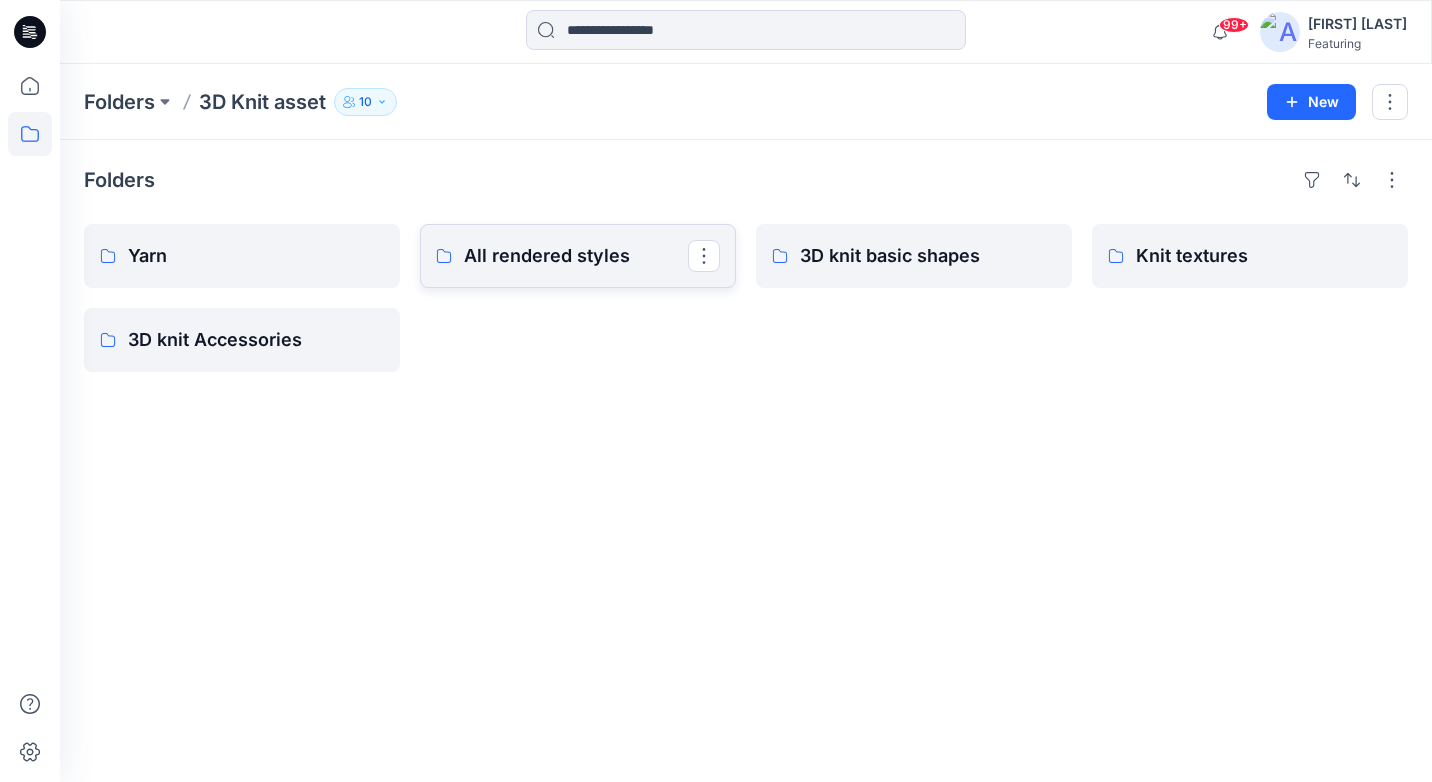 click on "All rendered styles" at bounding box center [576, 256] 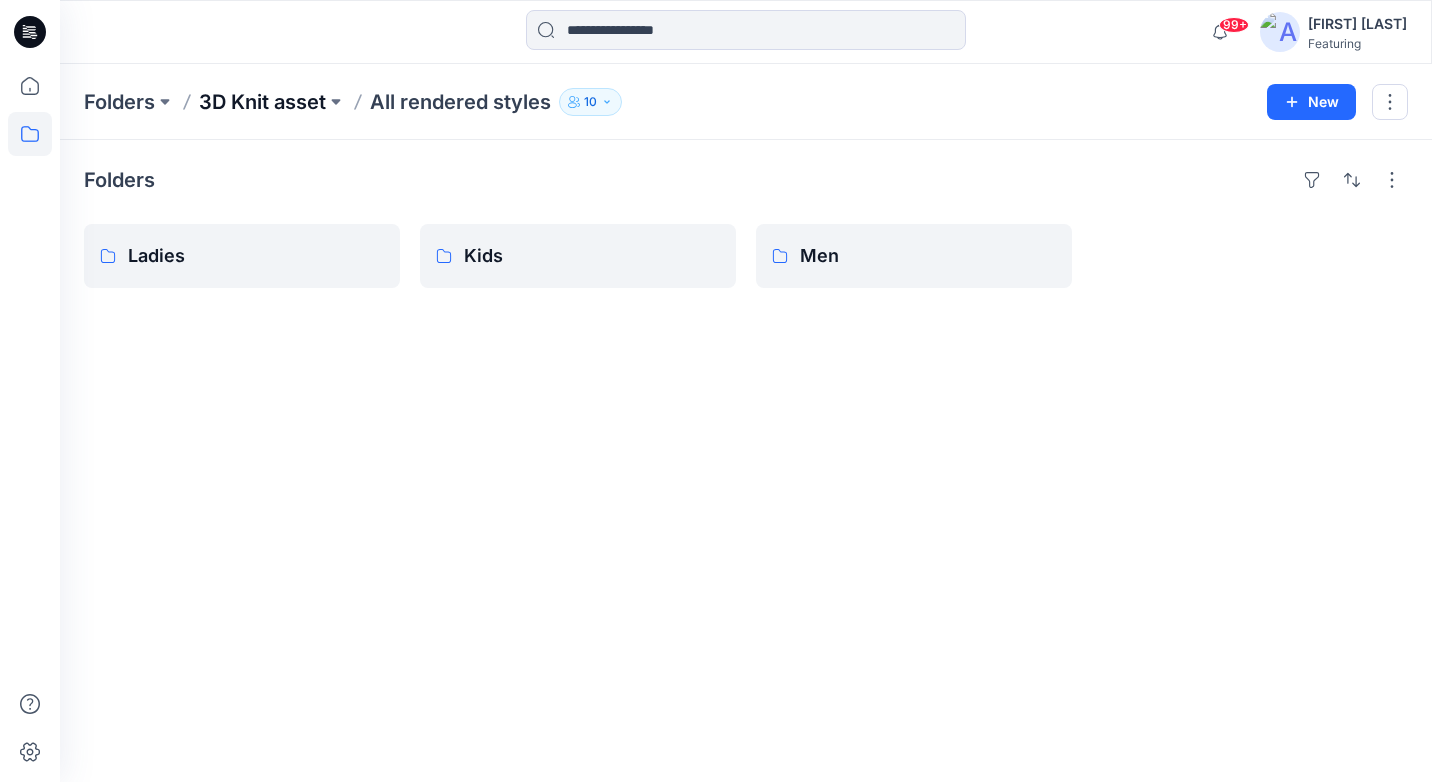 click on "3D Knit asset" at bounding box center (262, 102) 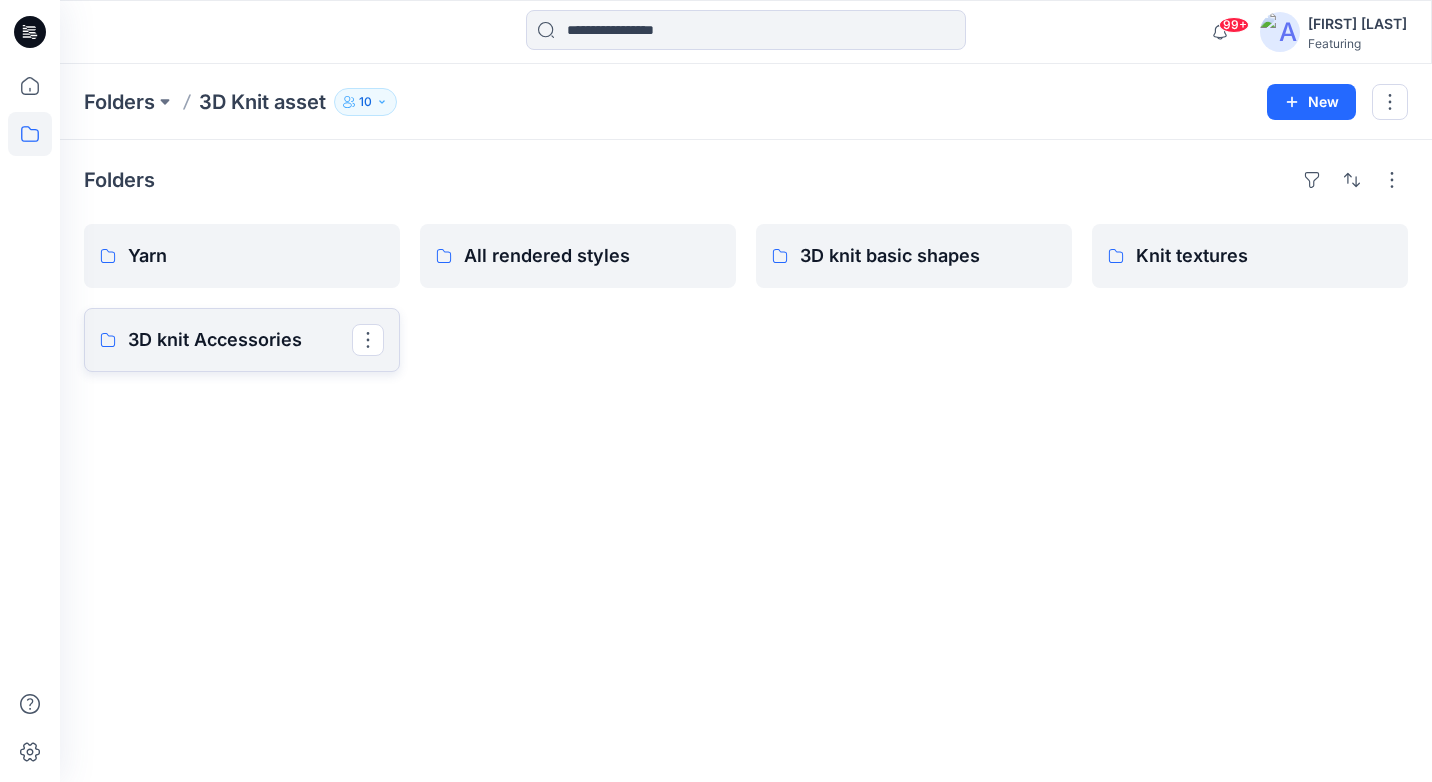 click on "3D knit Accessories" at bounding box center [242, 340] 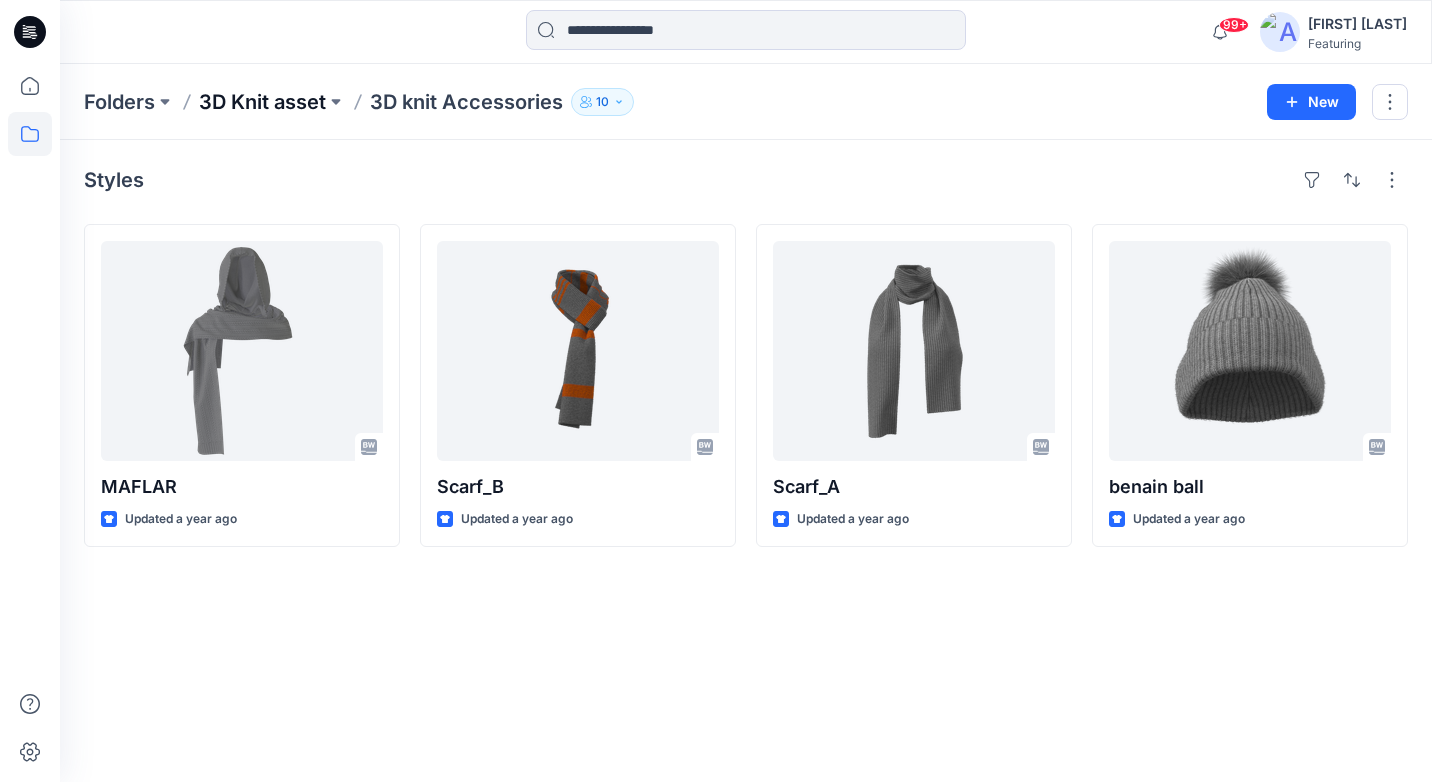 click on "3D Knit asset" at bounding box center (262, 102) 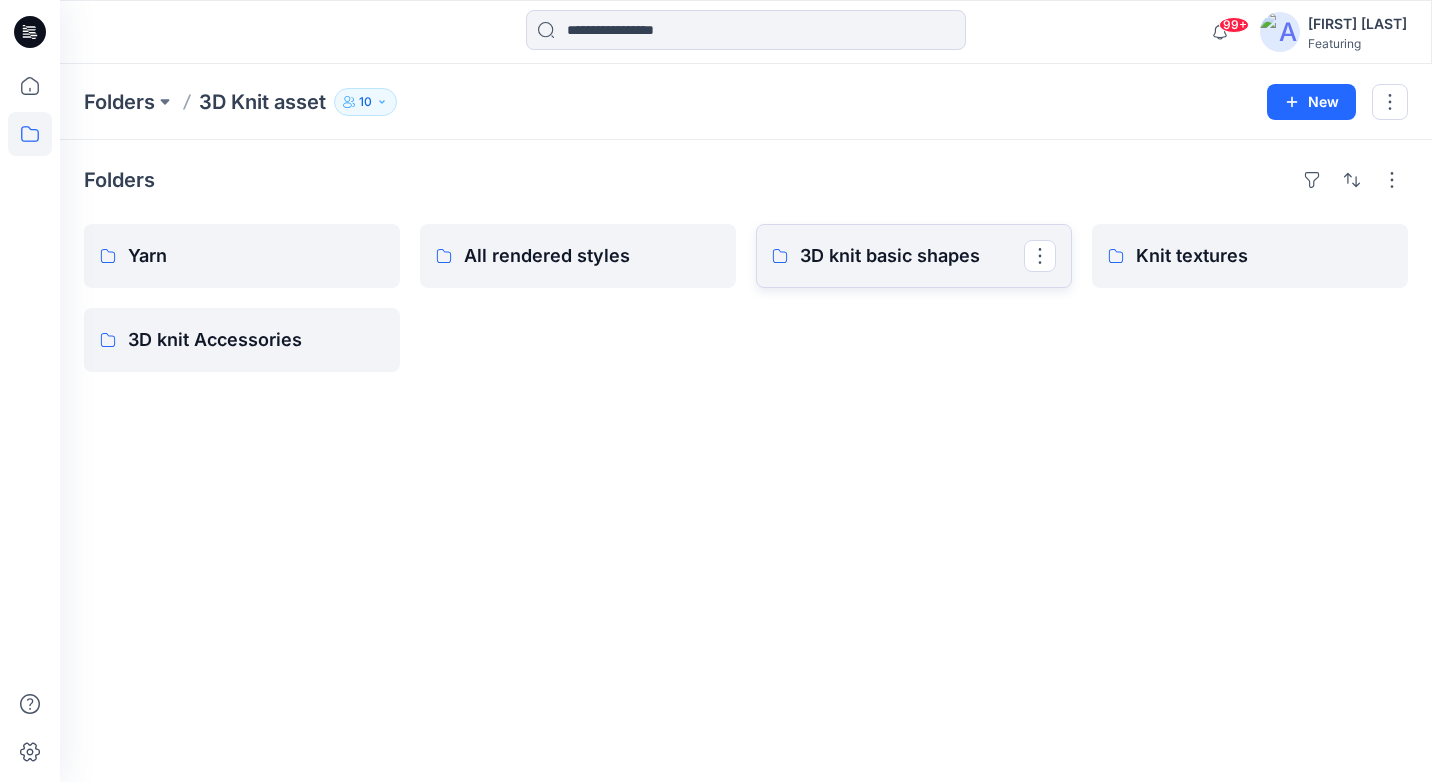 click on "3D knit basic shapes" at bounding box center (914, 256) 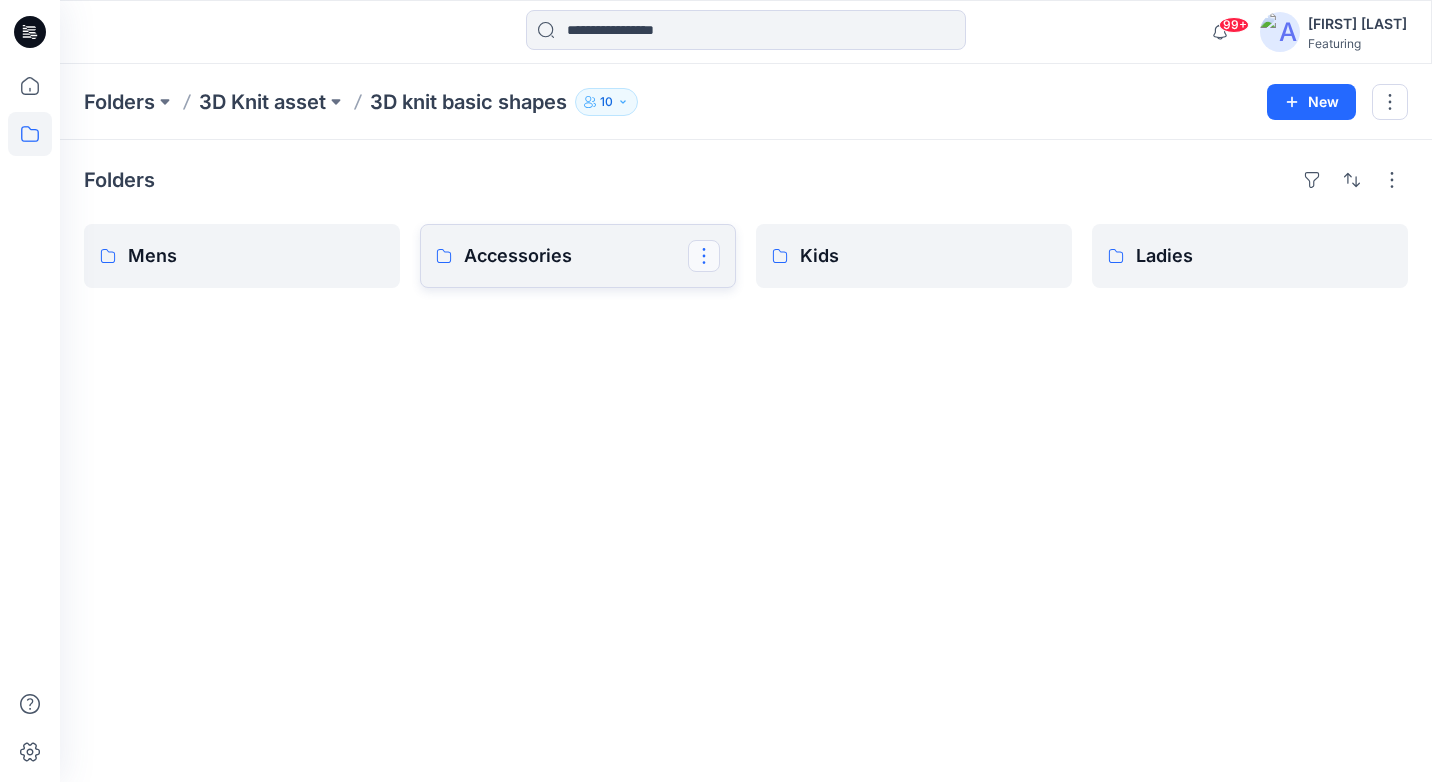 click at bounding box center (704, 256) 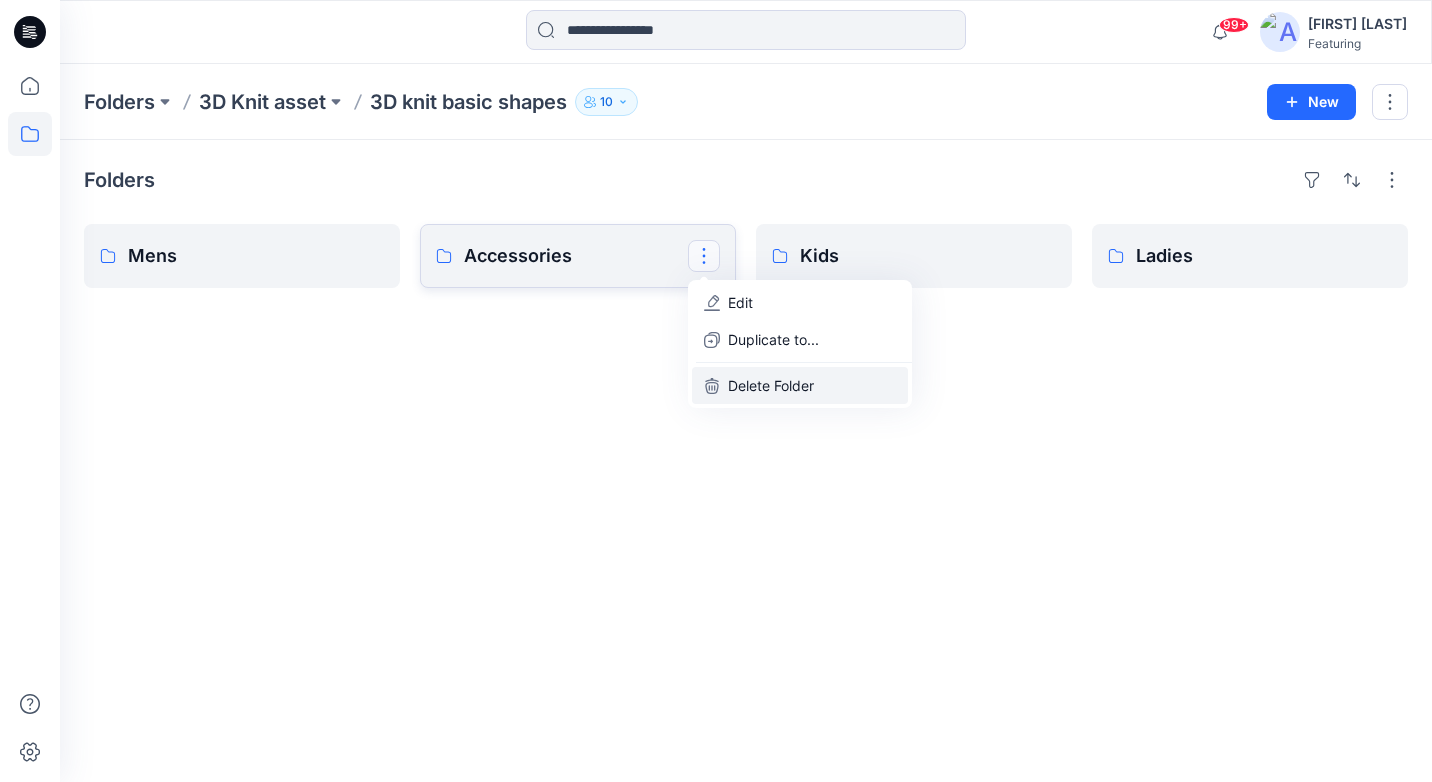 click on "Delete Folder" at bounding box center [771, 385] 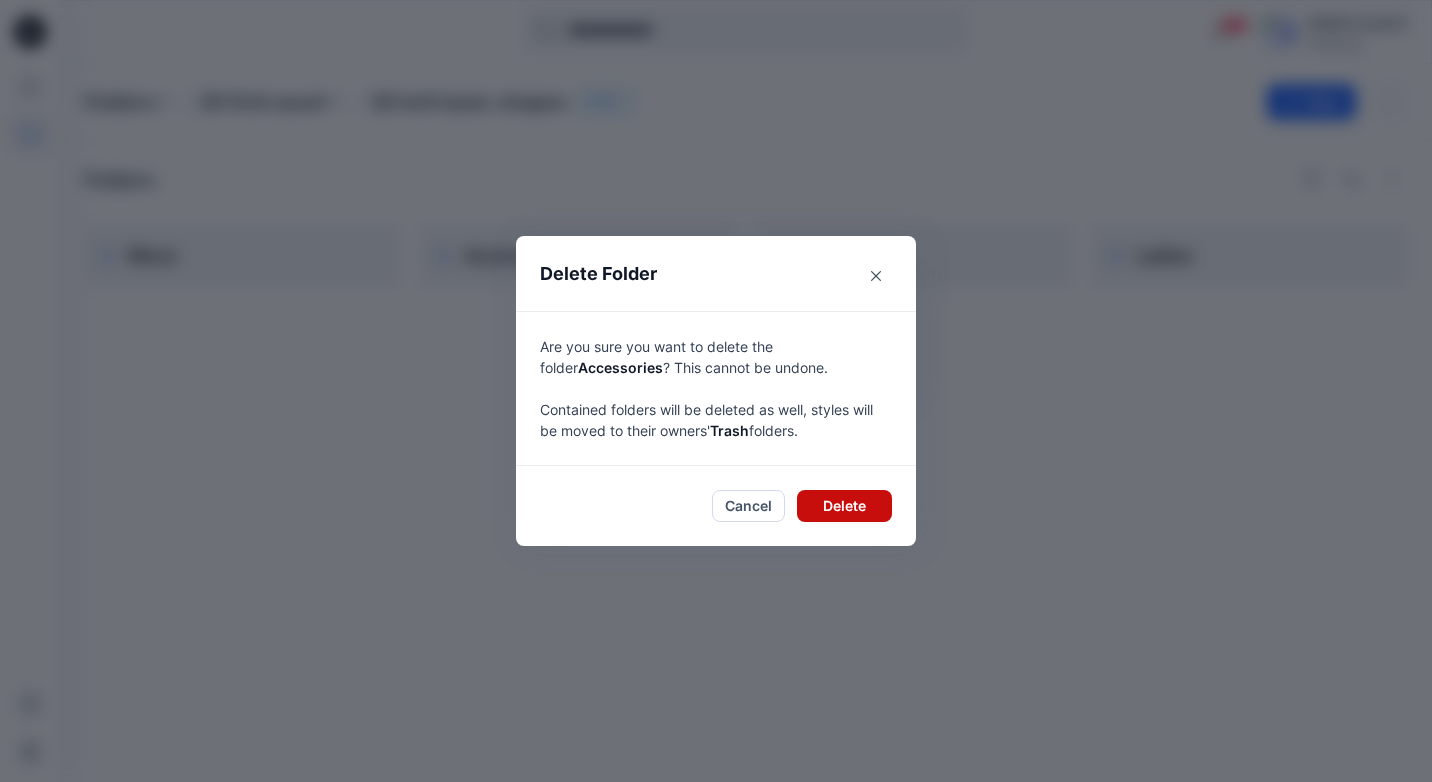 click on "Delete" at bounding box center [844, 506] 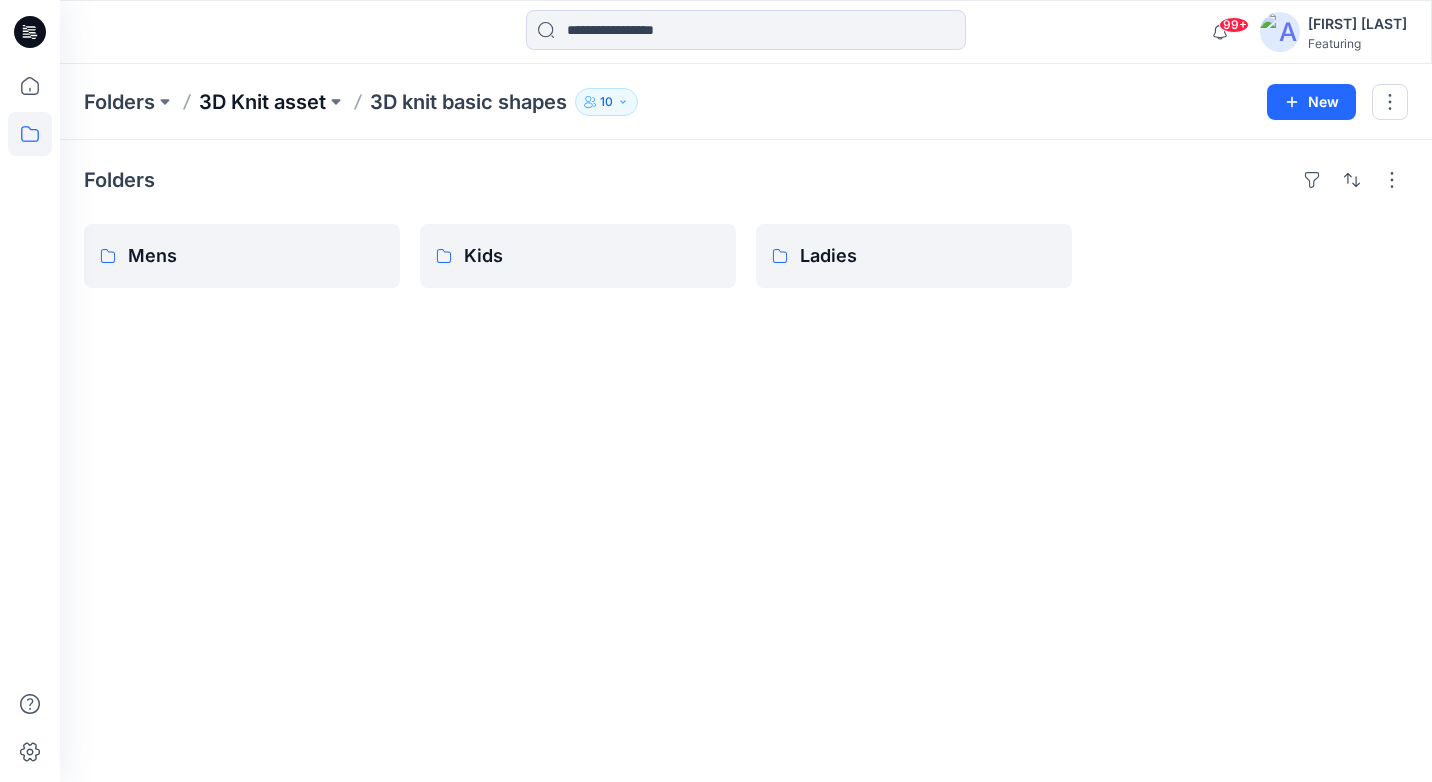 click on "3D Knit asset" at bounding box center [262, 102] 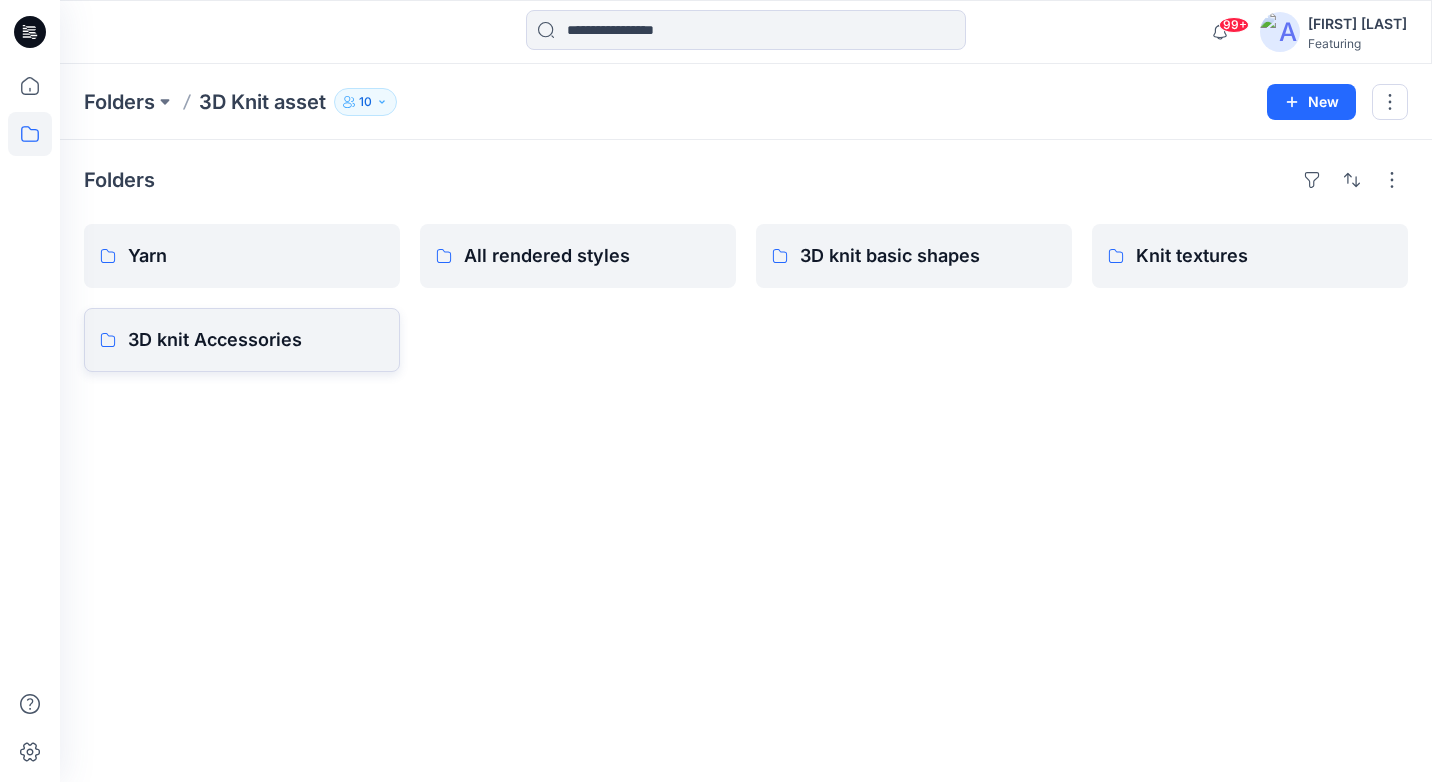 click on "3D knit Accessories" at bounding box center (256, 340) 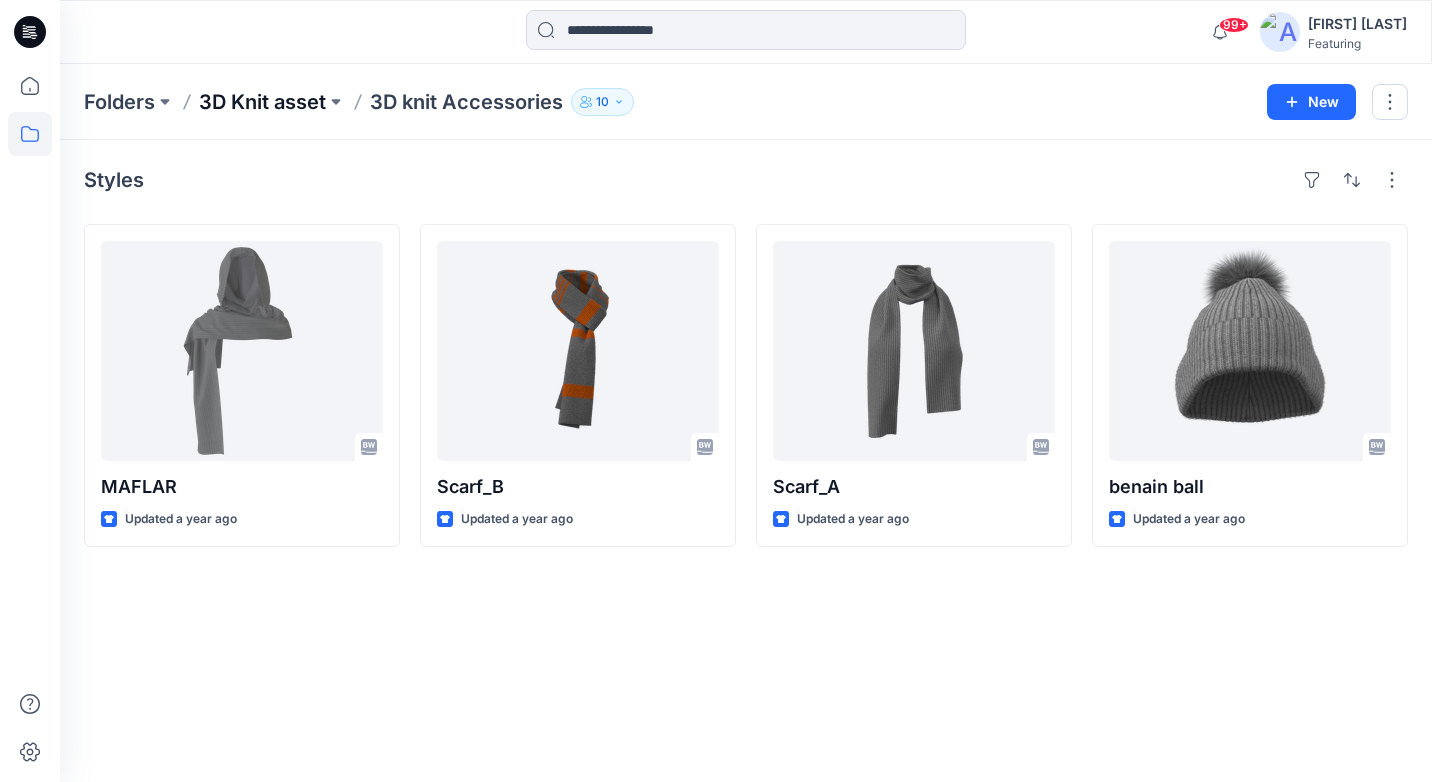 click on "3D Knit asset" at bounding box center [262, 102] 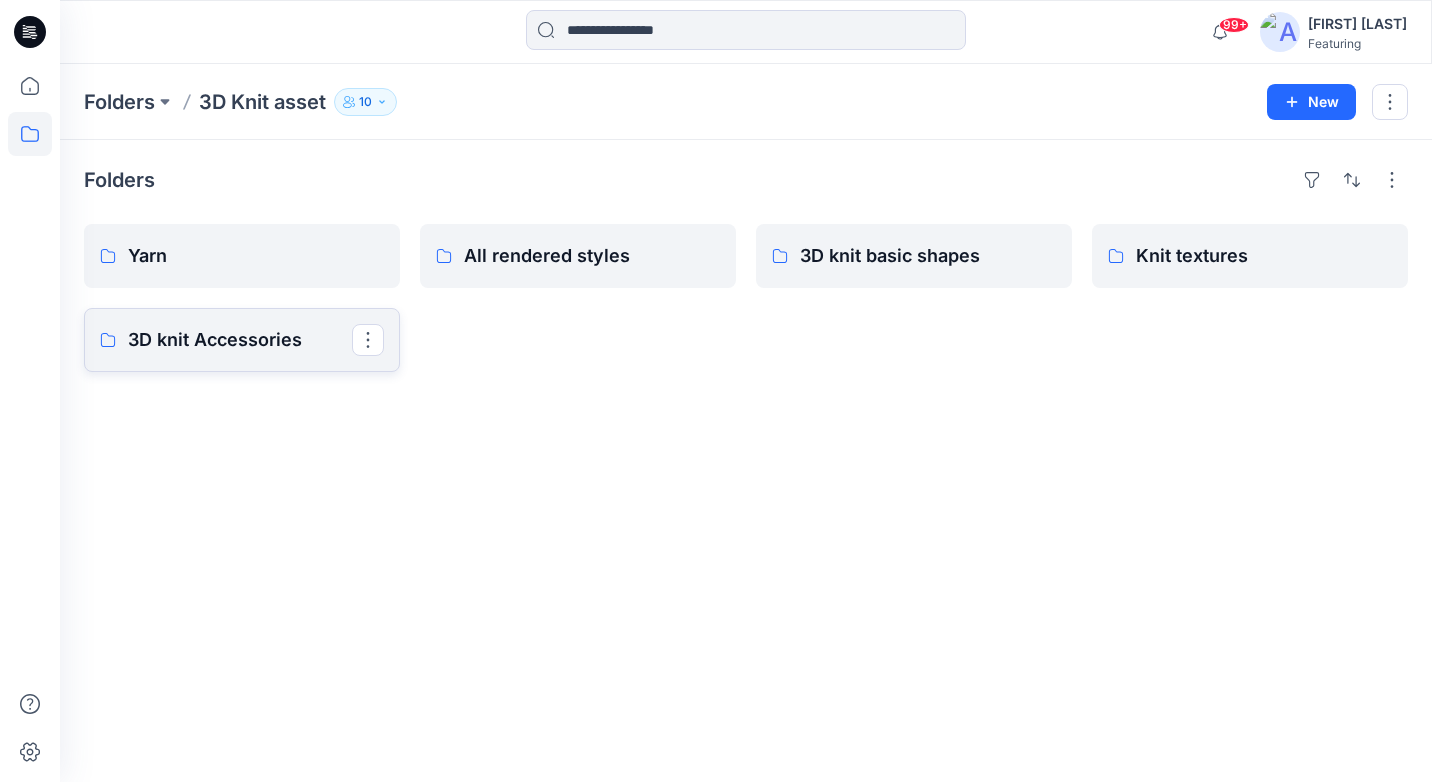click on "3D knit Accessories" at bounding box center (240, 340) 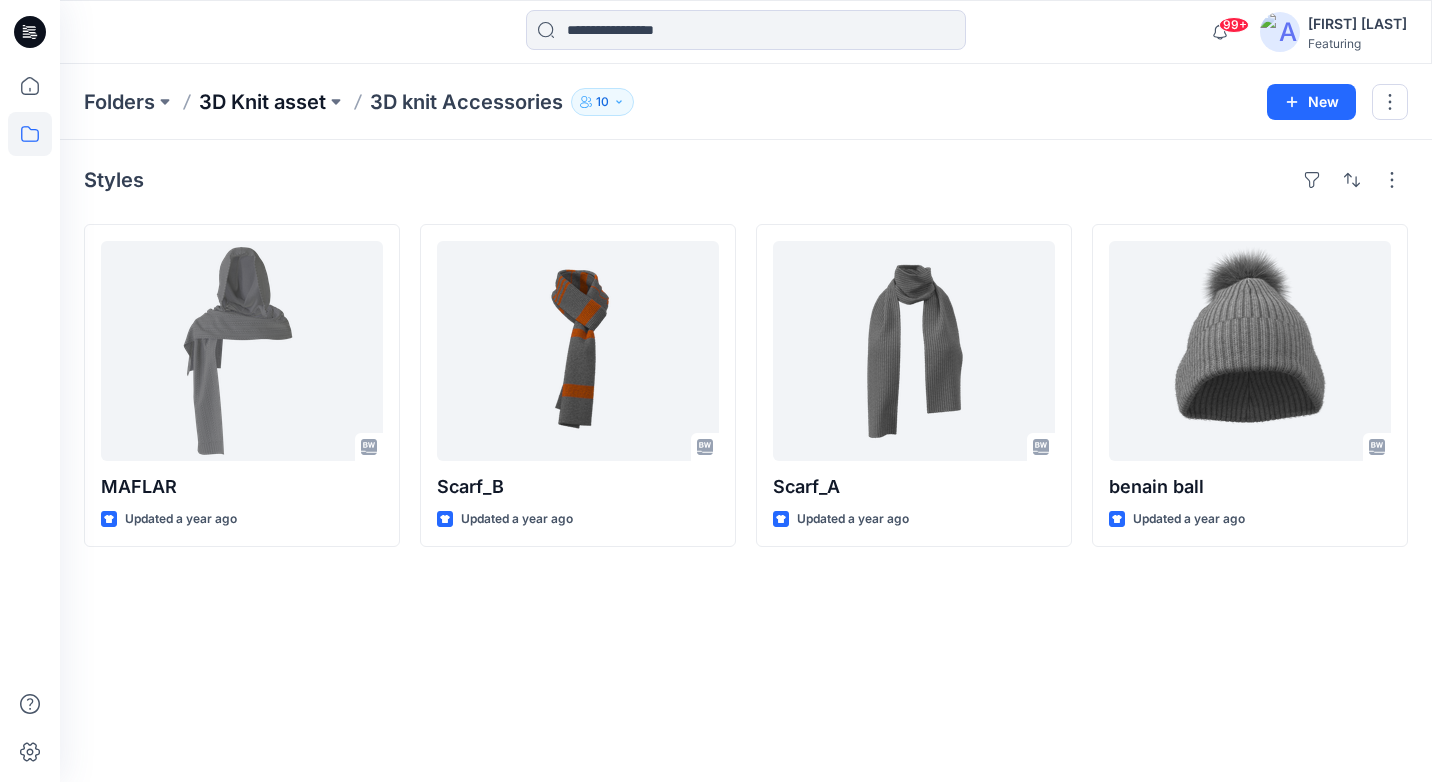 click on "3D Knit asset" at bounding box center (262, 102) 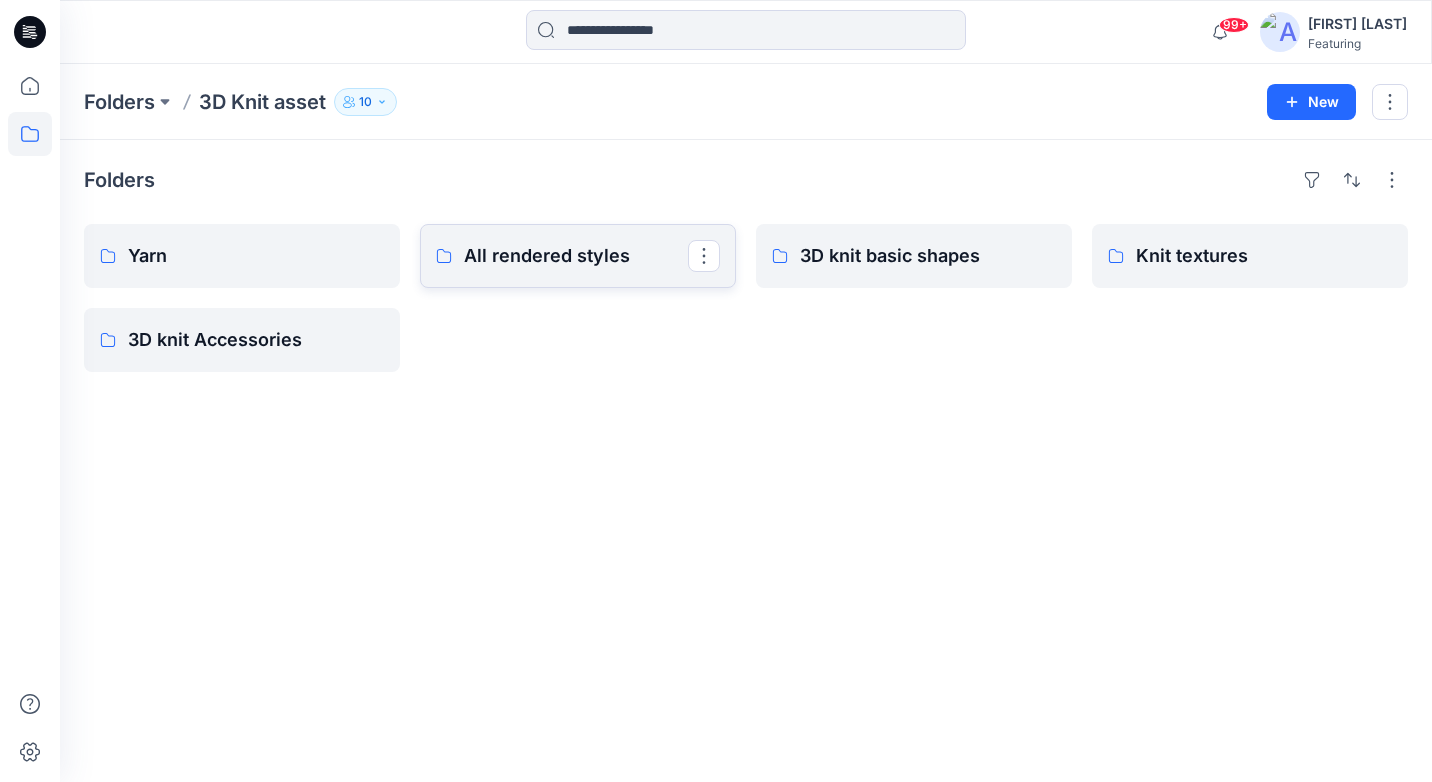 click on "All rendered styles" at bounding box center [576, 256] 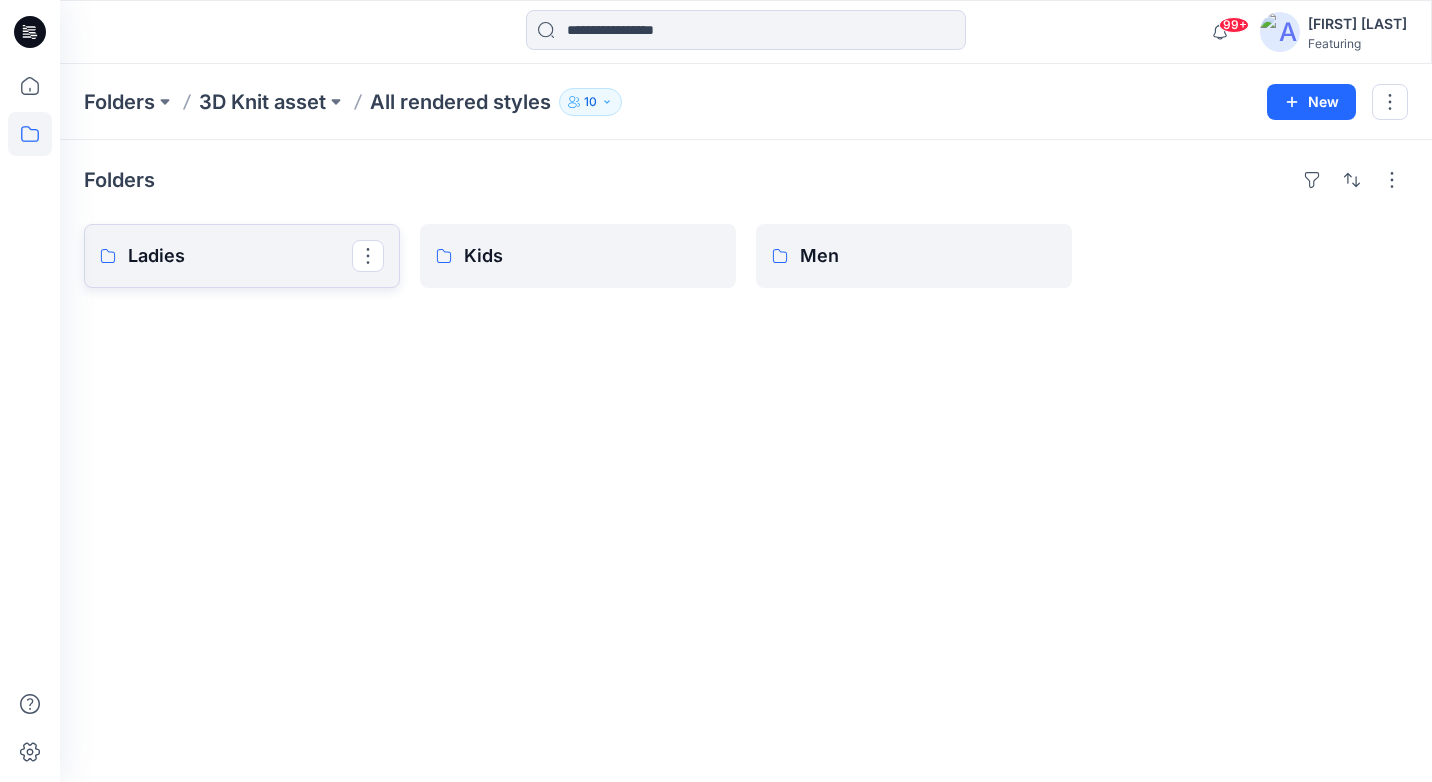click on "Ladies" at bounding box center (240, 256) 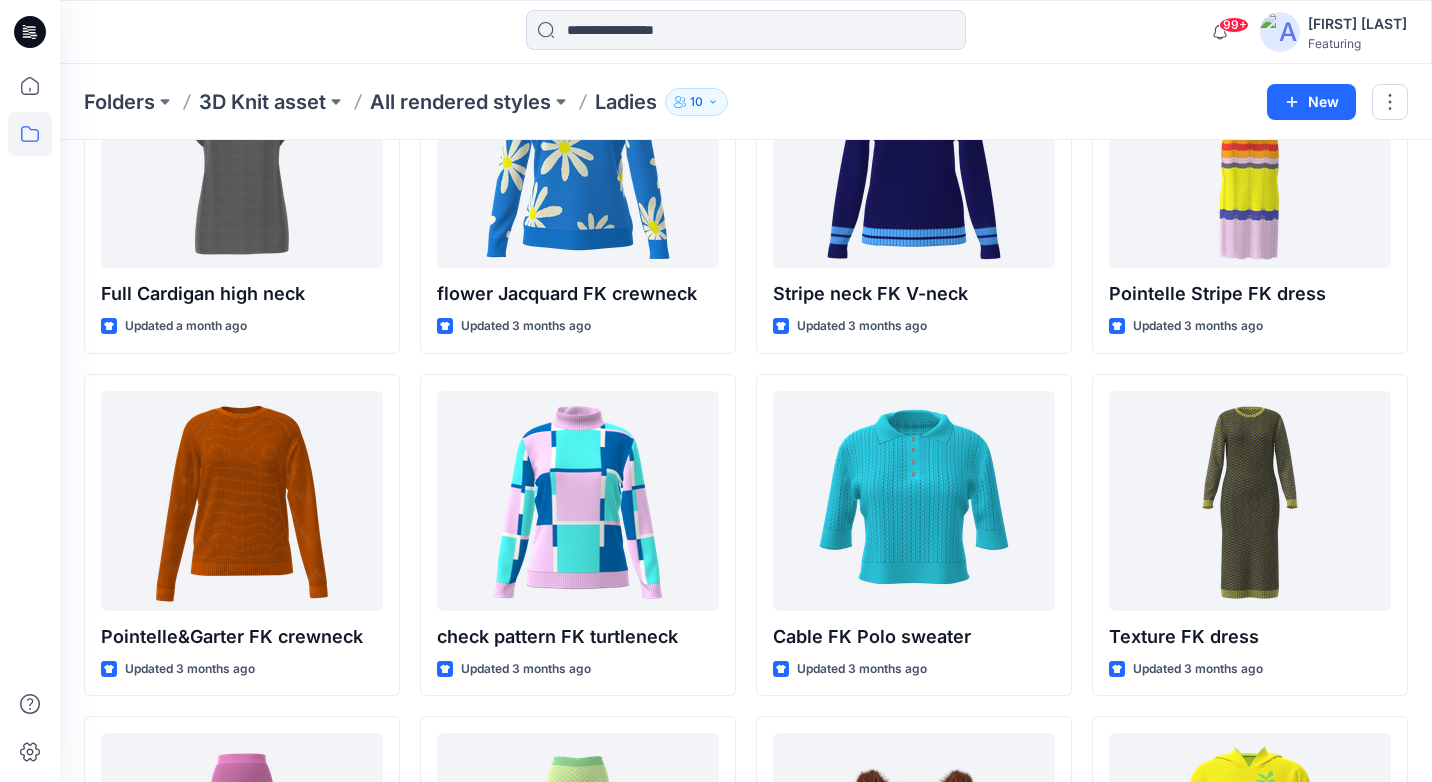 scroll, scrollTop: 0, scrollLeft: 0, axis: both 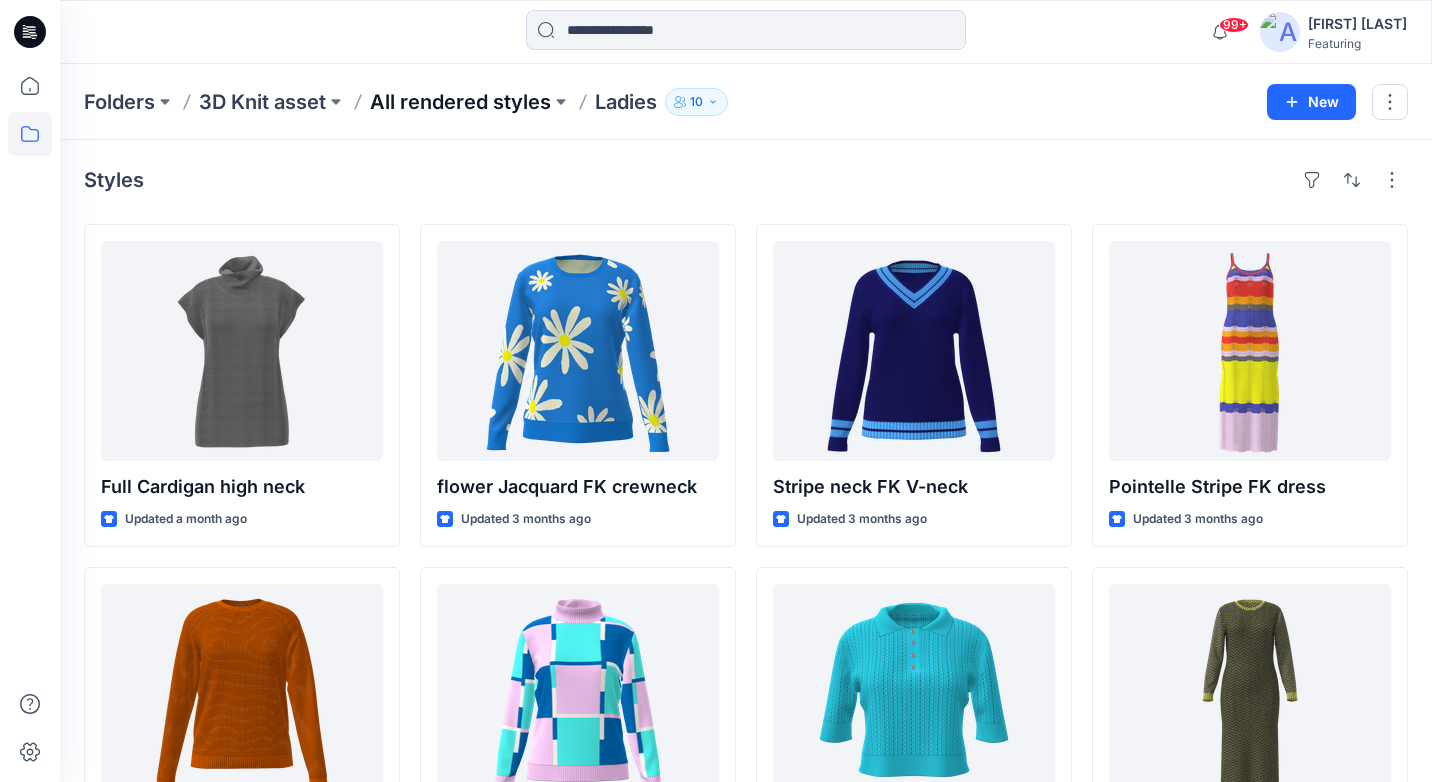 click on "All rendered styles" at bounding box center [460, 102] 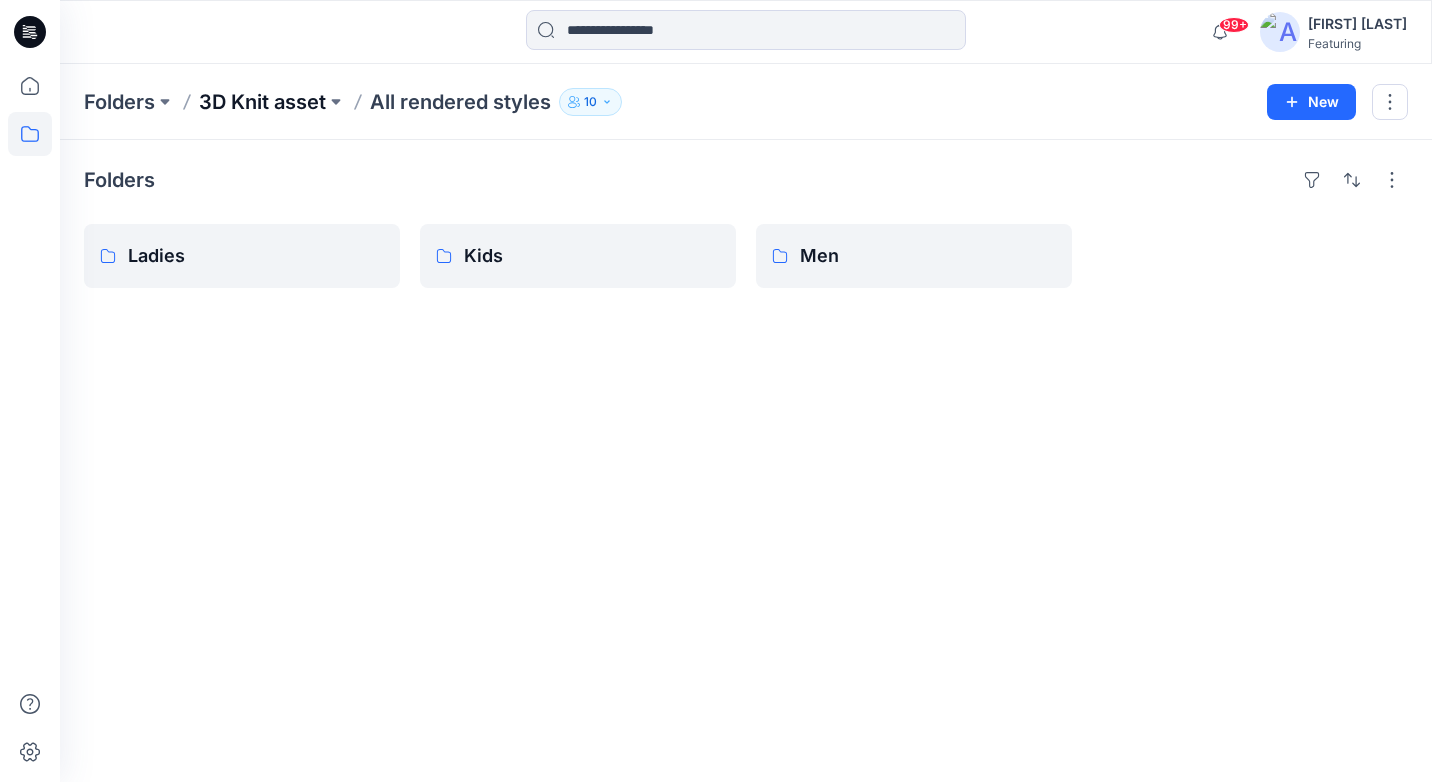 click on "3D Knit asset" at bounding box center (262, 102) 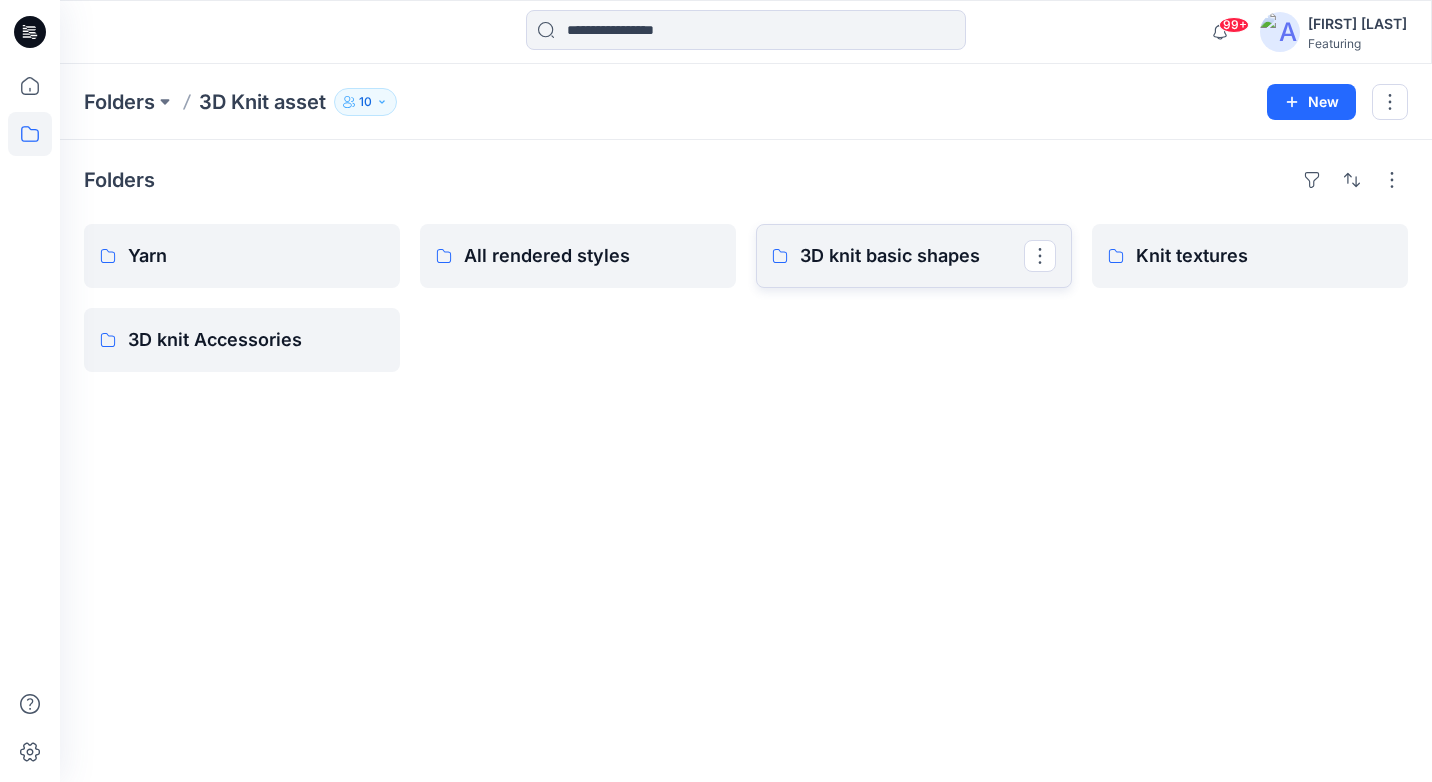click on "3D knit basic shapes" at bounding box center [912, 256] 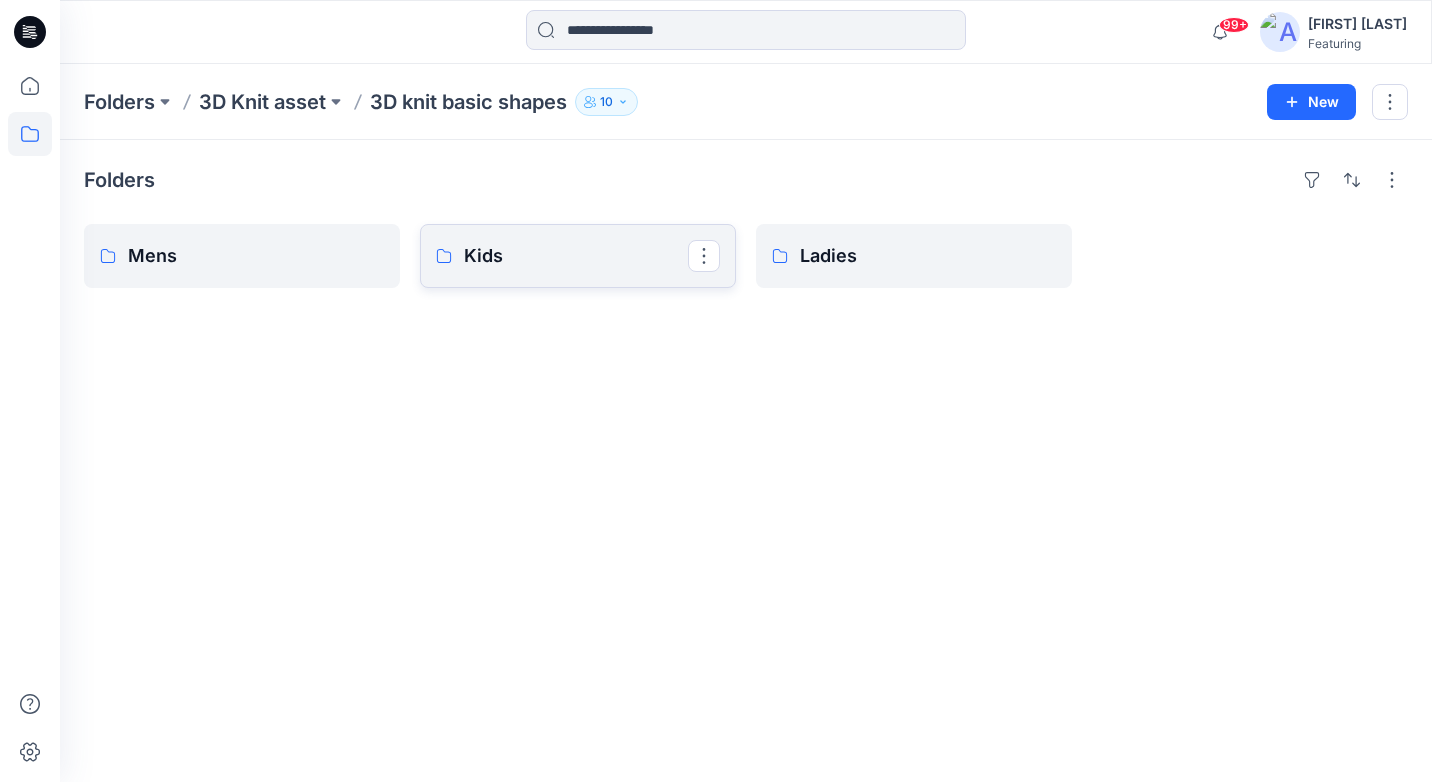 click on "Kids" at bounding box center [578, 256] 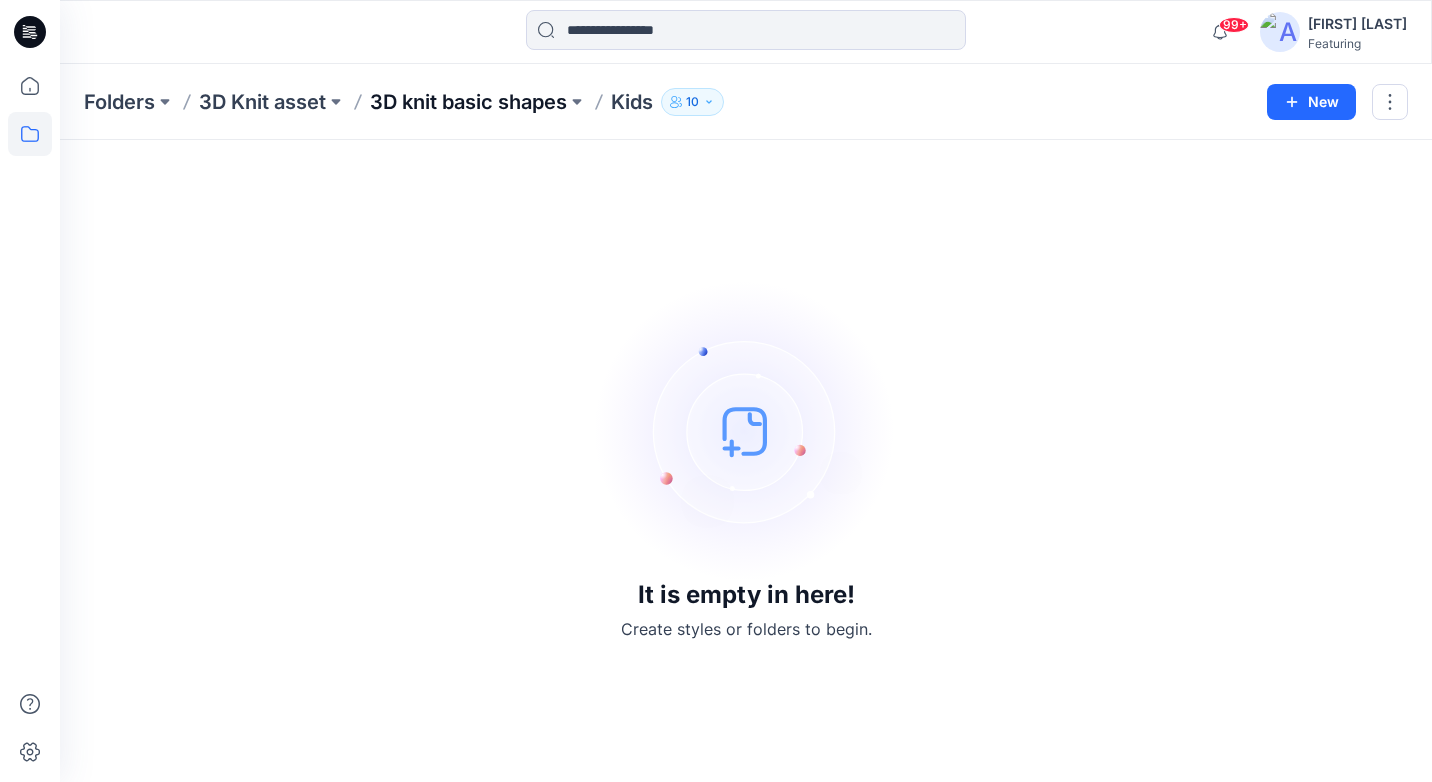click on "3D knit basic shapes" at bounding box center (468, 102) 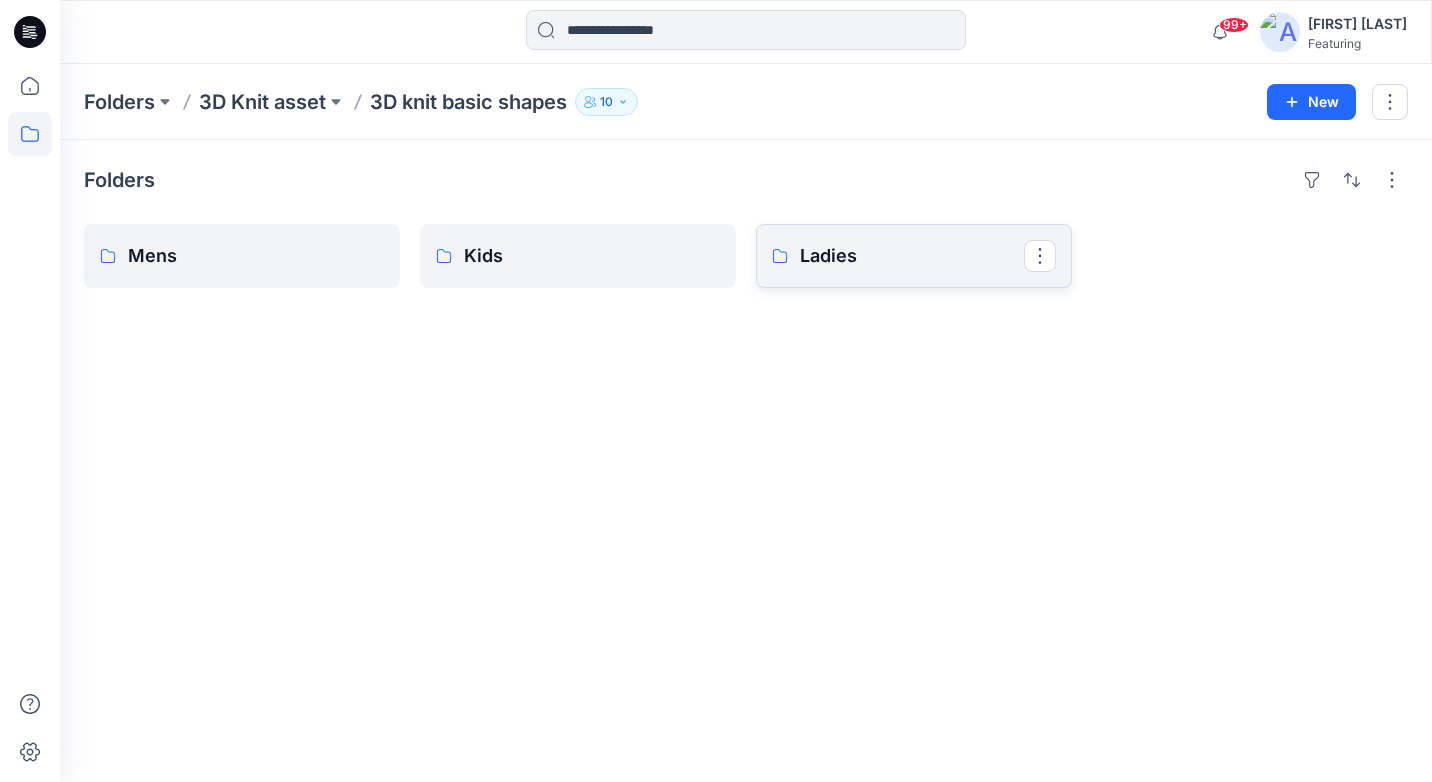 click on "Ladies" at bounding box center (912, 256) 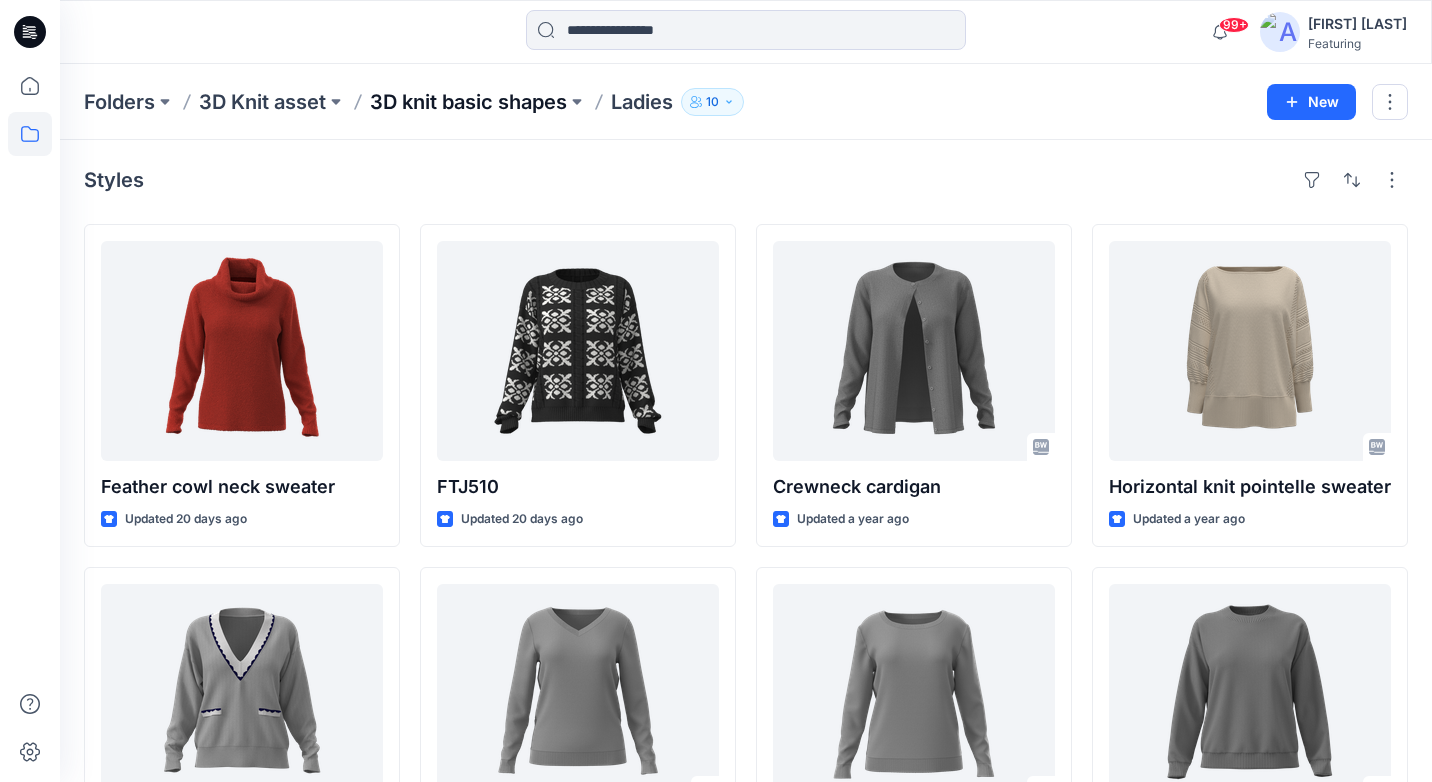click on "3D knit basic shapes" at bounding box center (468, 102) 